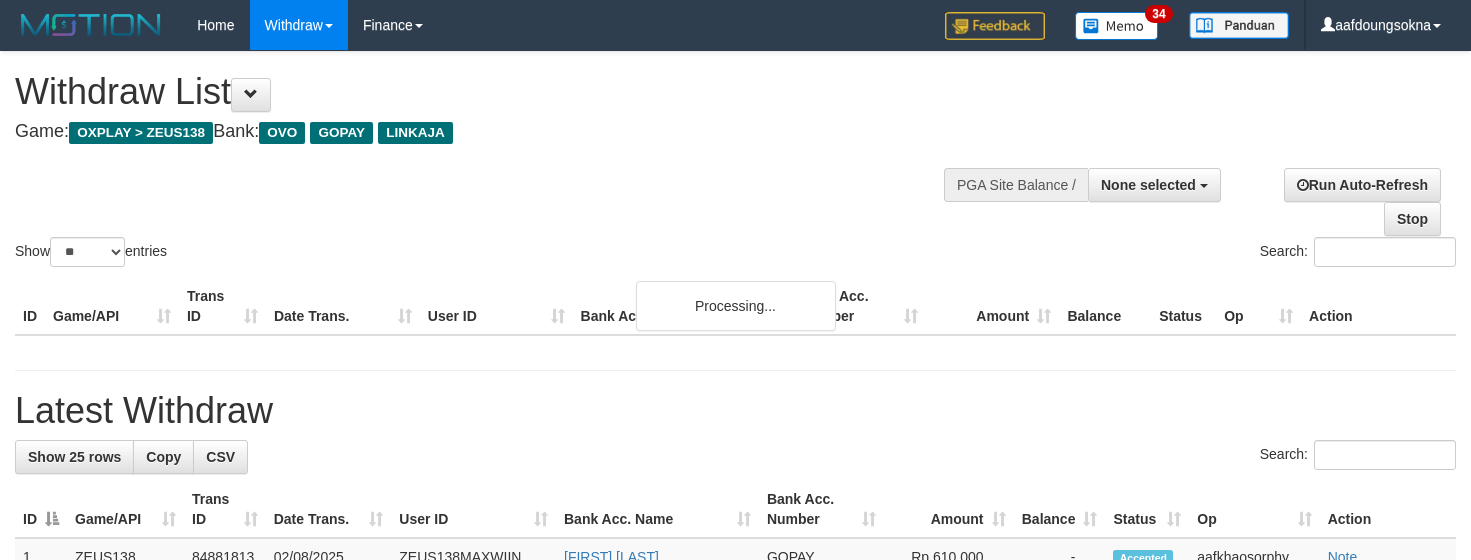 select 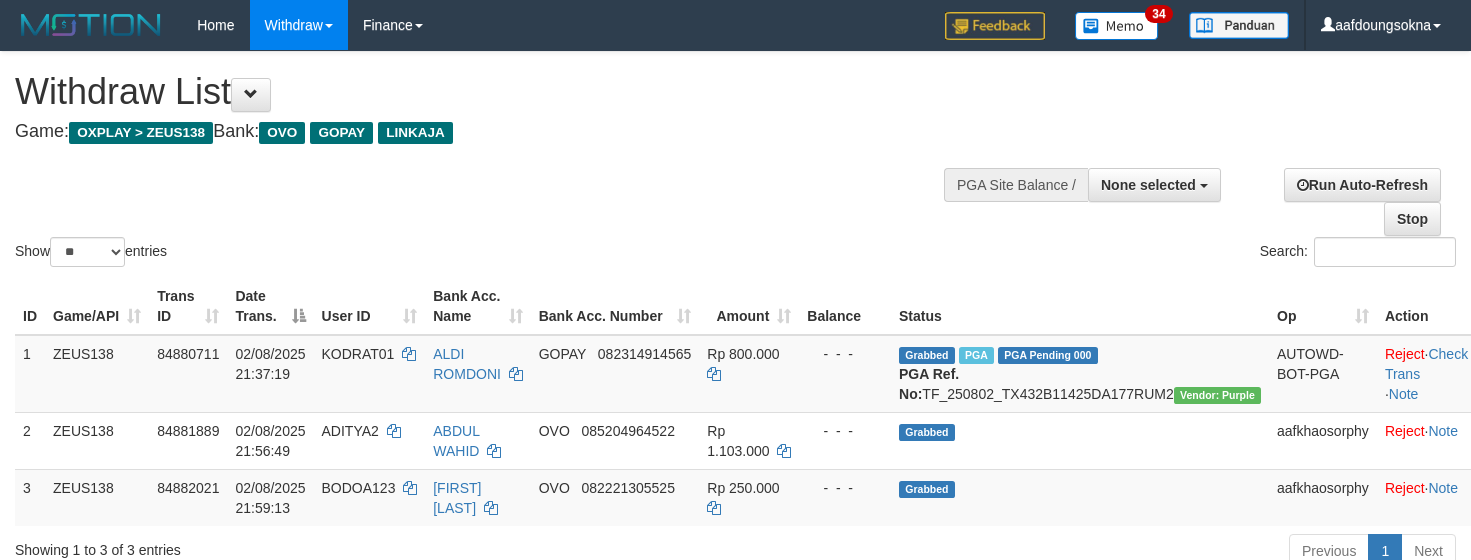 select 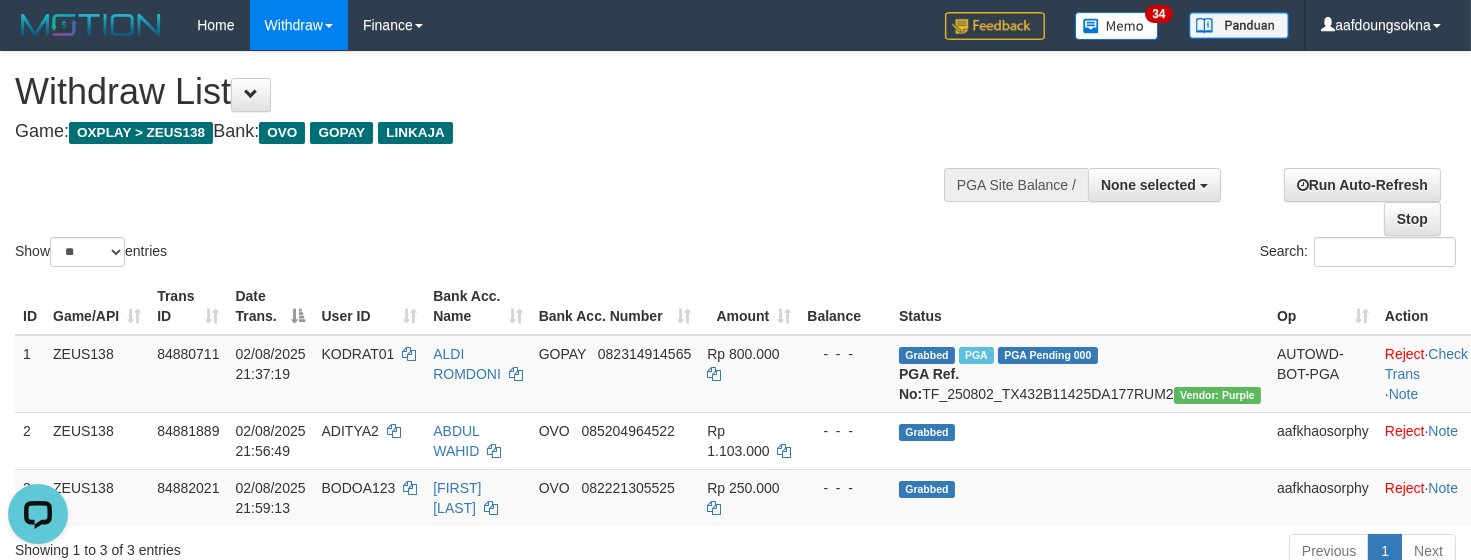 scroll, scrollTop: 0, scrollLeft: 0, axis: both 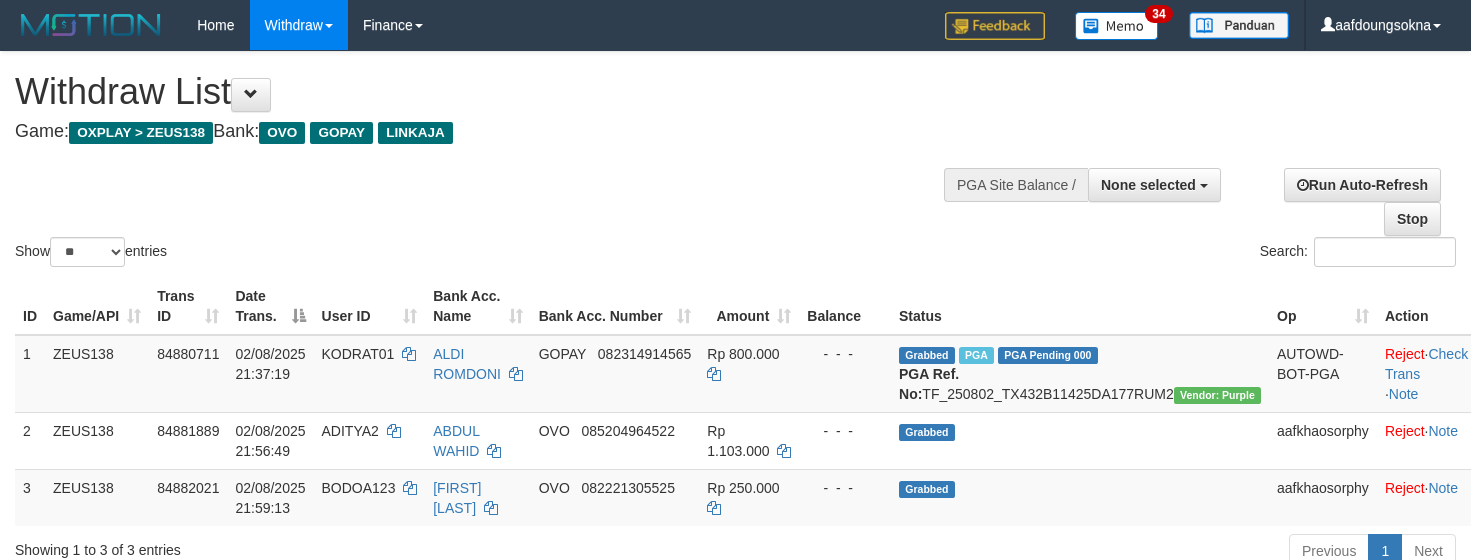 select 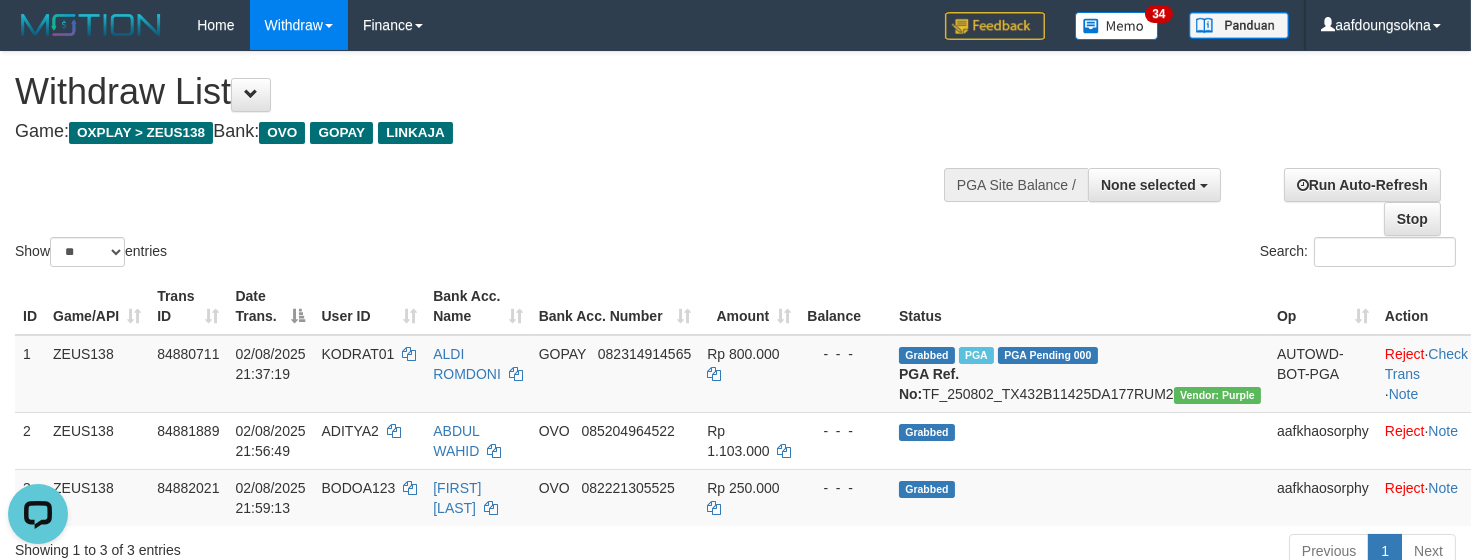 scroll, scrollTop: 0, scrollLeft: 0, axis: both 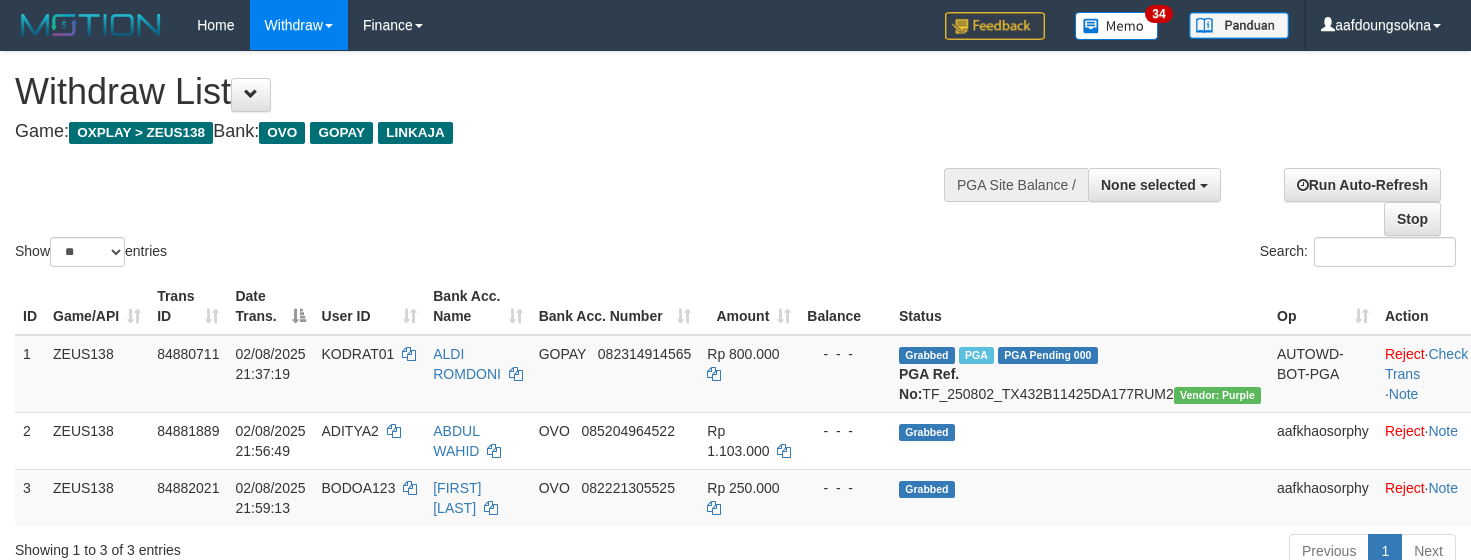 select 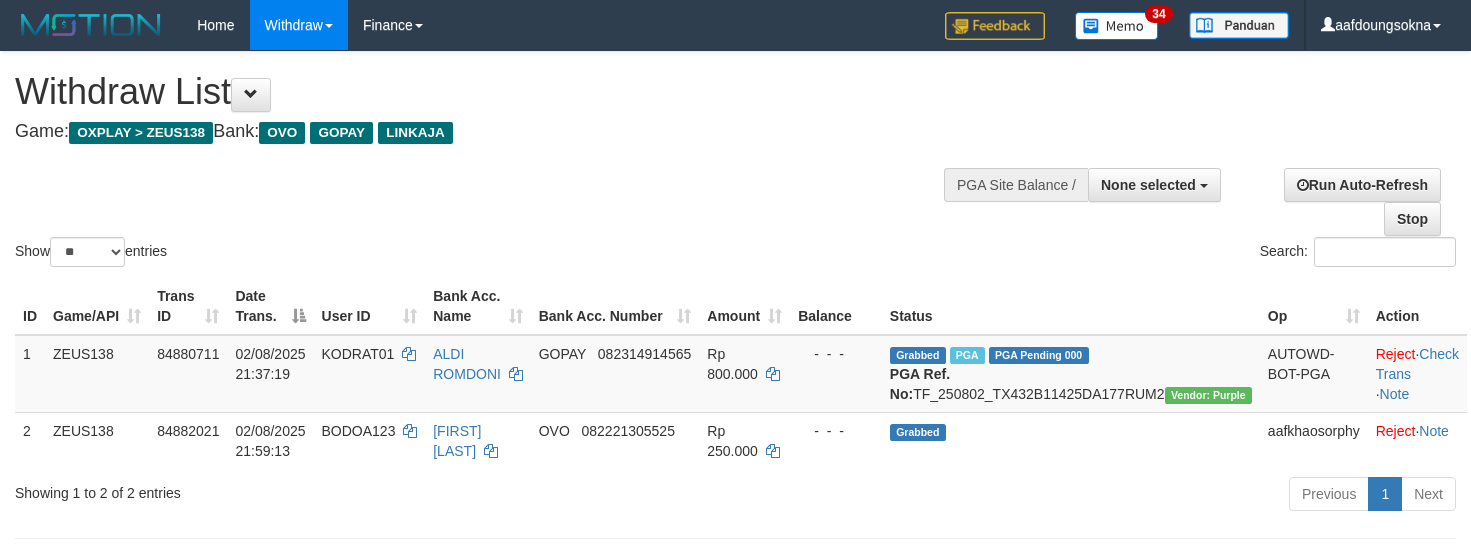 select 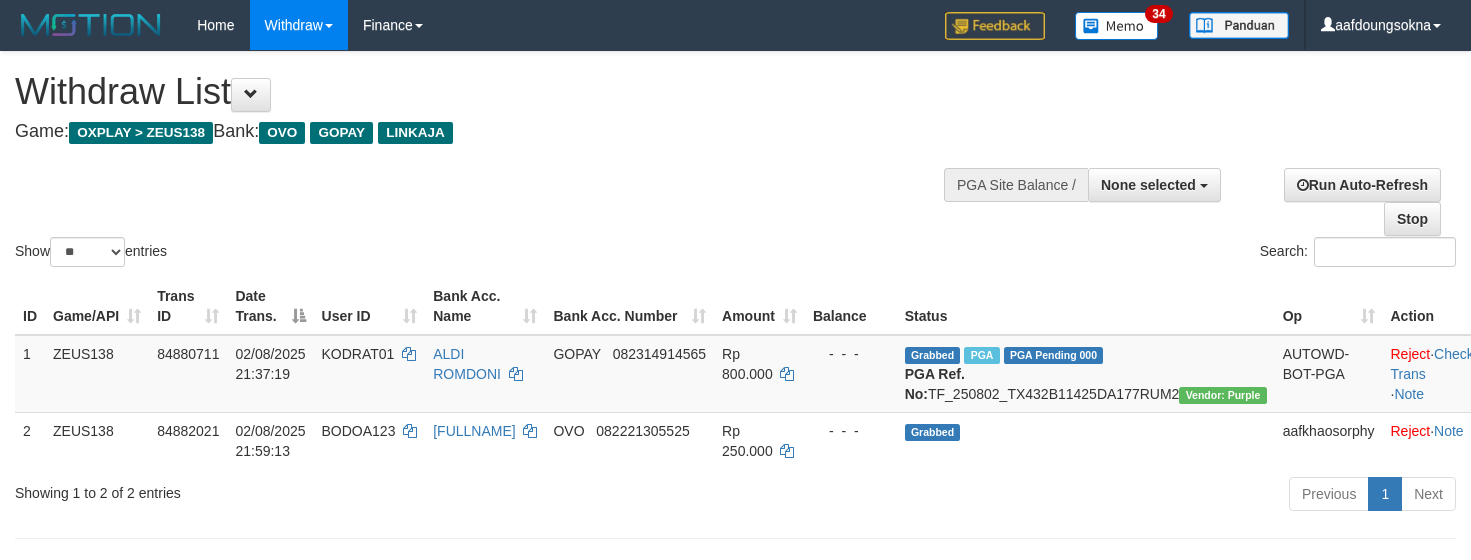 select 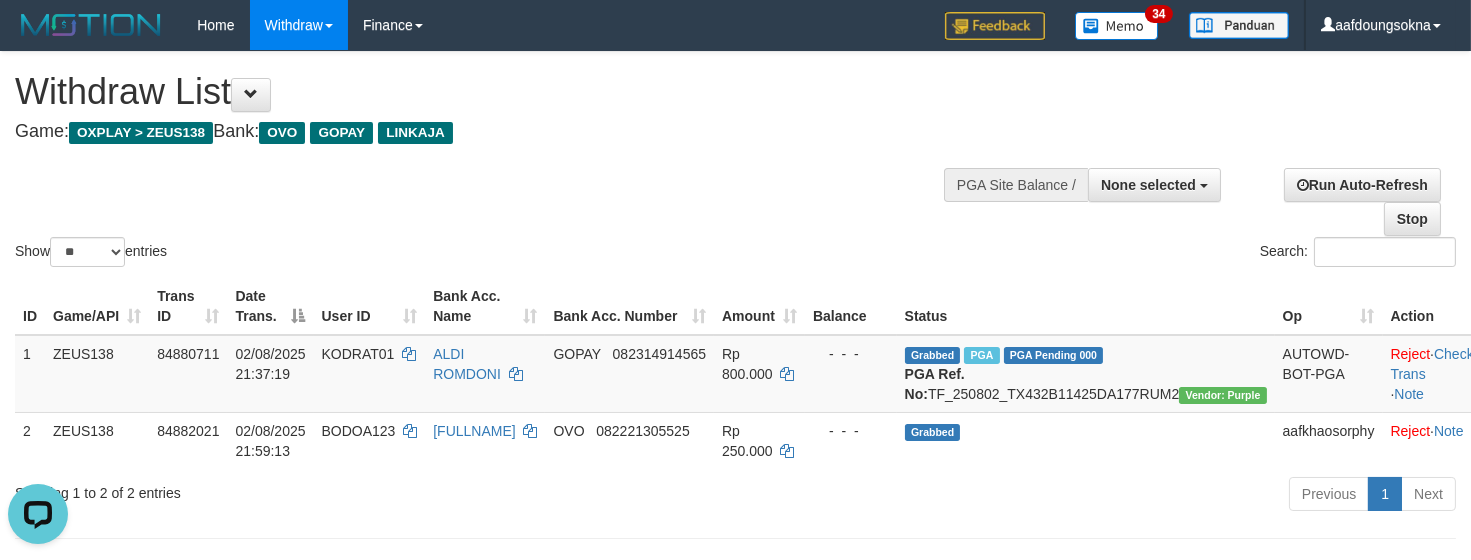 scroll, scrollTop: 0, scrollLeft: 0, axis: both 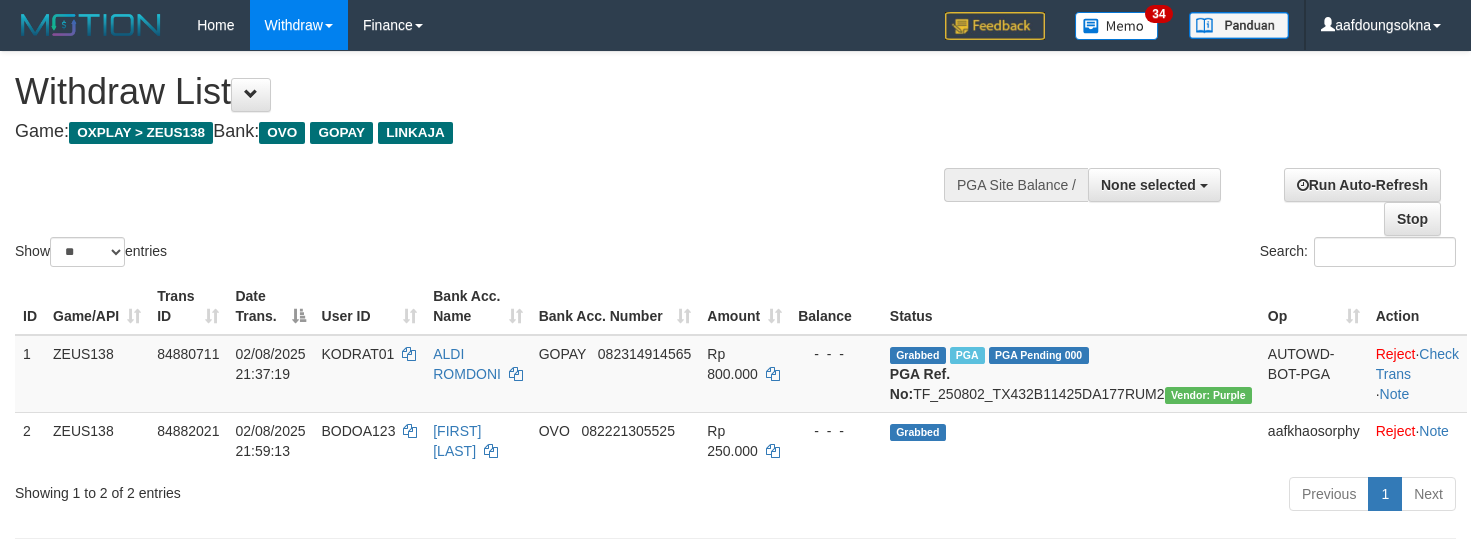 select 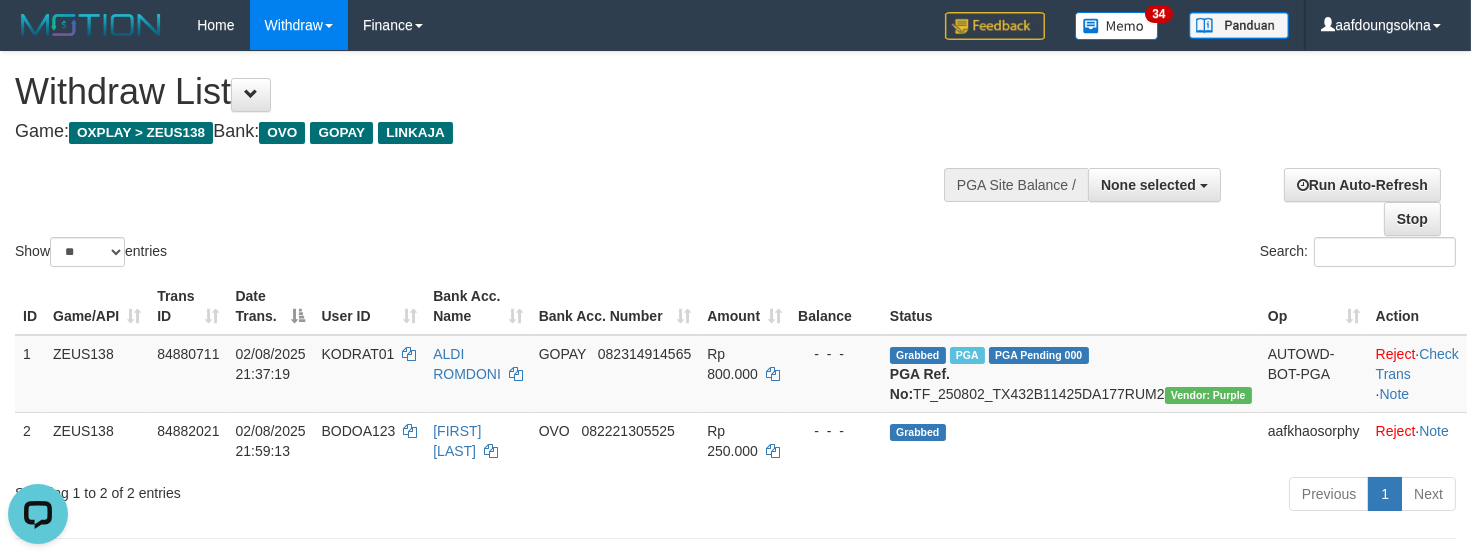 scroll, scrollTop: 0, scrollLeft: 0, axis: both 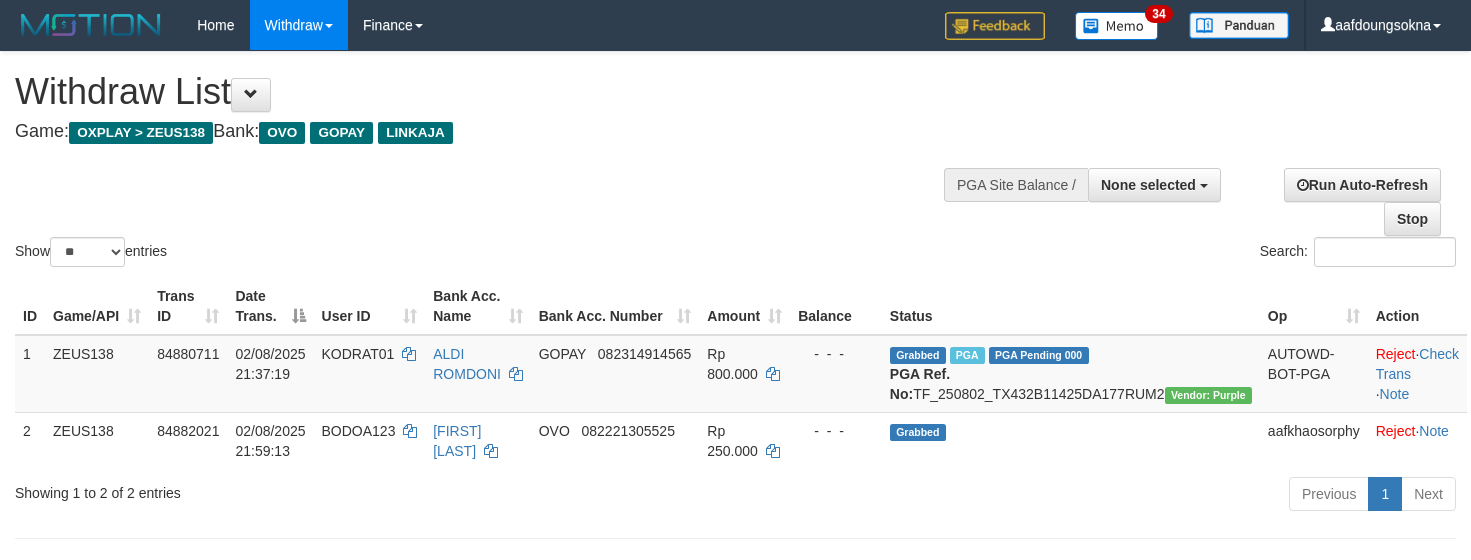 select 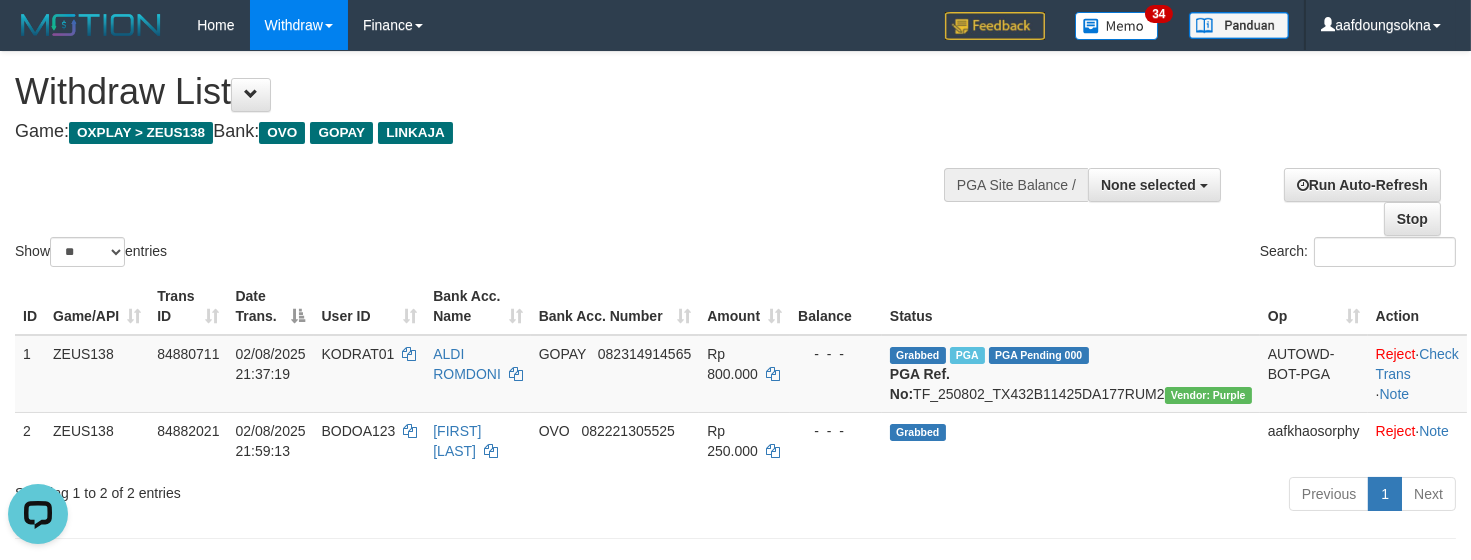 scroll, scrollTop: 0, scrollLeft: 0, axis: both 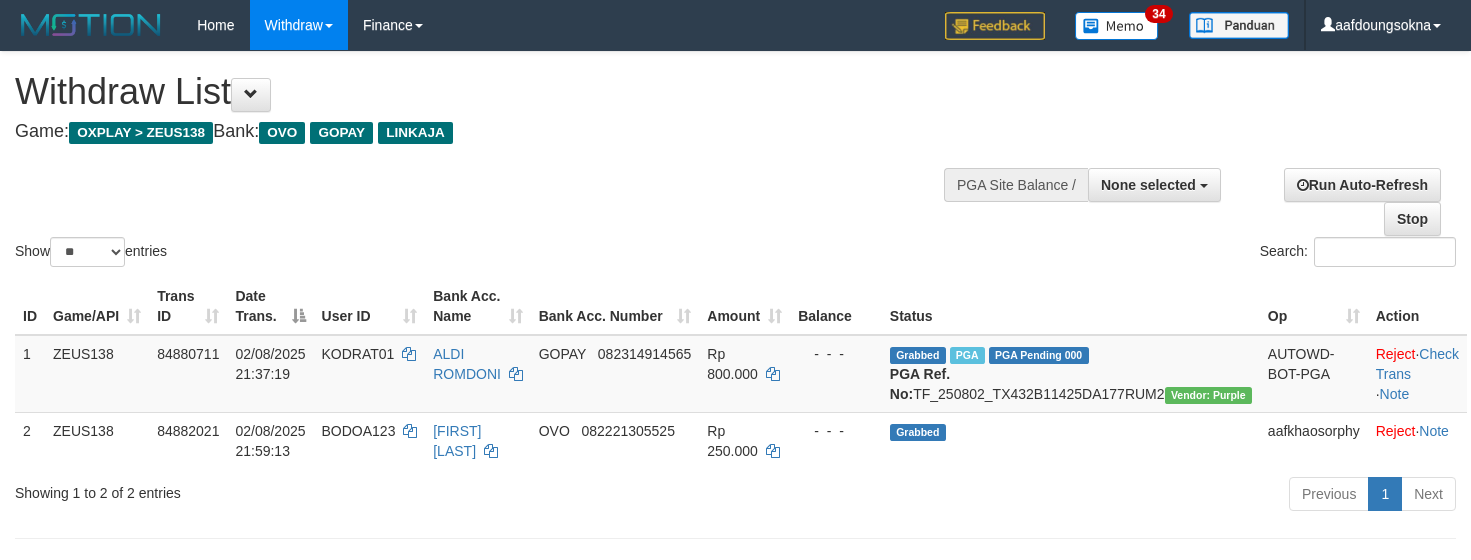 select 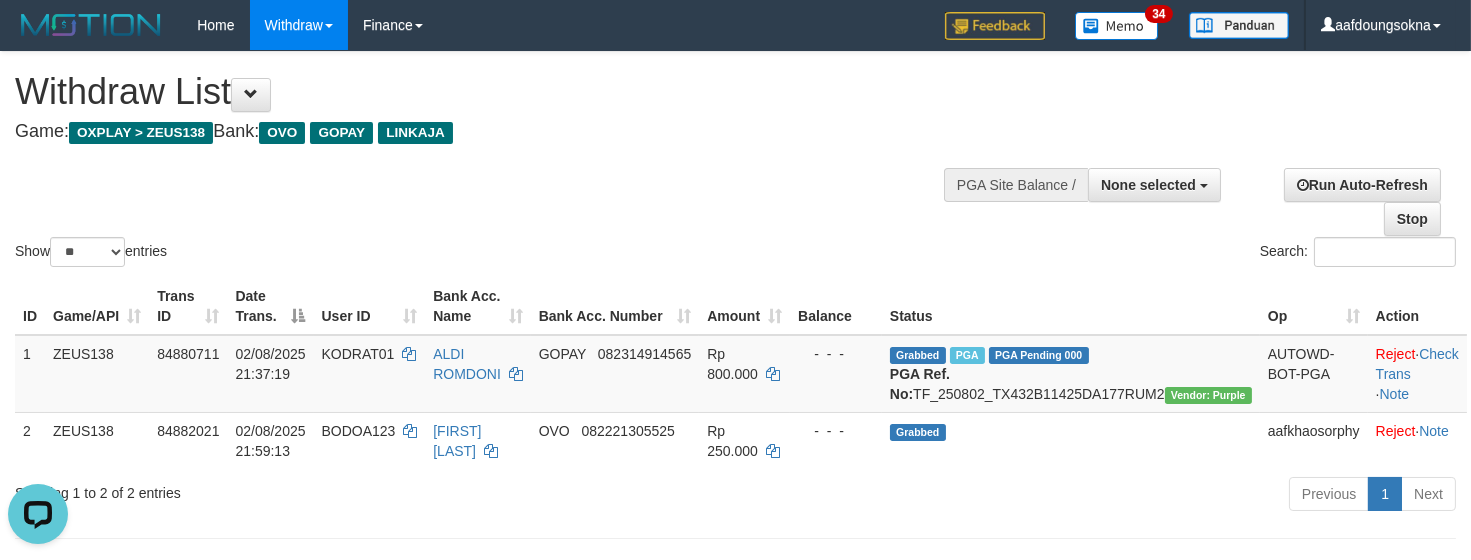 scroll, scrollTop: 0, scrollLeft: 0, axis: both 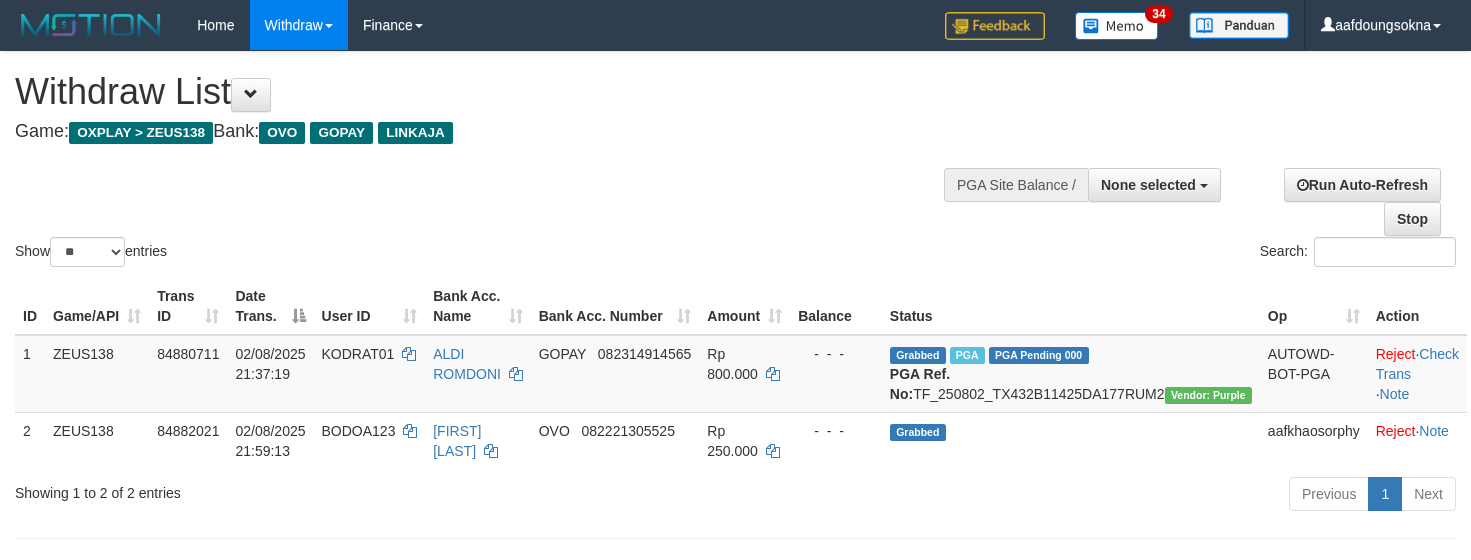 select 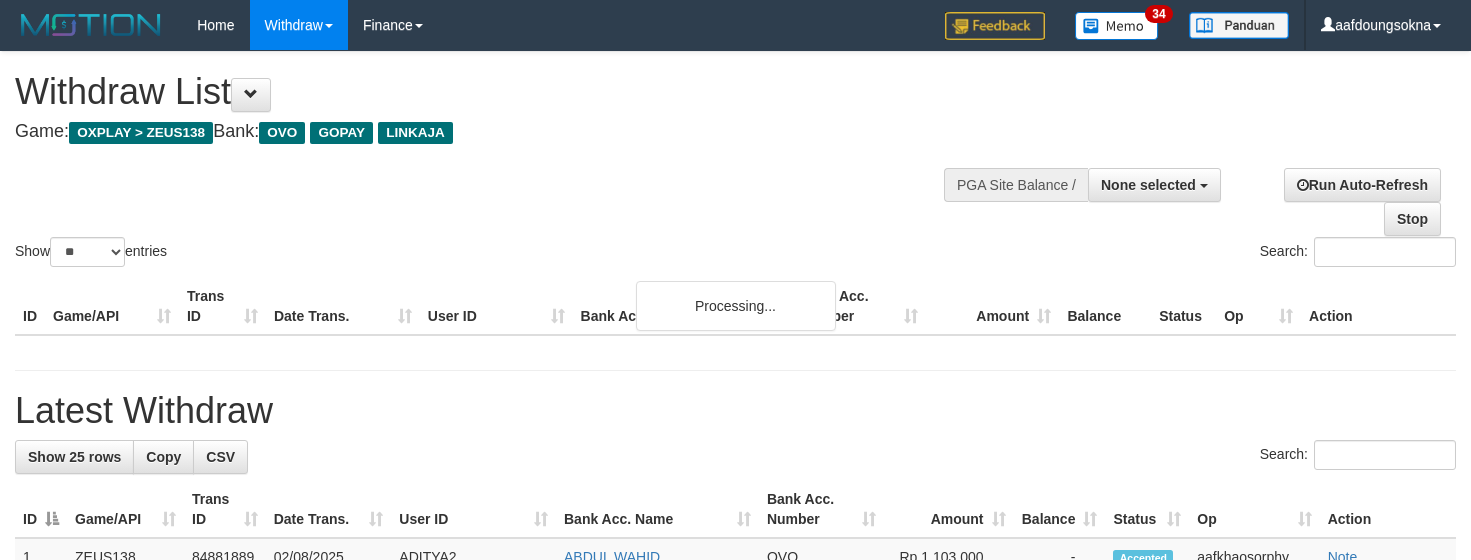select 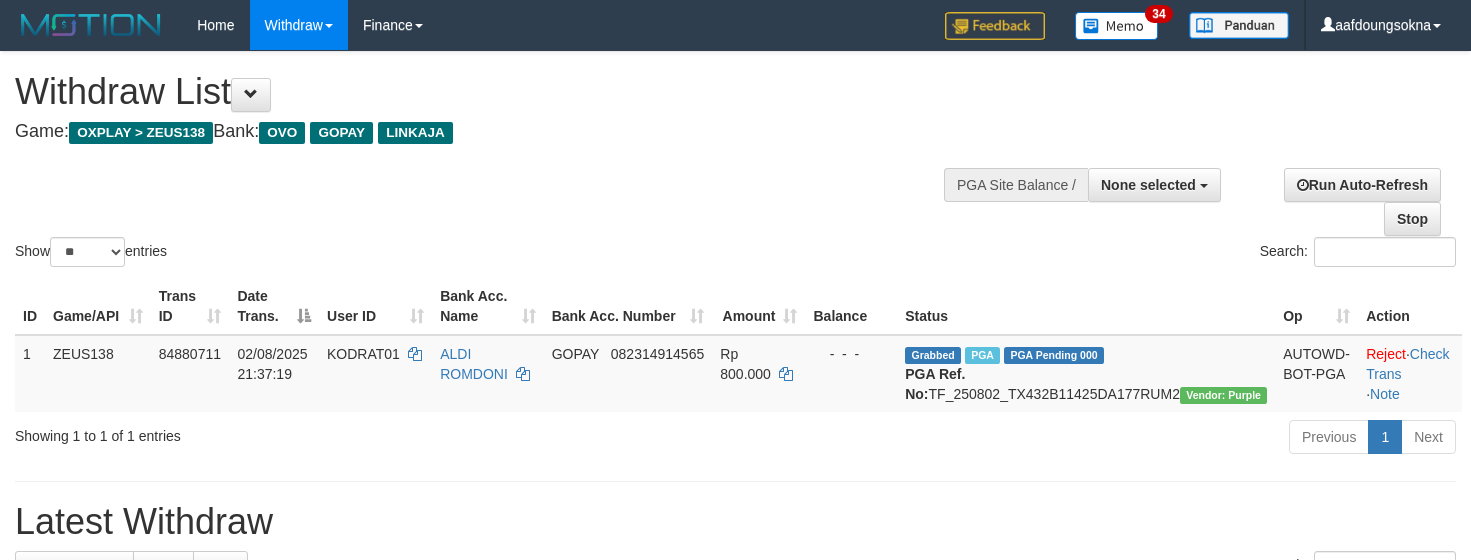 select 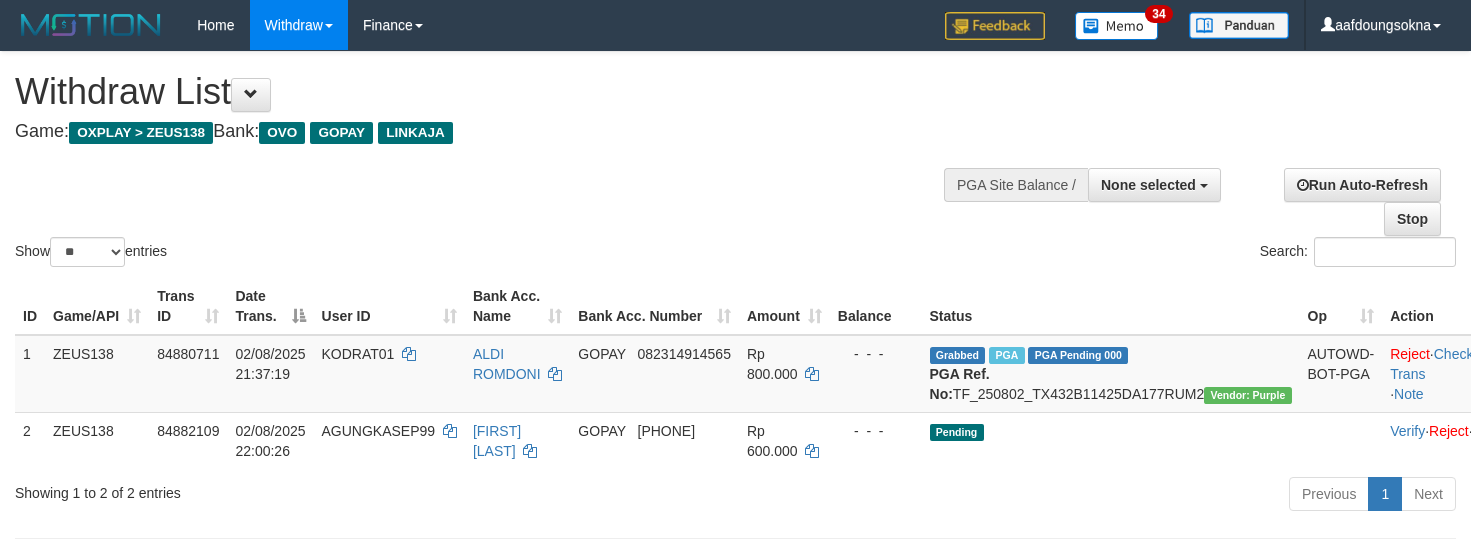 select 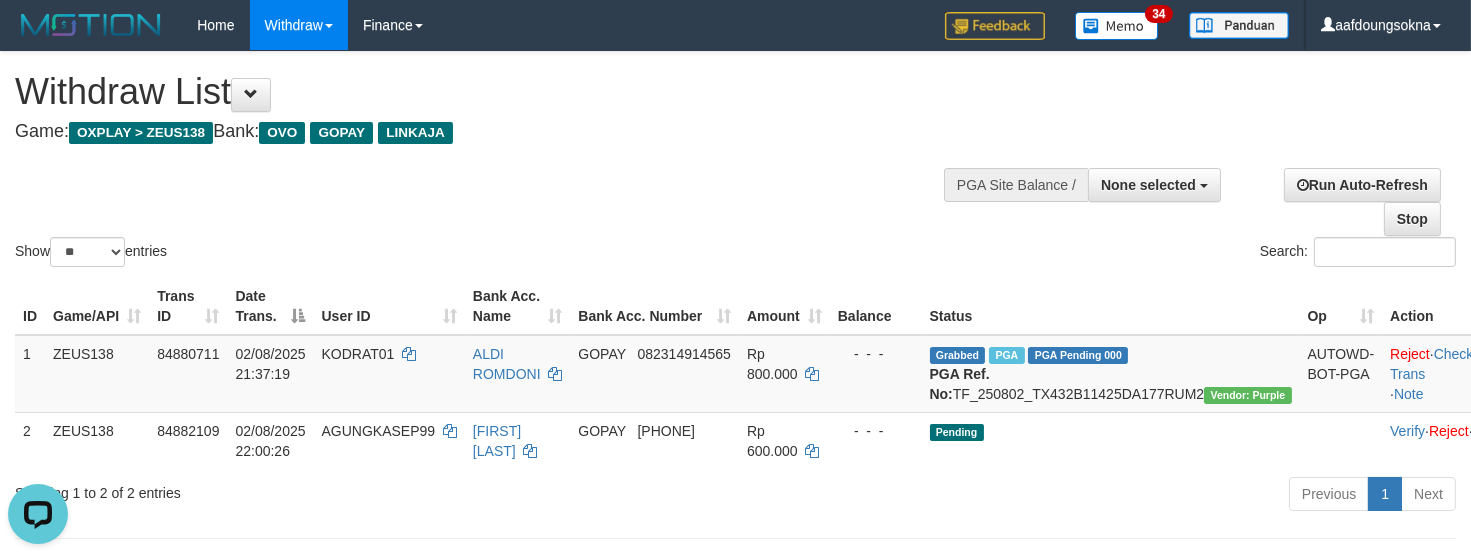 scroll, scrollTop: 0, scrollLeft: 0, axis: both 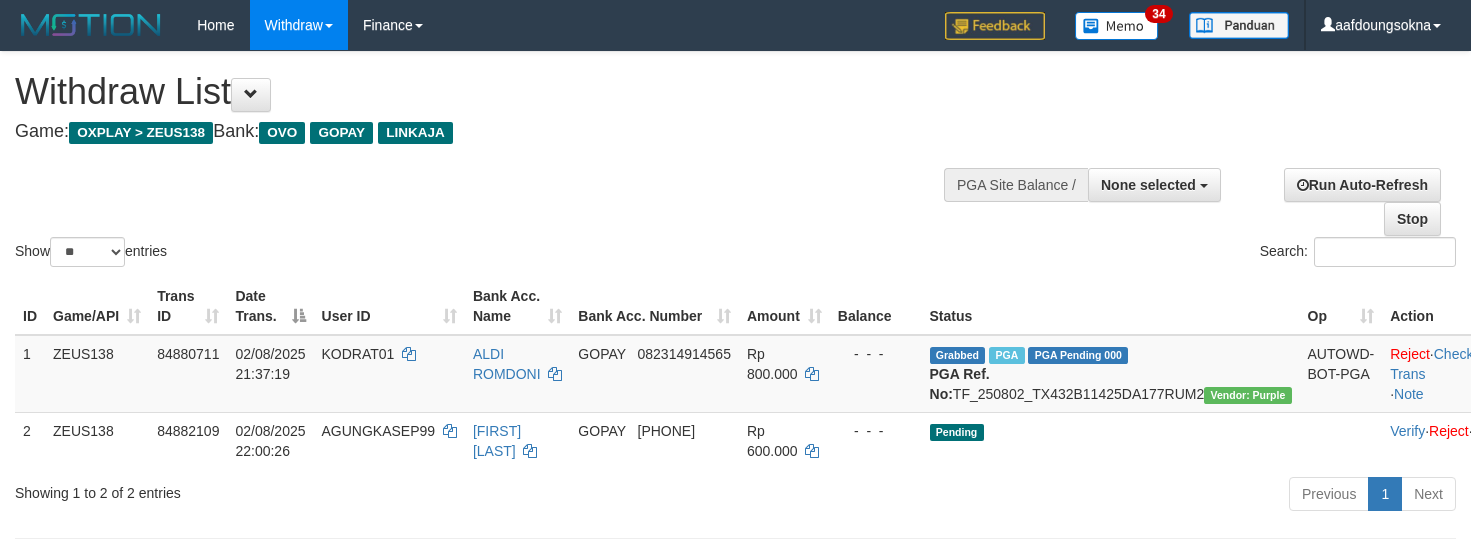 select 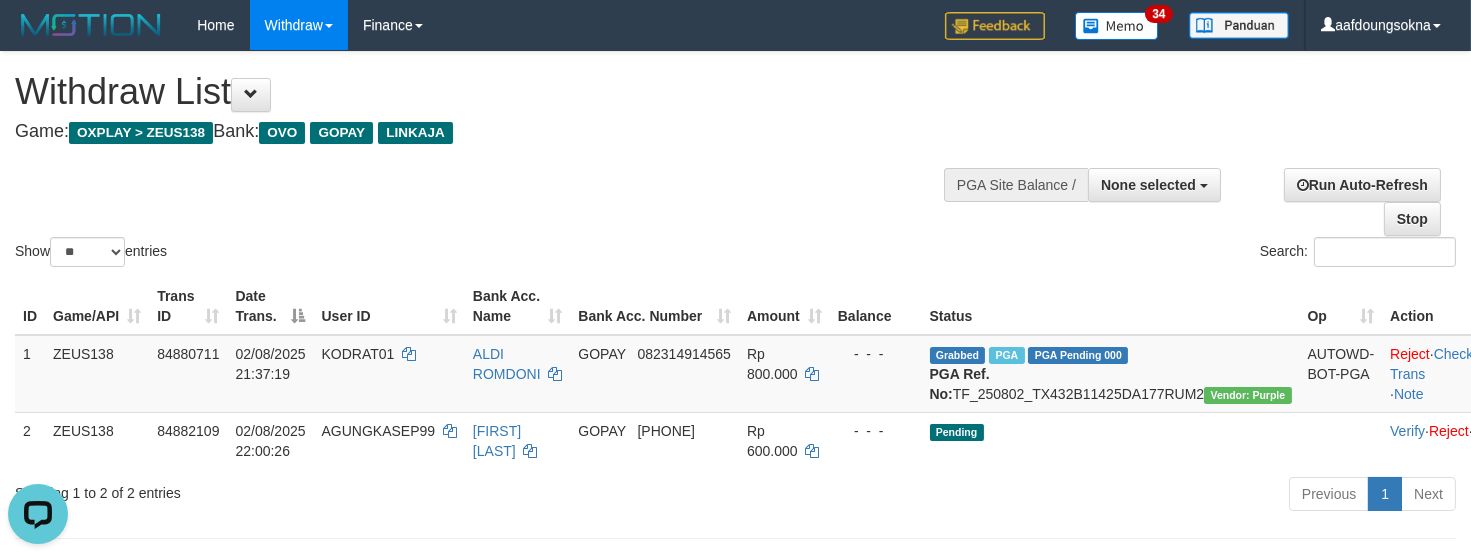 scroll, scrollTop: 0, scrollLeft: 0, axis: both 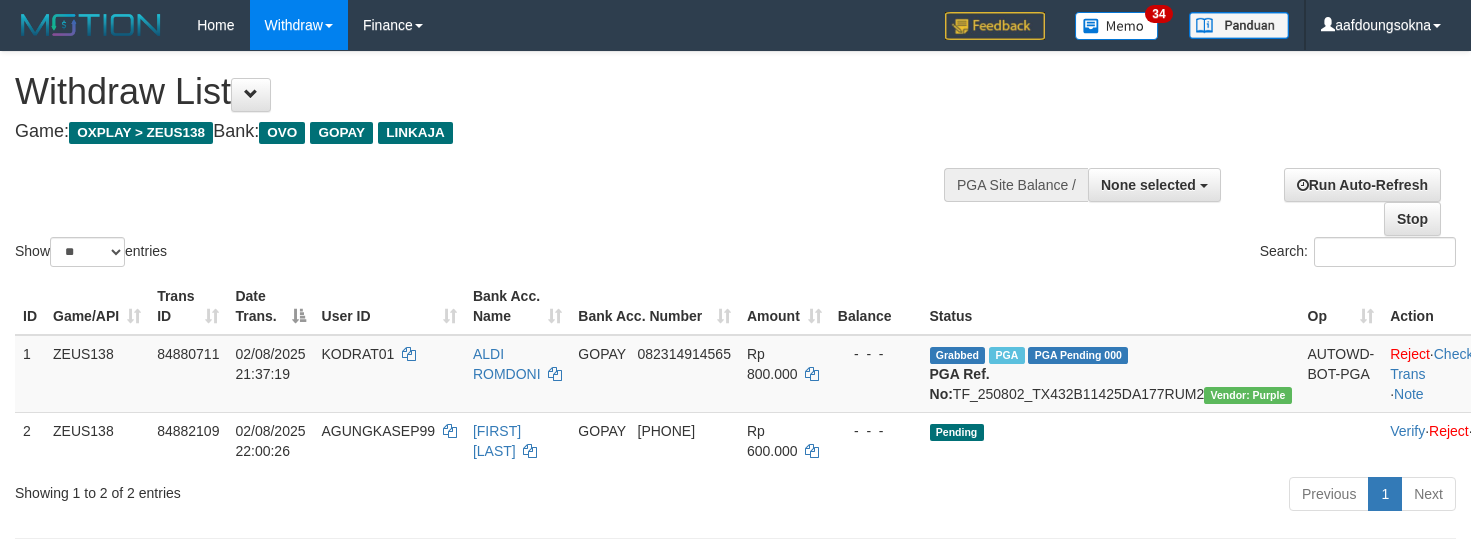 select 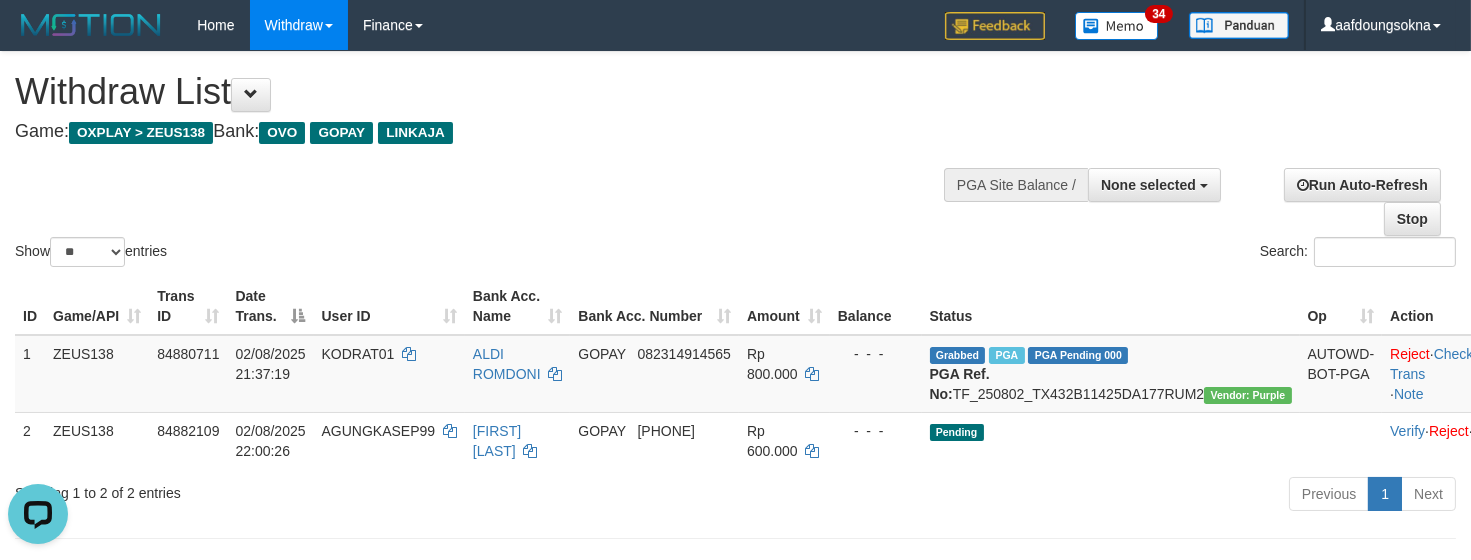 scroll, scrollTop: 0, scrollLeft: 0, axis: both 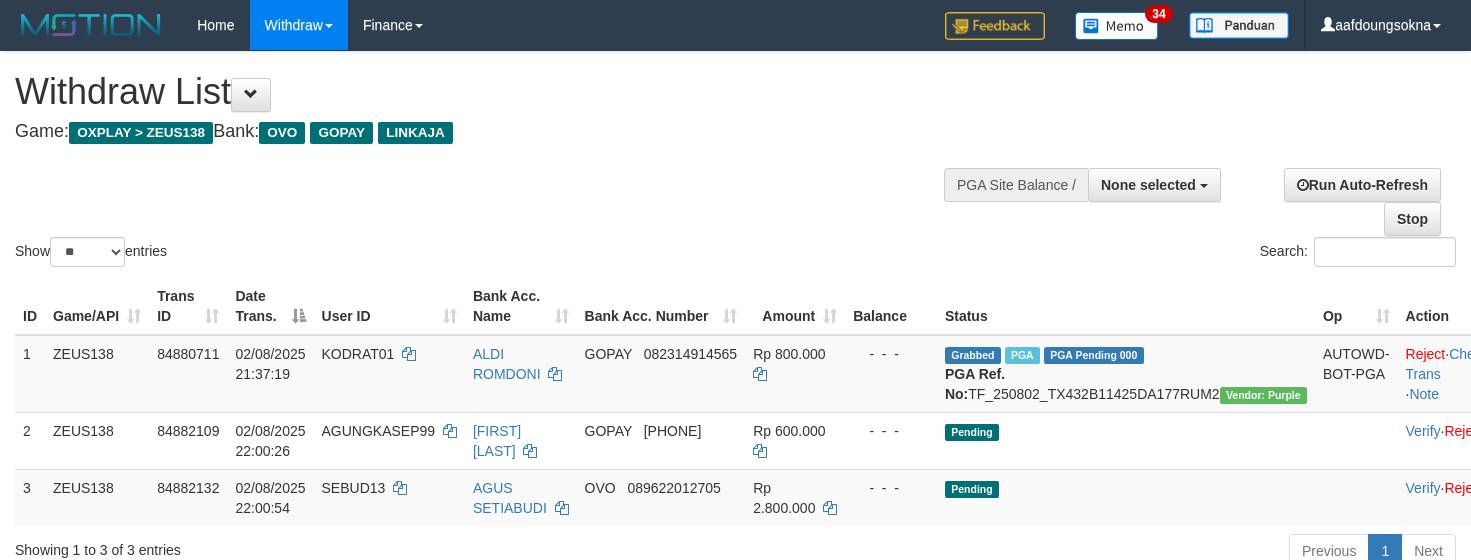 select 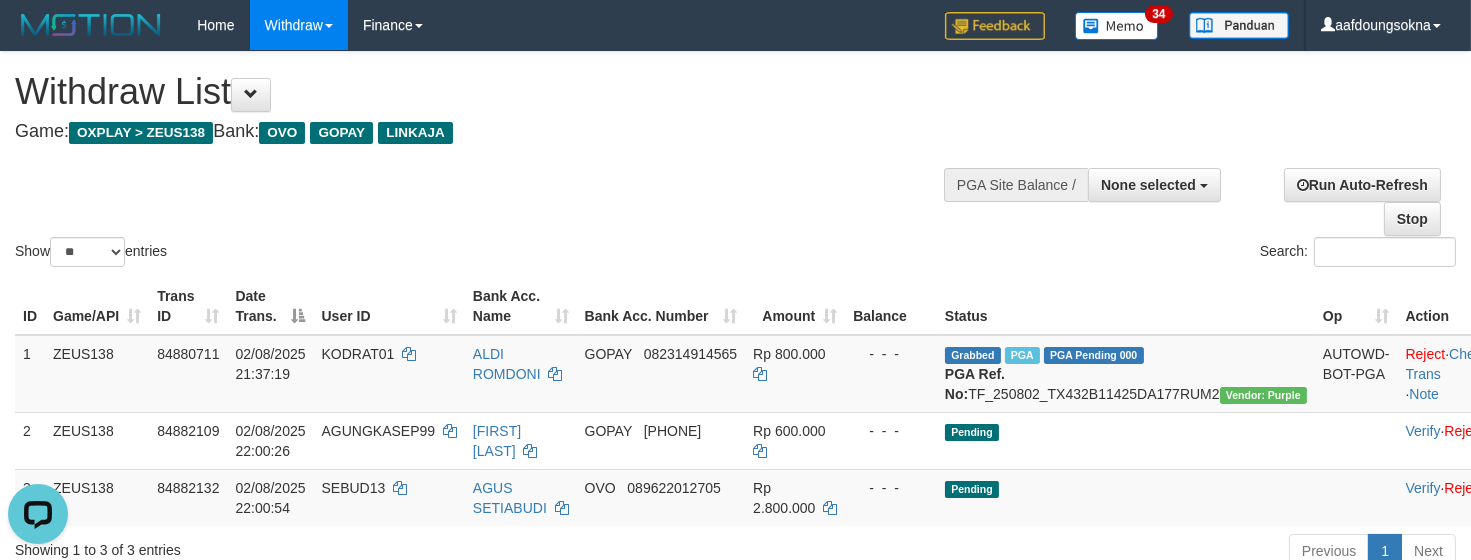 scroll, scrollTop: 0, scrollLeft: 0, axis: both 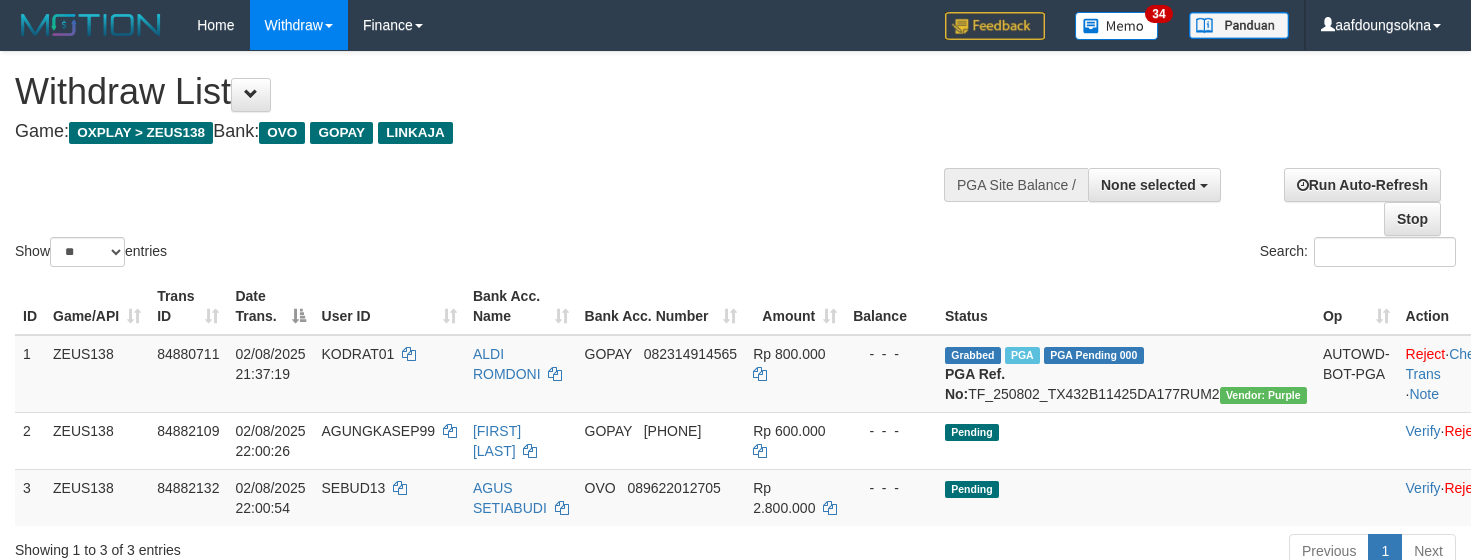 select 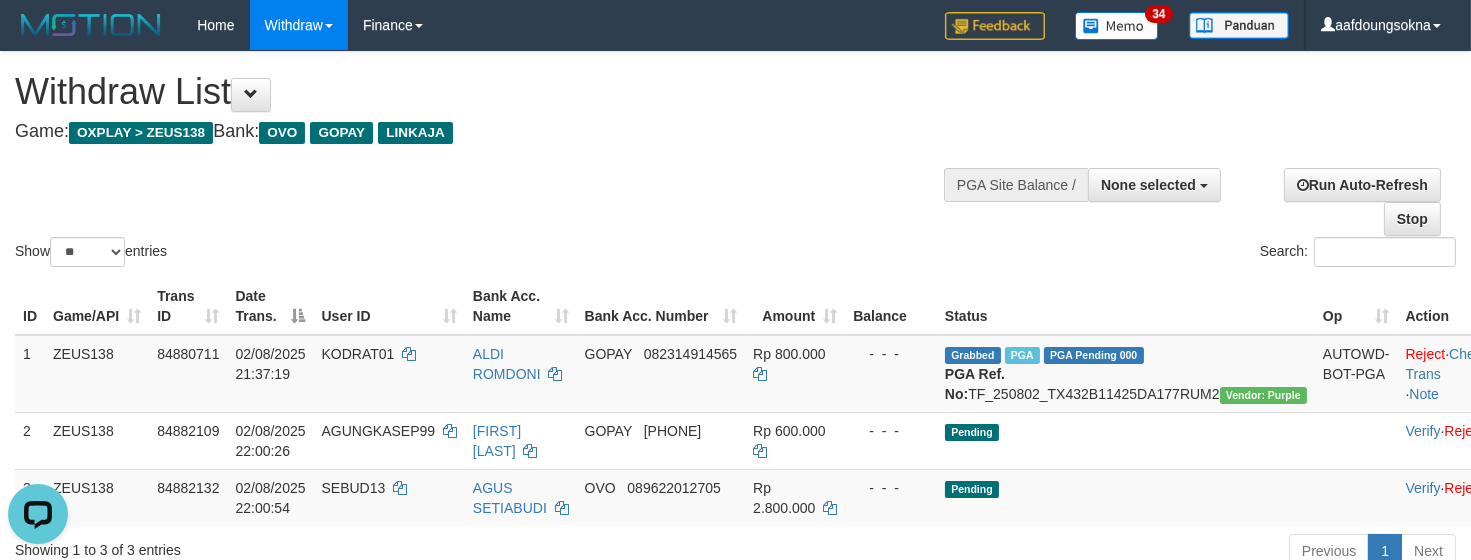 scroll, scrollTop: 0, scrollLeft: 0, axis: both 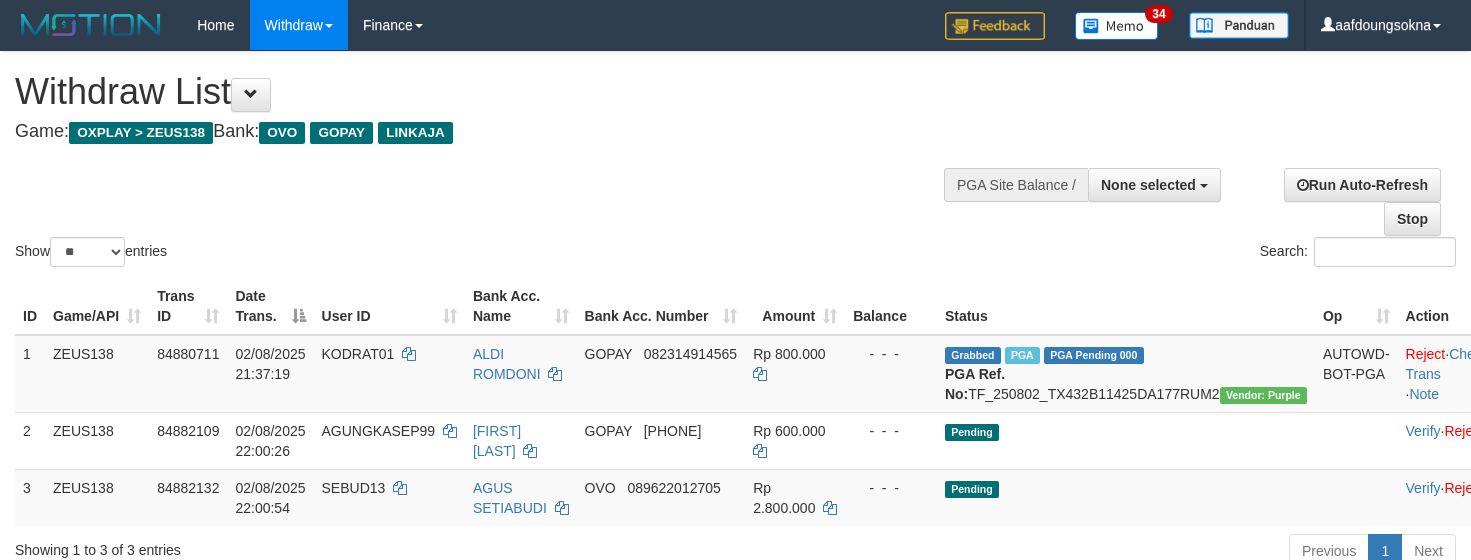 select 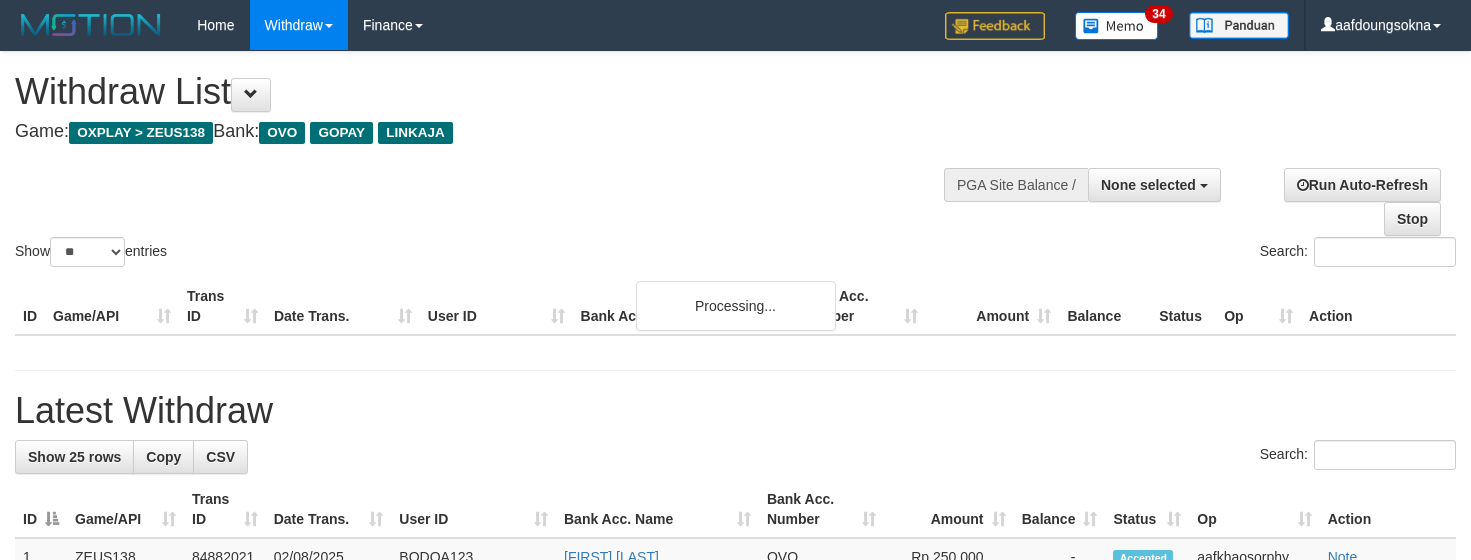 select 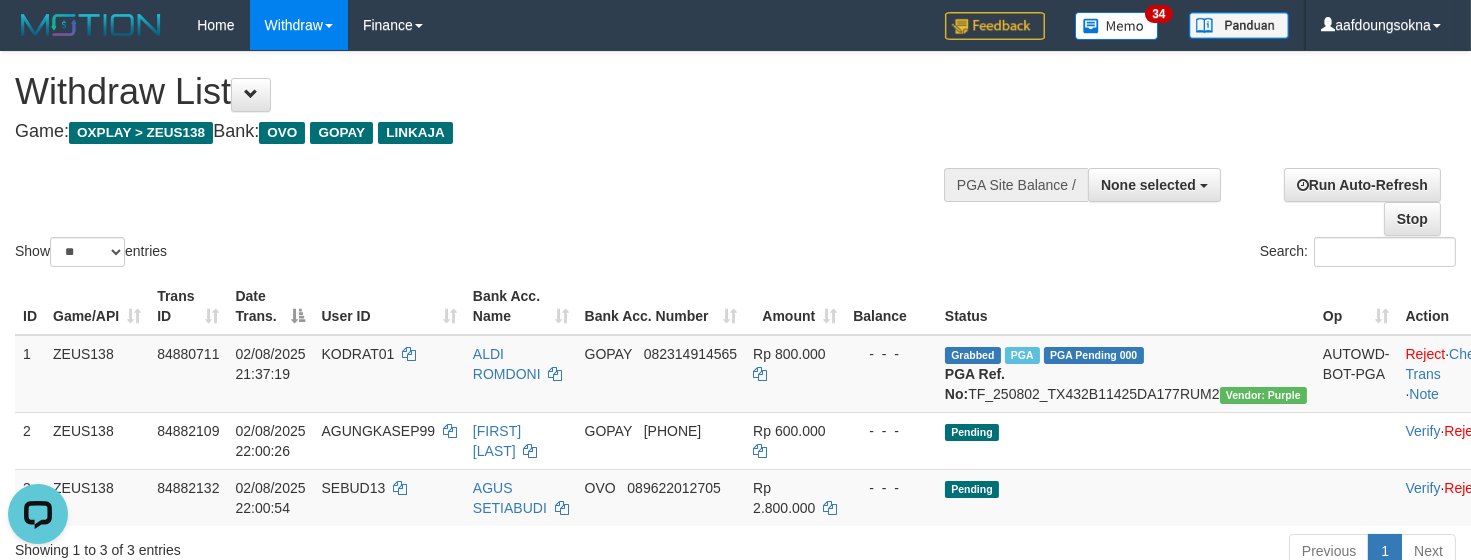 scroll, scrollTop: 0, scrollLeft: 0, axis: both 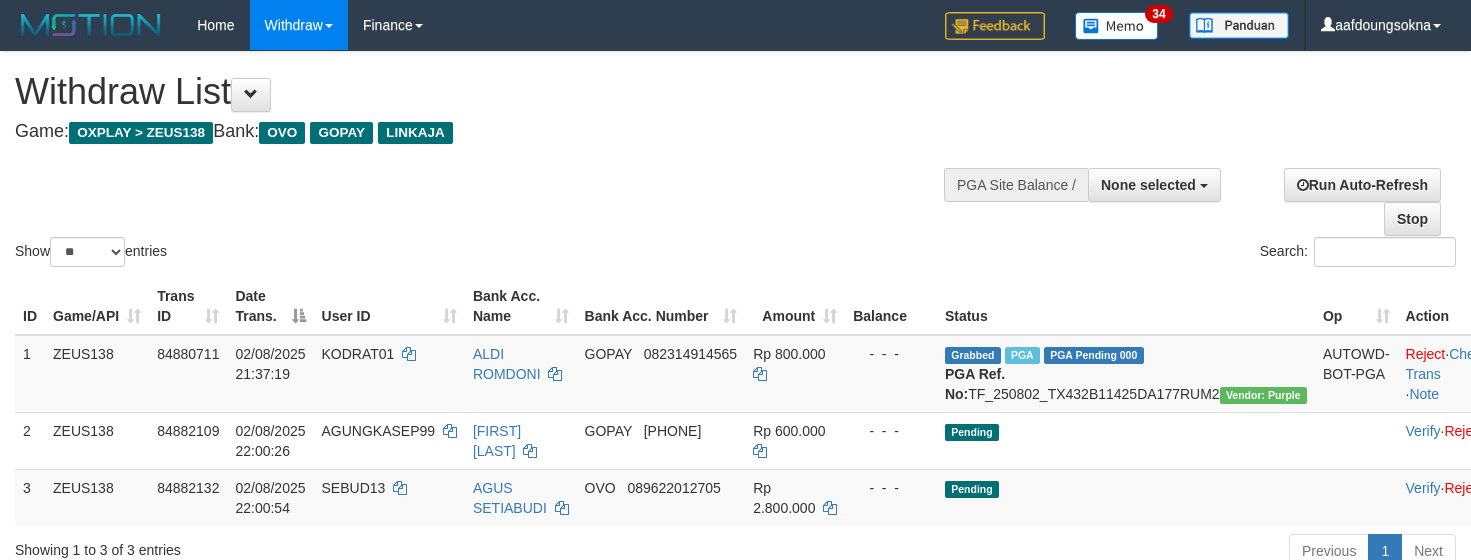 select 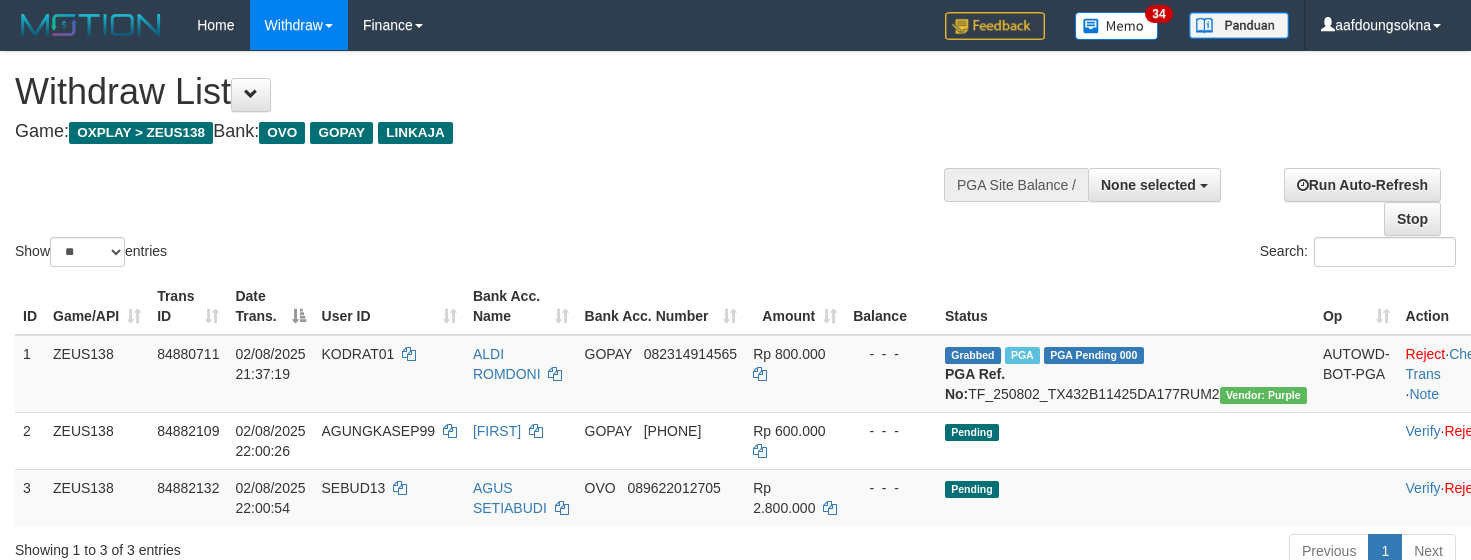 select 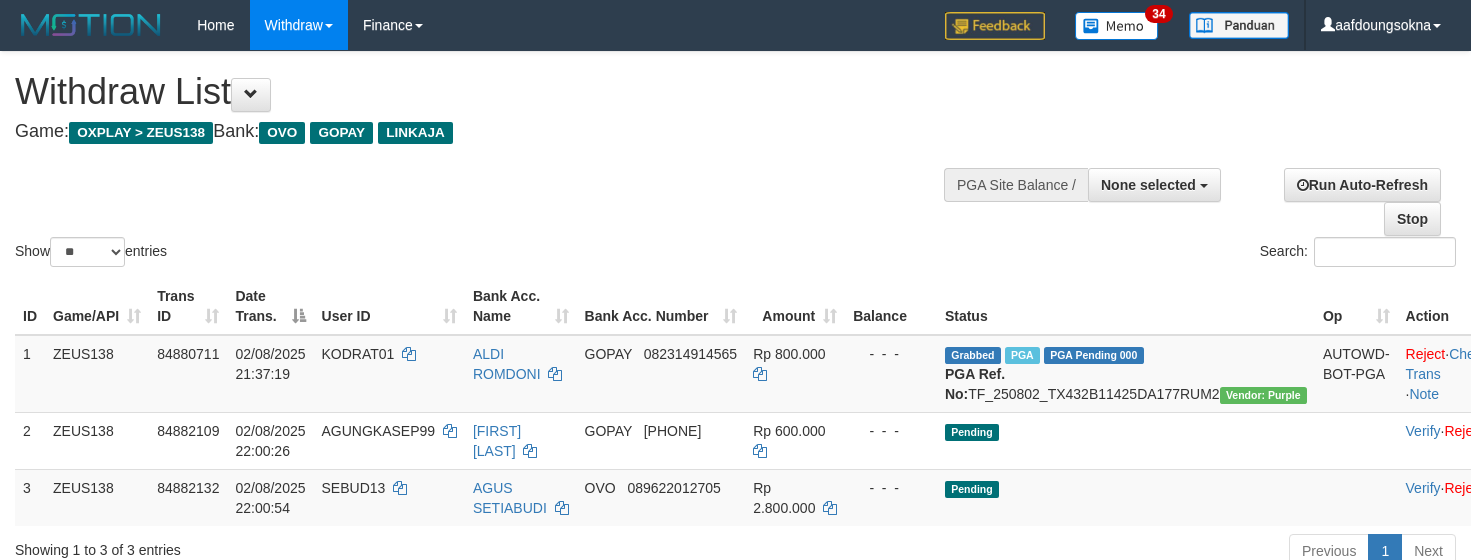 select 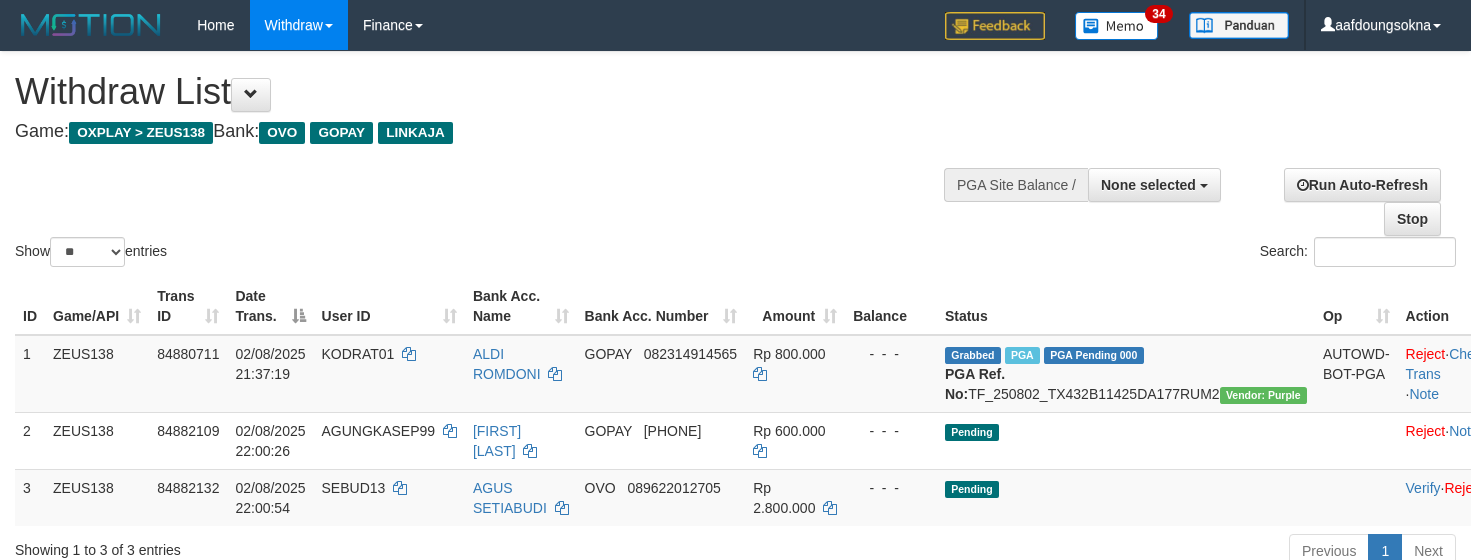 select 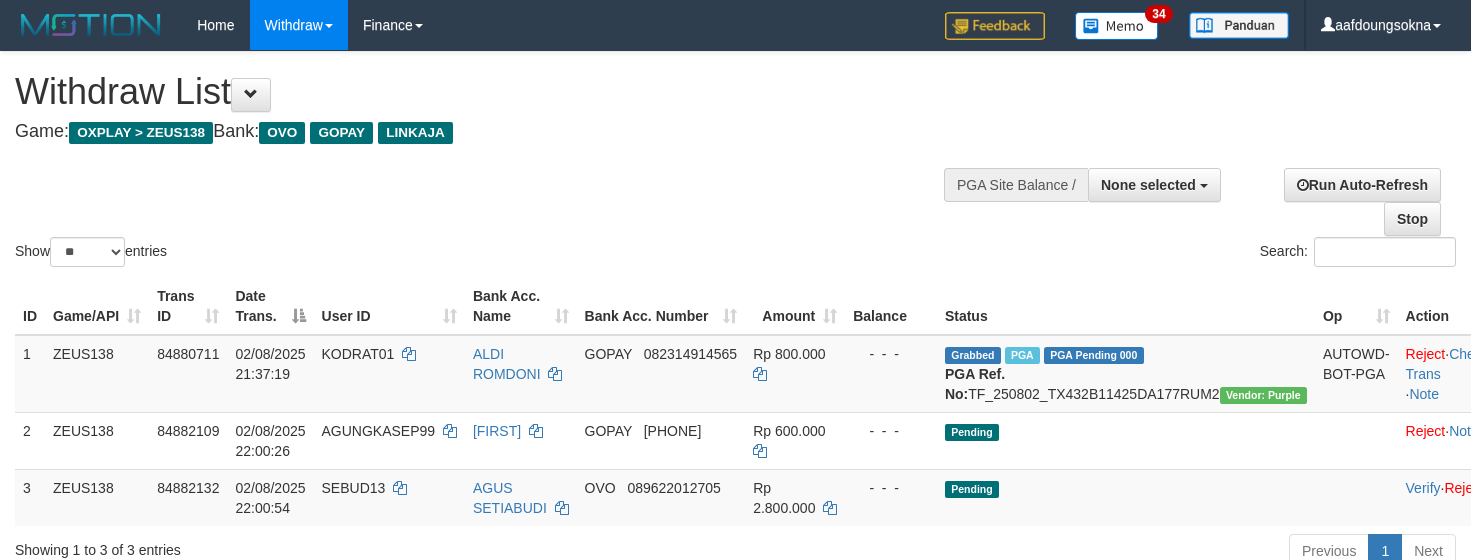 select 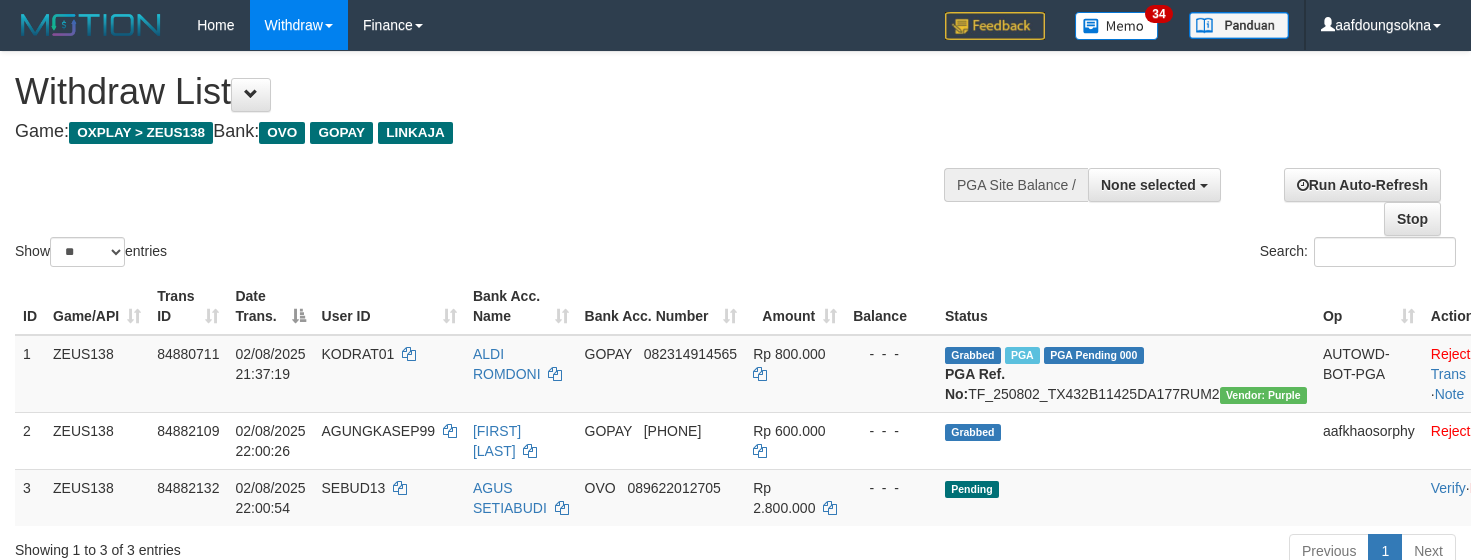 select 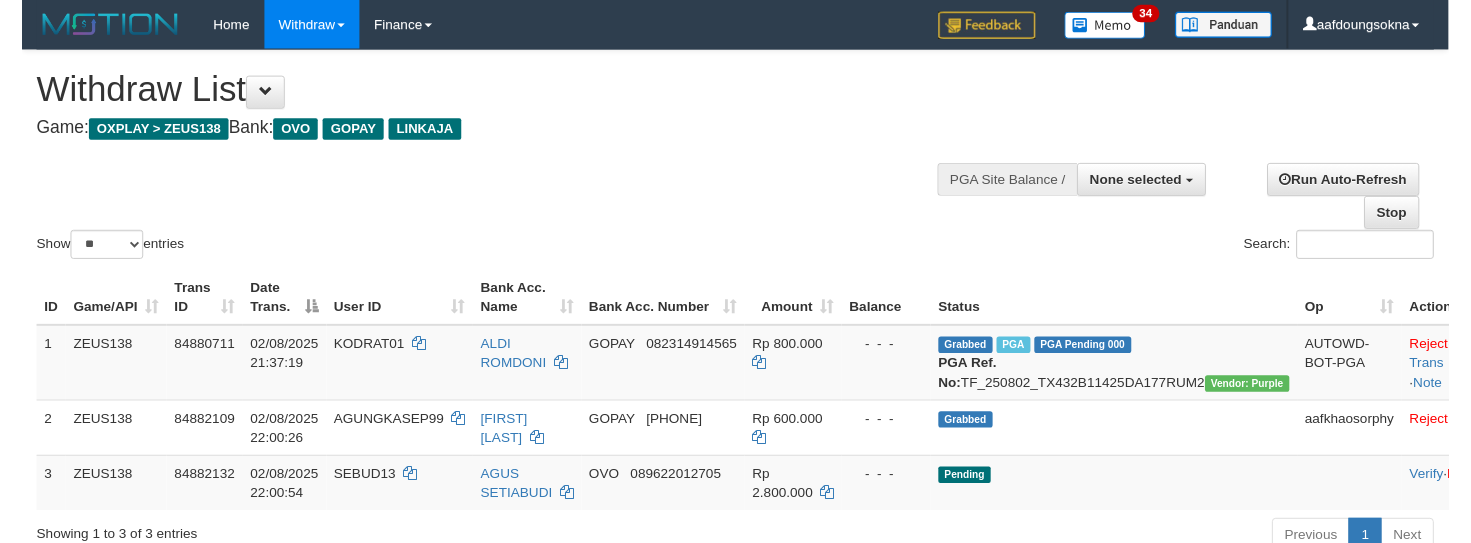 scroll, scrollTop: 0, scrollLeft: 0, axis: both 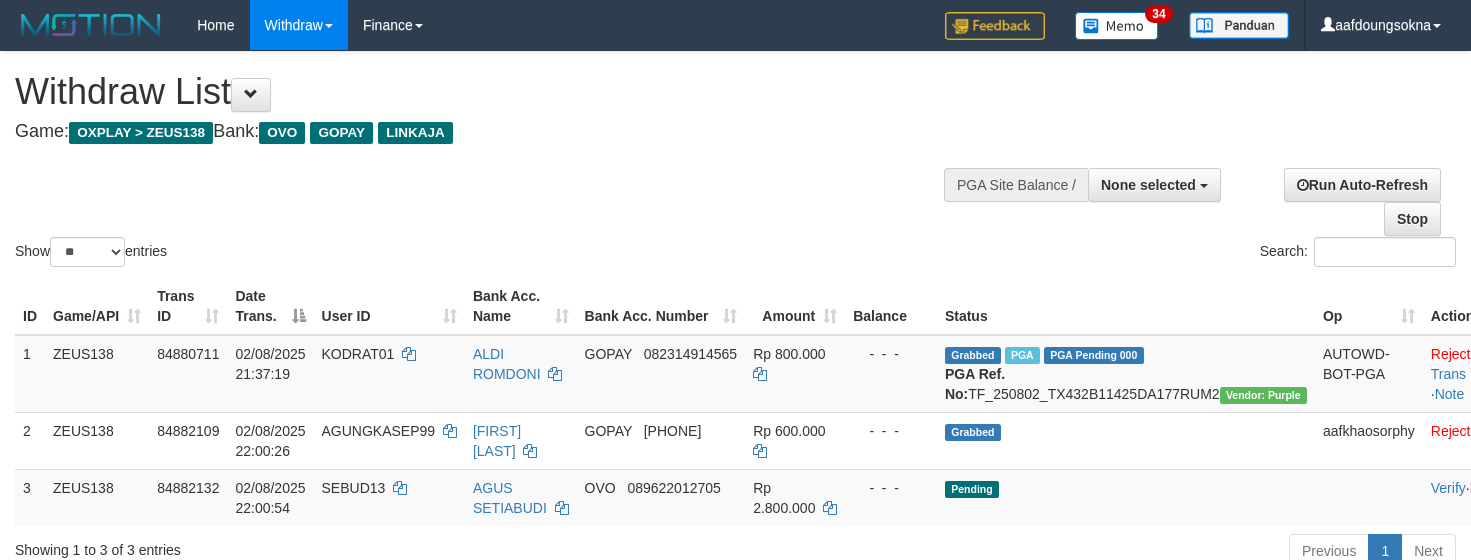 select 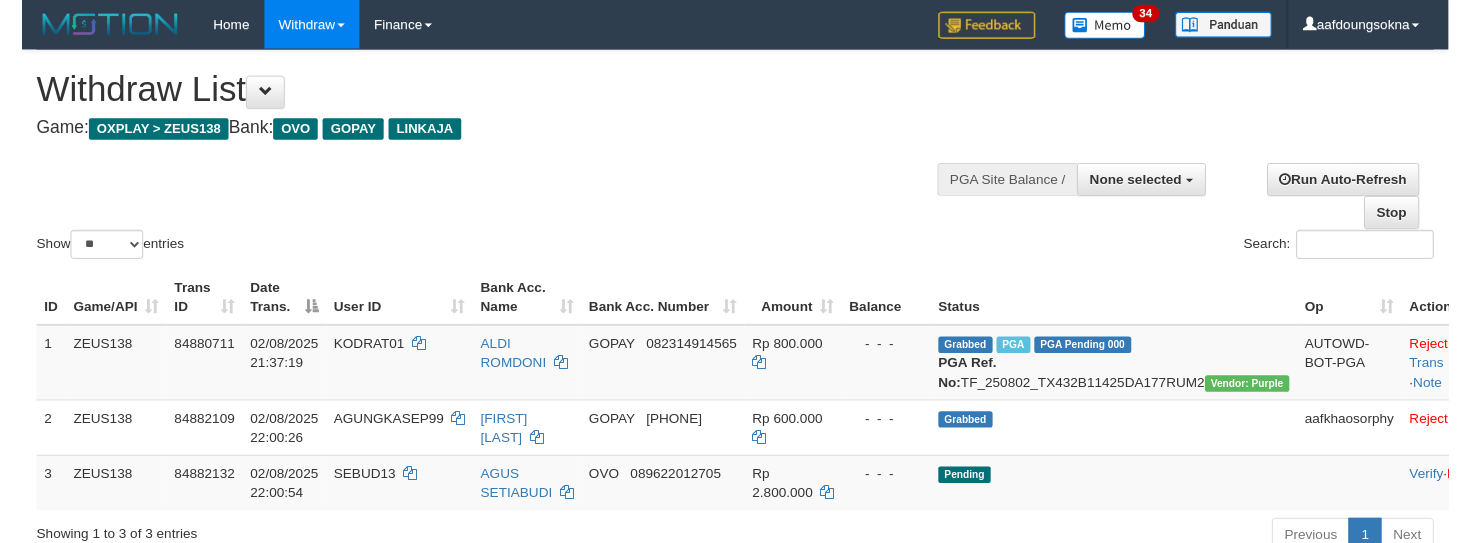 scroll, scrollTop: 0, scrollLeft: 0, axis: both 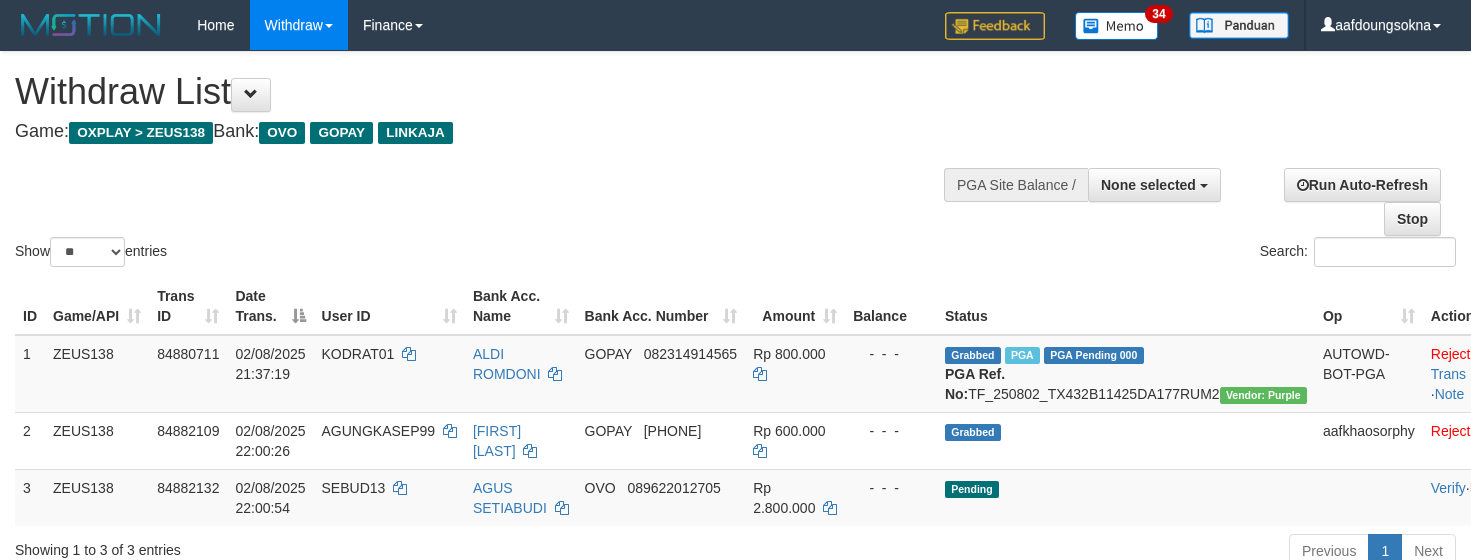select 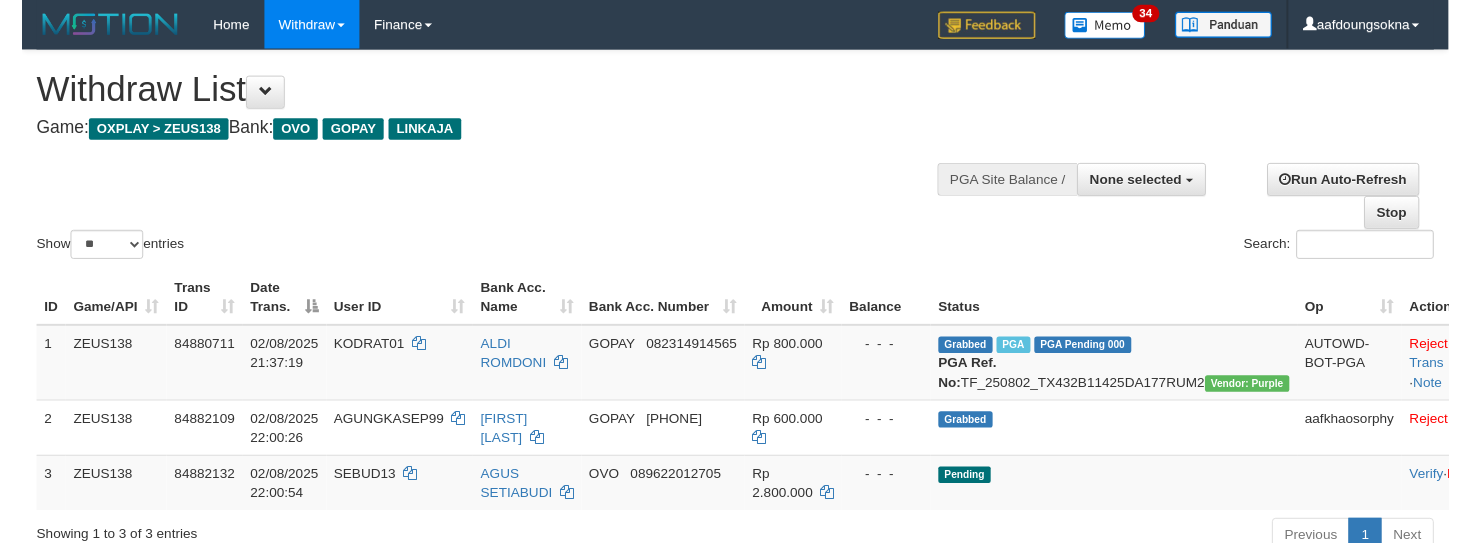 scroll, scrollTop: 0, scrollLeft: 0, axis: both 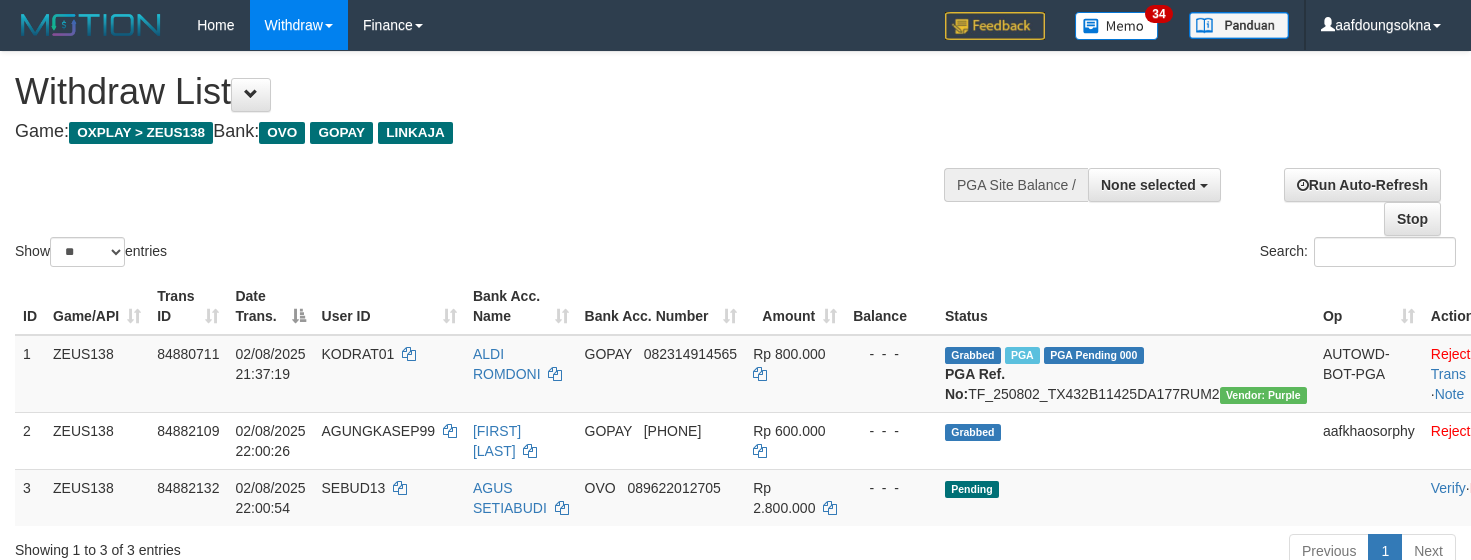select 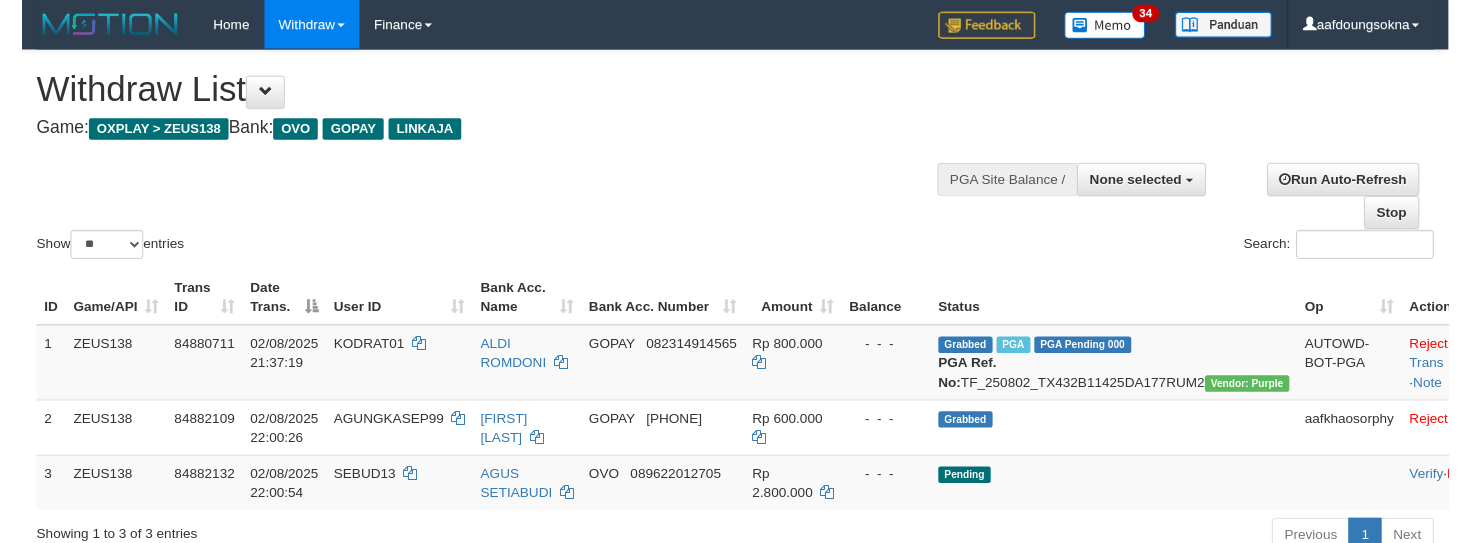 scroll, scrollTop: 0, scrollLeft: 0, axis: both 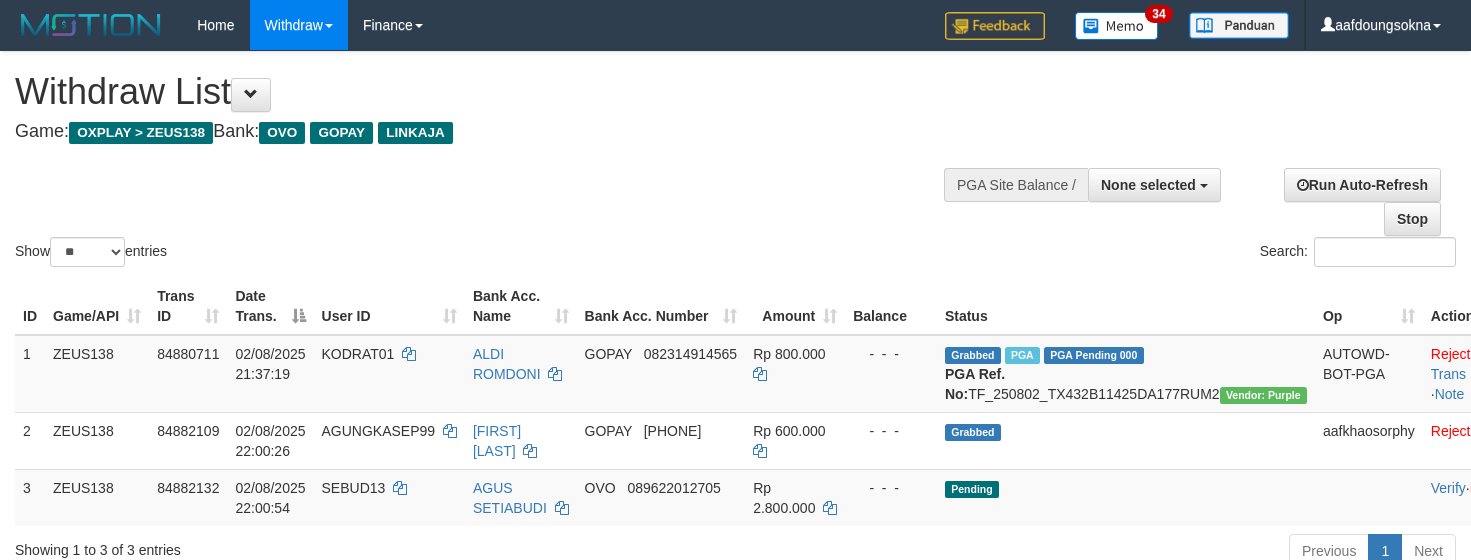 select 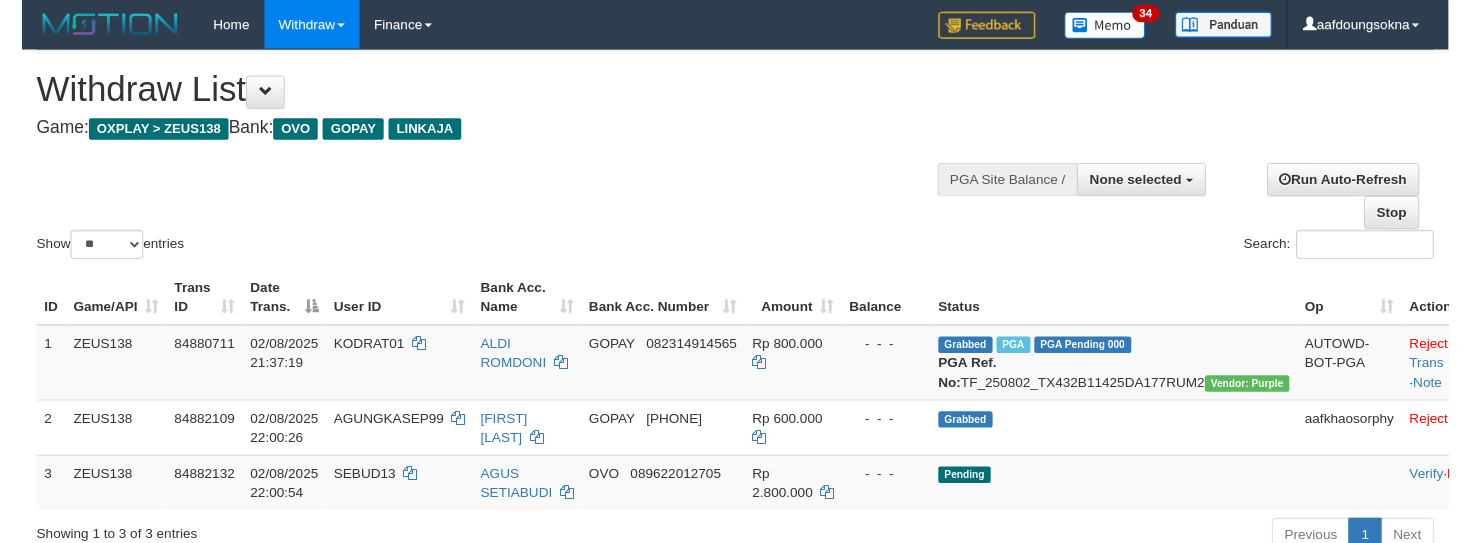 scroll, scrollTop: 0, scrollLeft: 0, axis: both 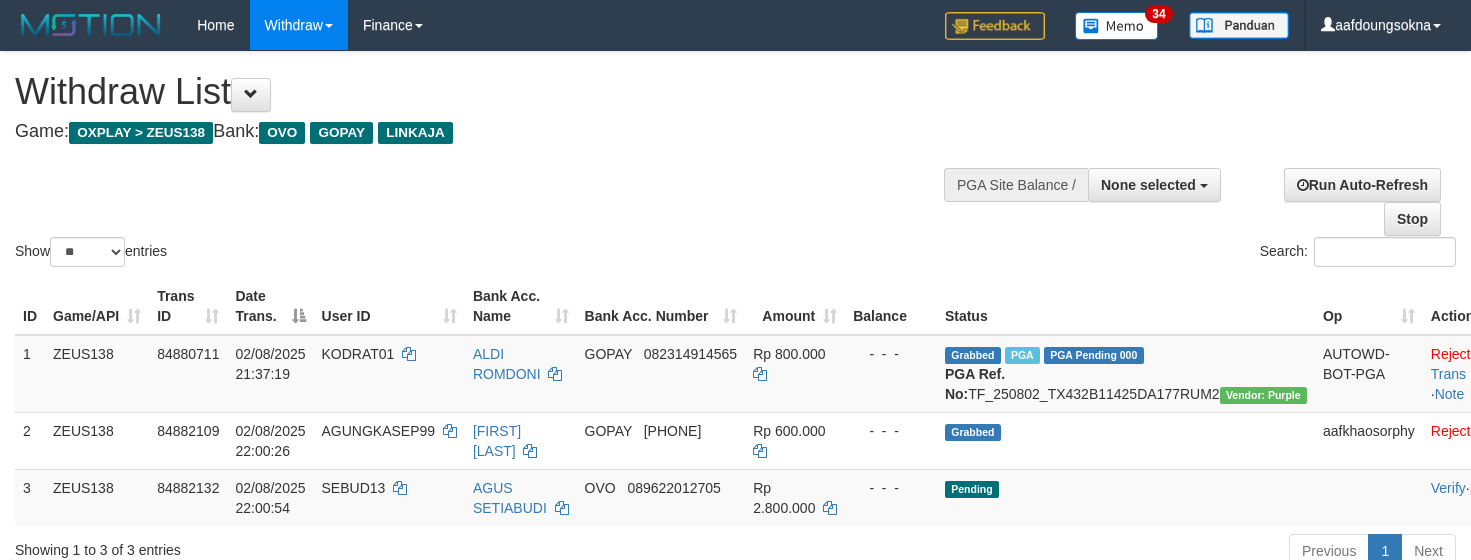 select 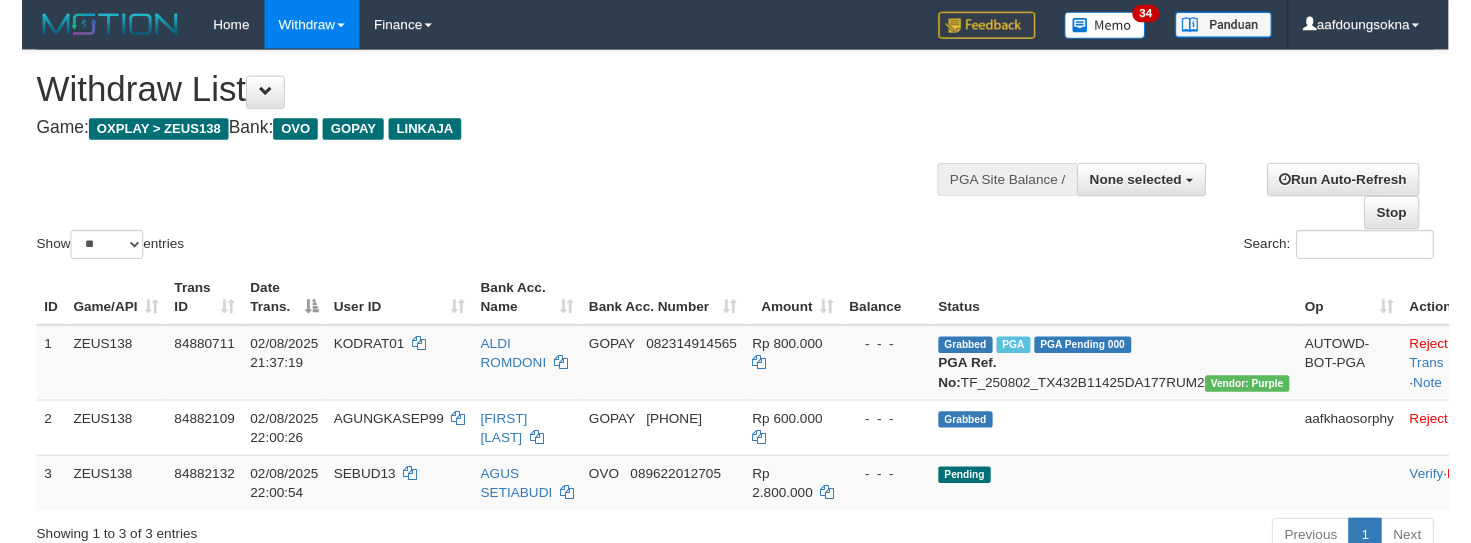 scroll, scrollTop: 0, scrollLeft: 0, axis: both 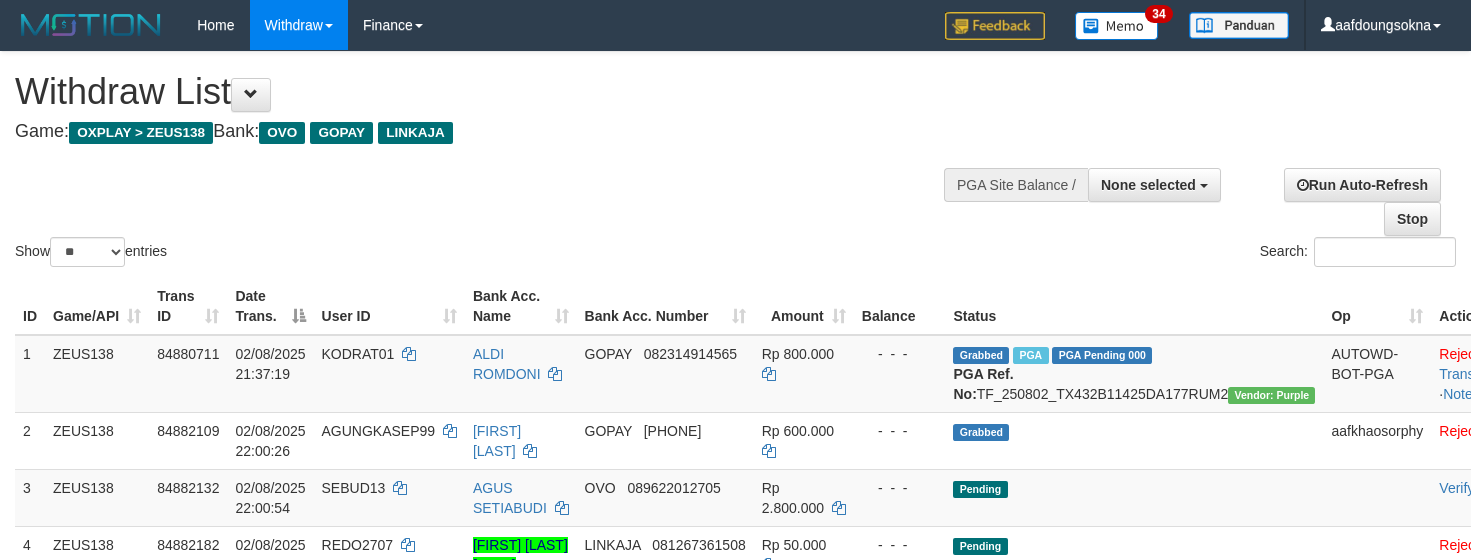 select 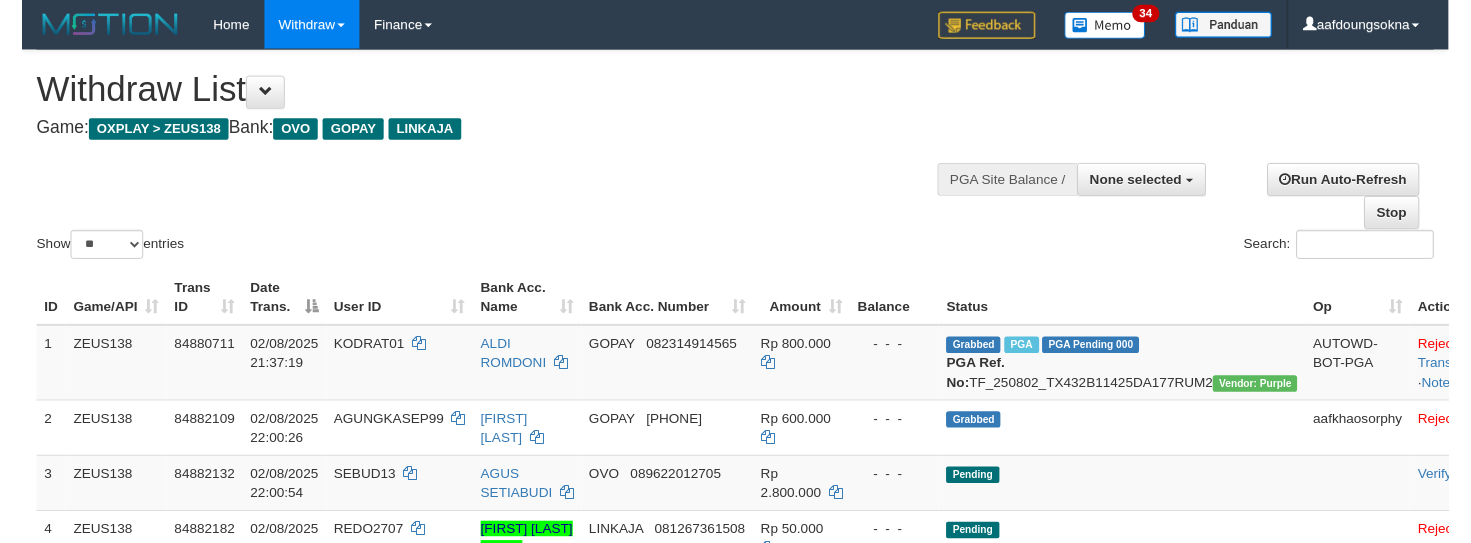scroll, scrollTop: 0, scrollLeft: 0, axis: both 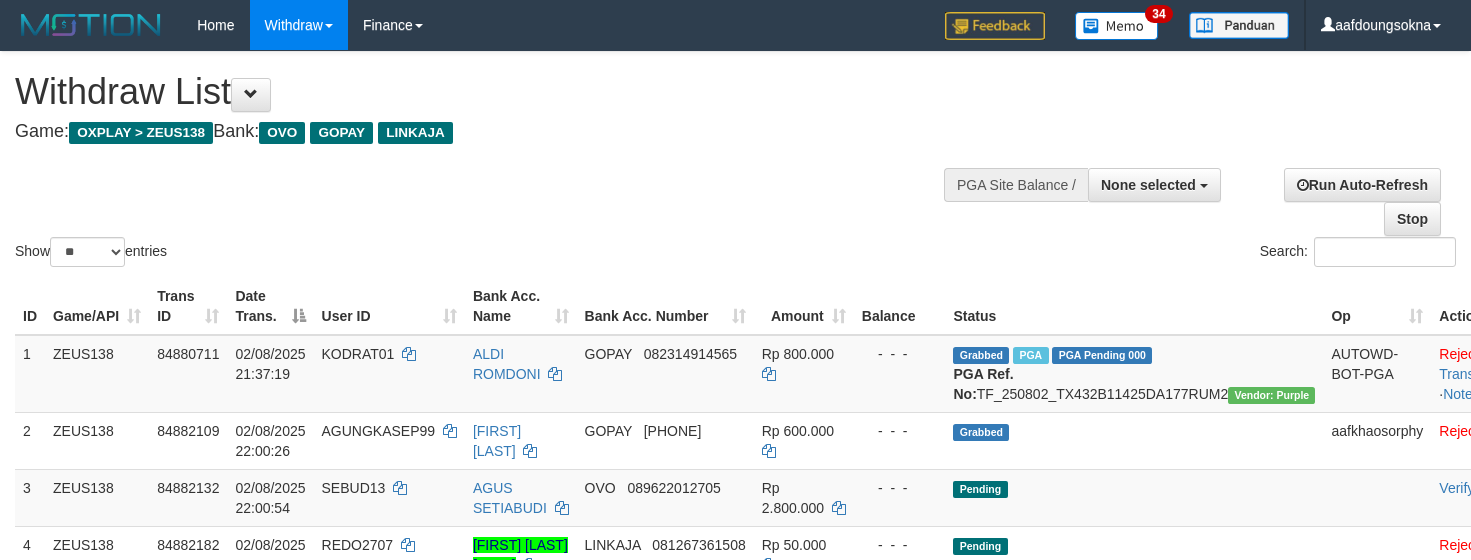 select 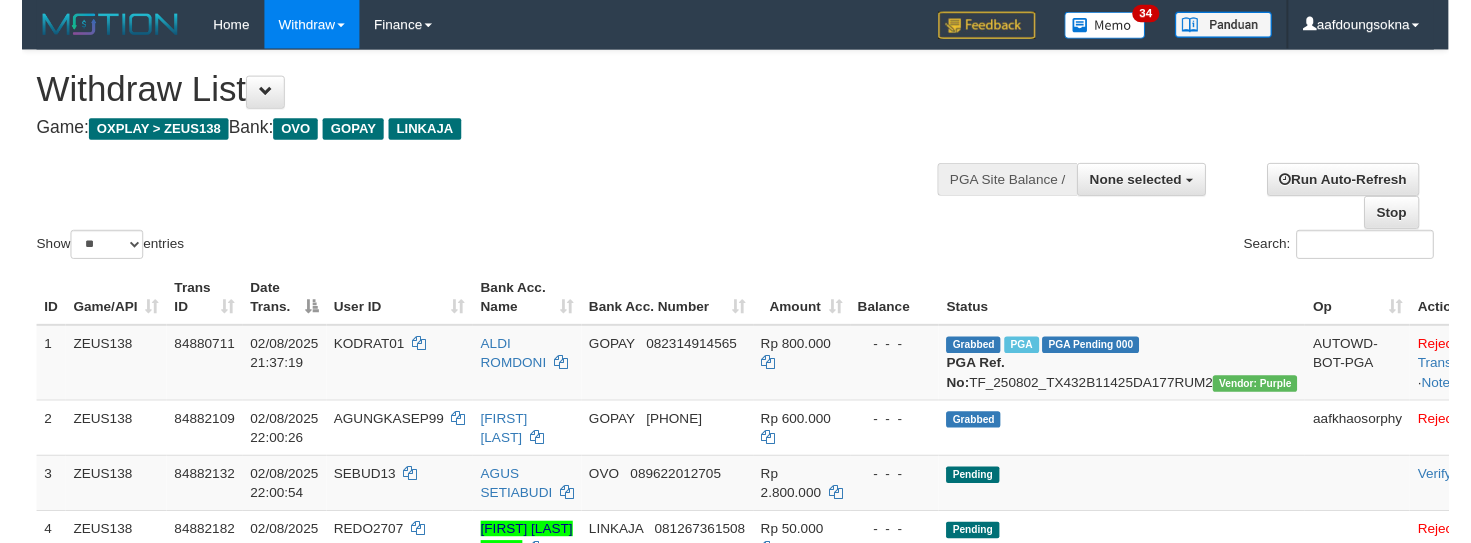 scroll, scrollTop: 0, scrollLeft: 0, axis: both 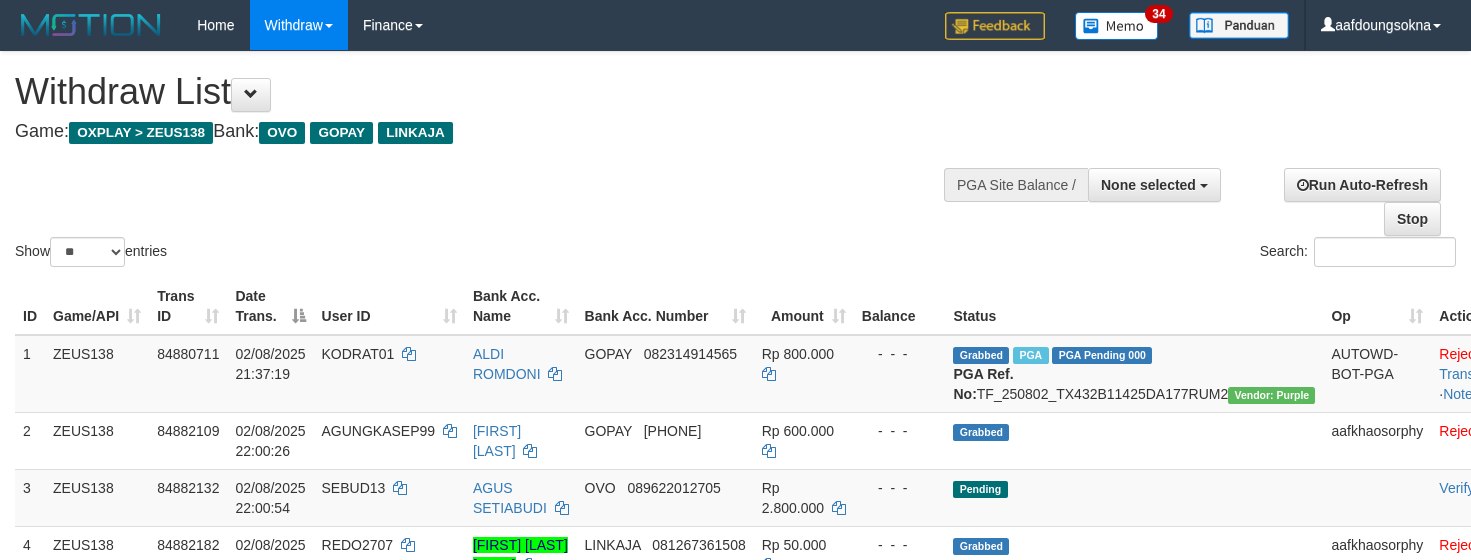 select 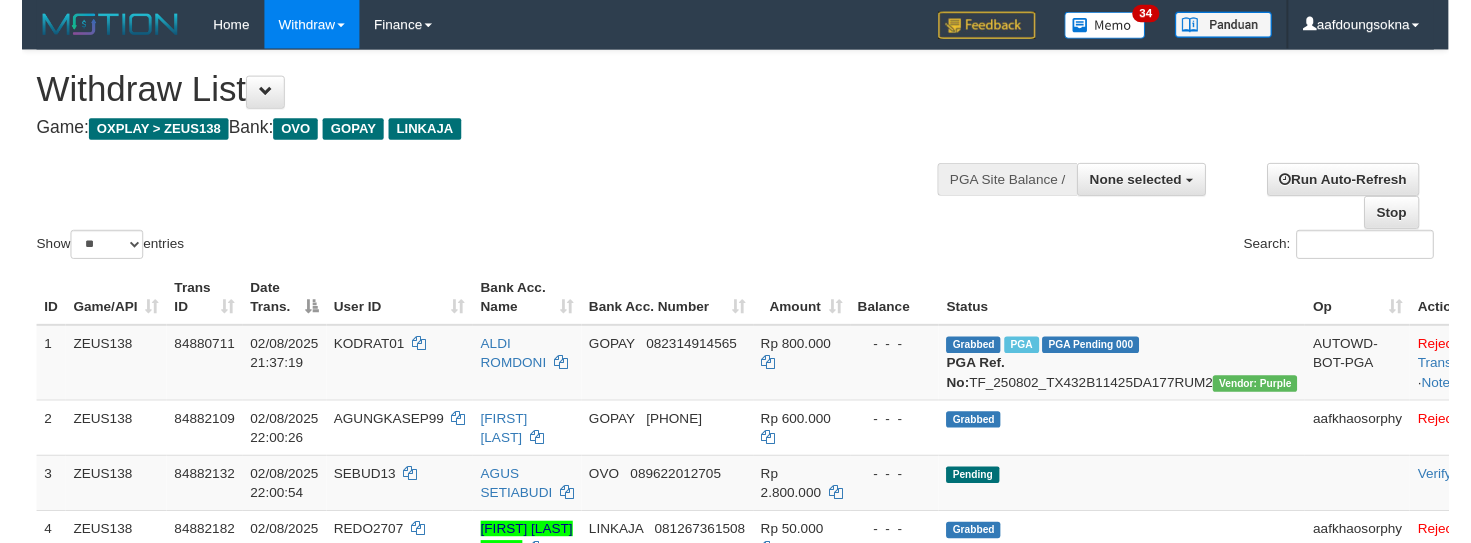 scroll, scrollTop: 0, scrollLeft: 0, axis: both 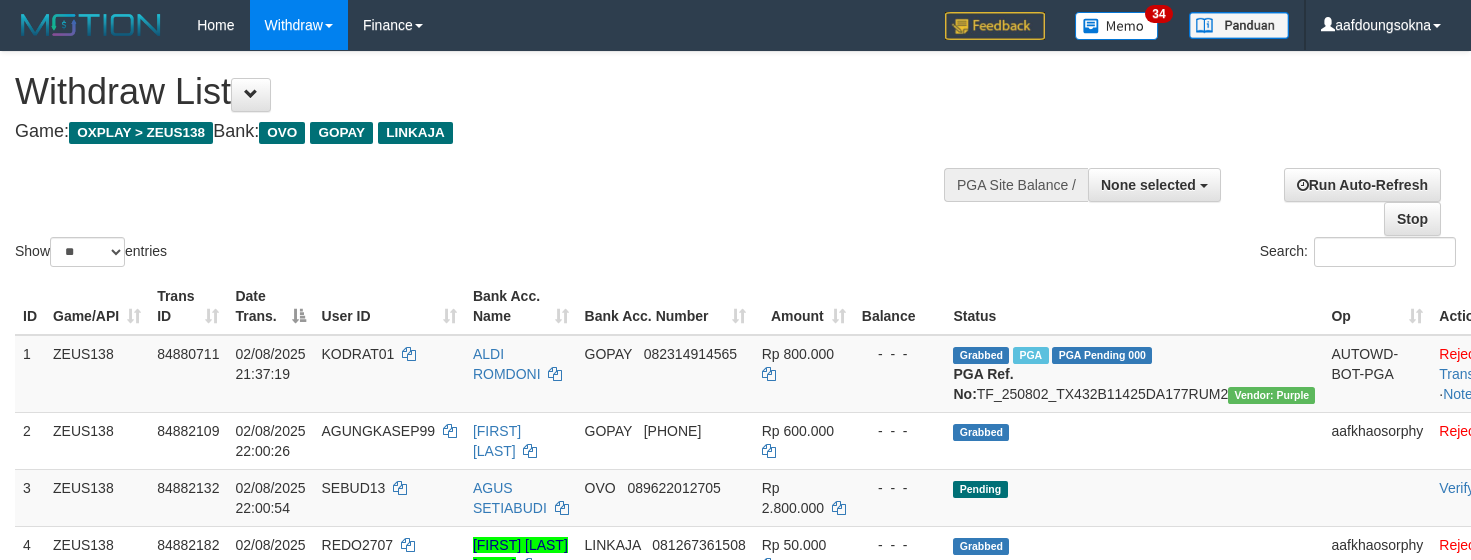 select 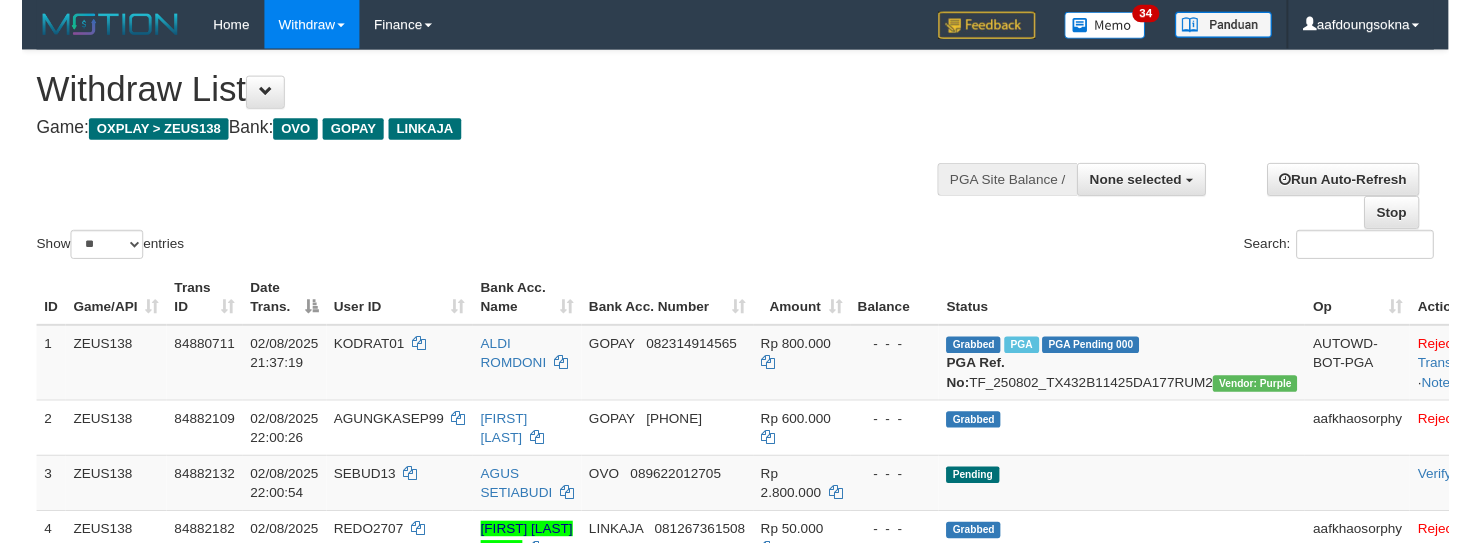 scroll, scrollTop: 0, scrollLeft: 0, axis: both 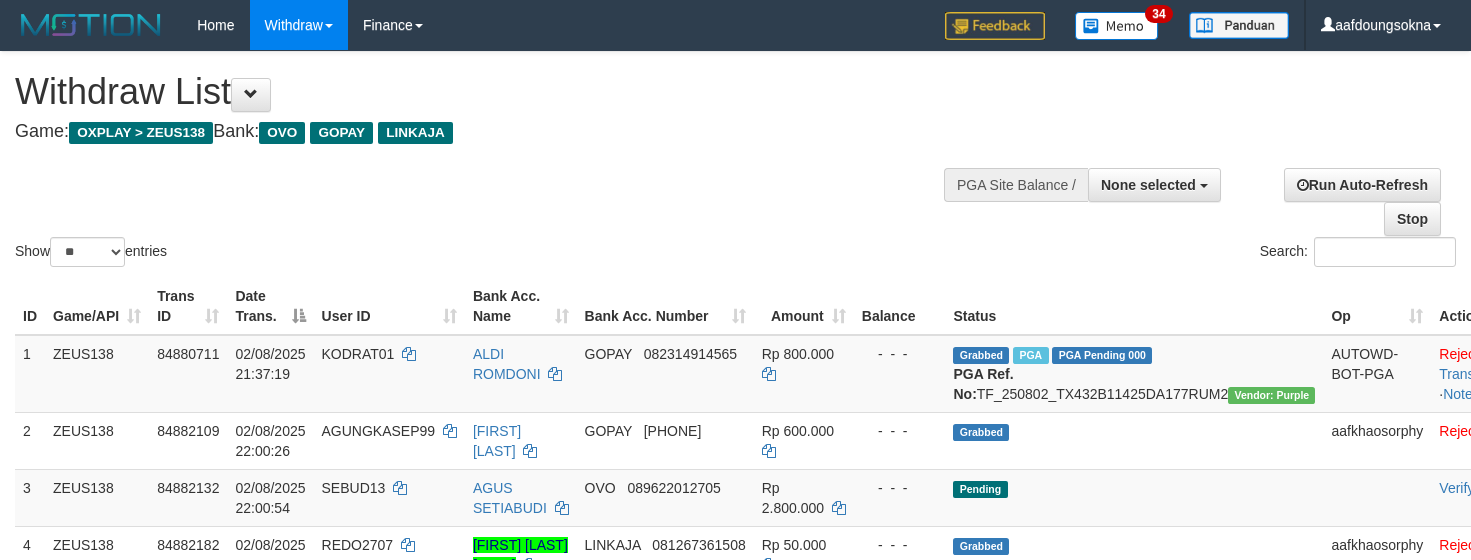 select 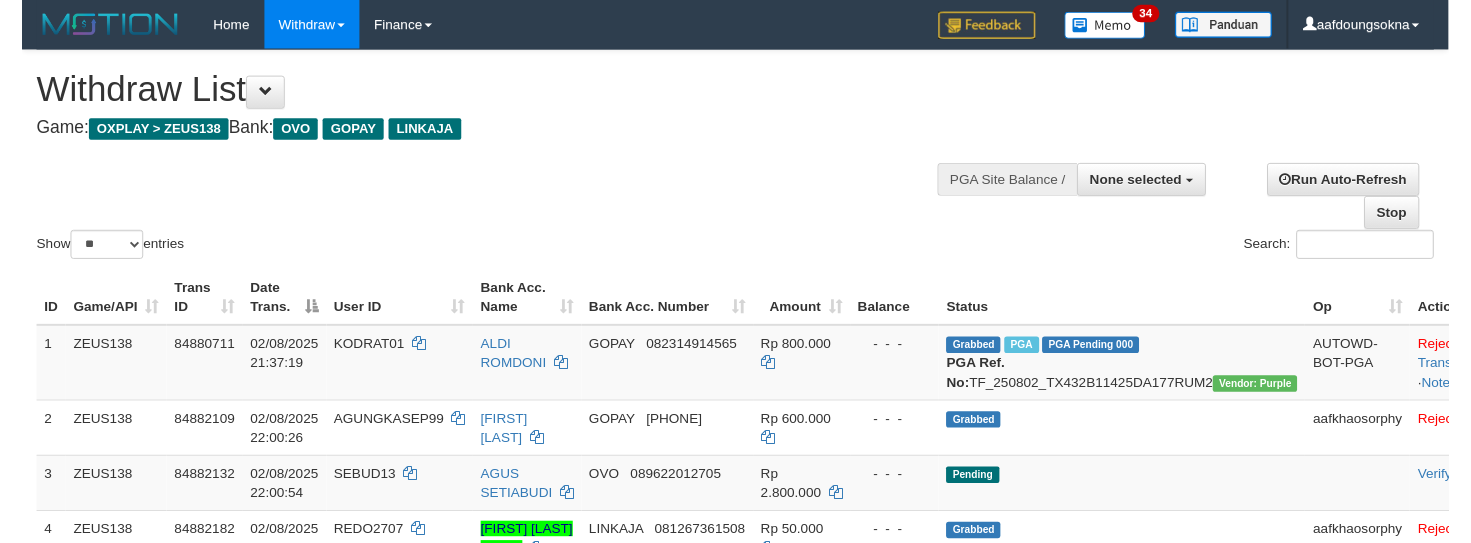 scroll, scrollTop: 0, scrollLeft: 0, axis: both 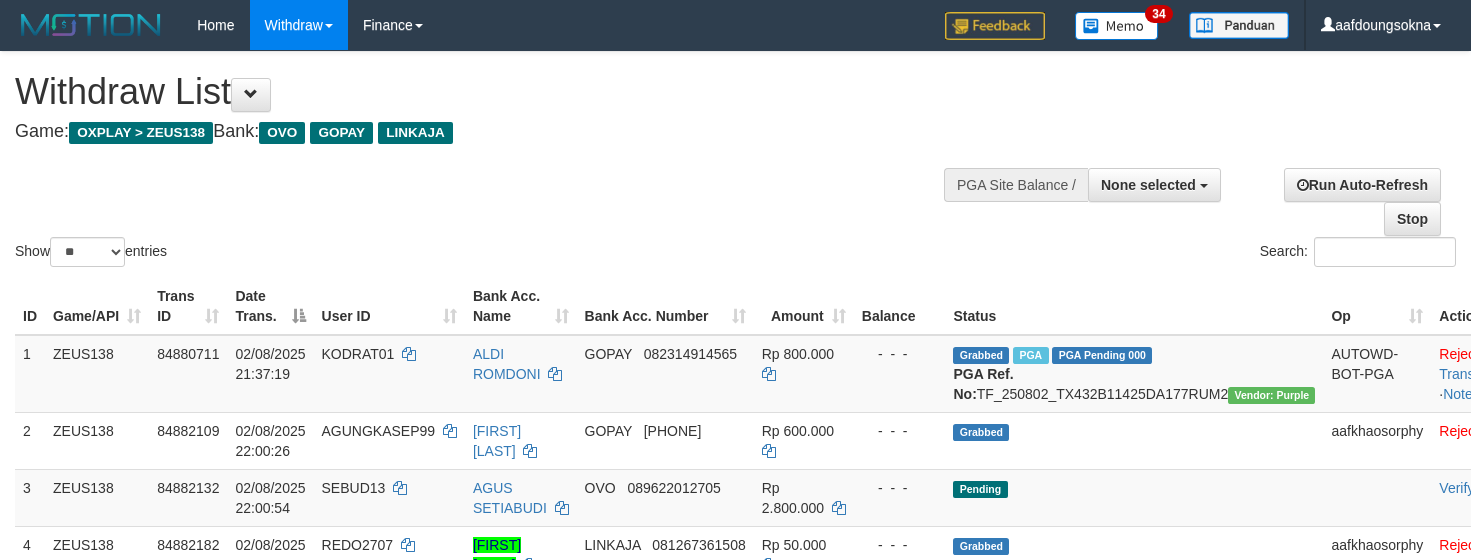 select 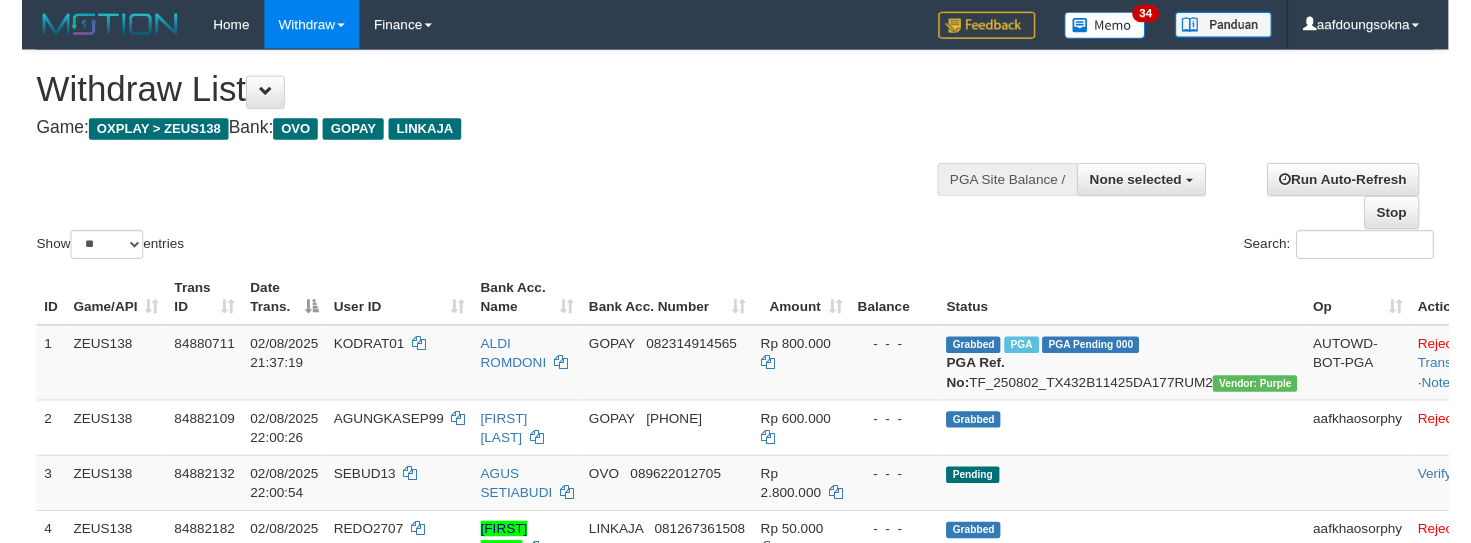 scroll, scrollTop: 0, scrollLeft: 0, axis: both 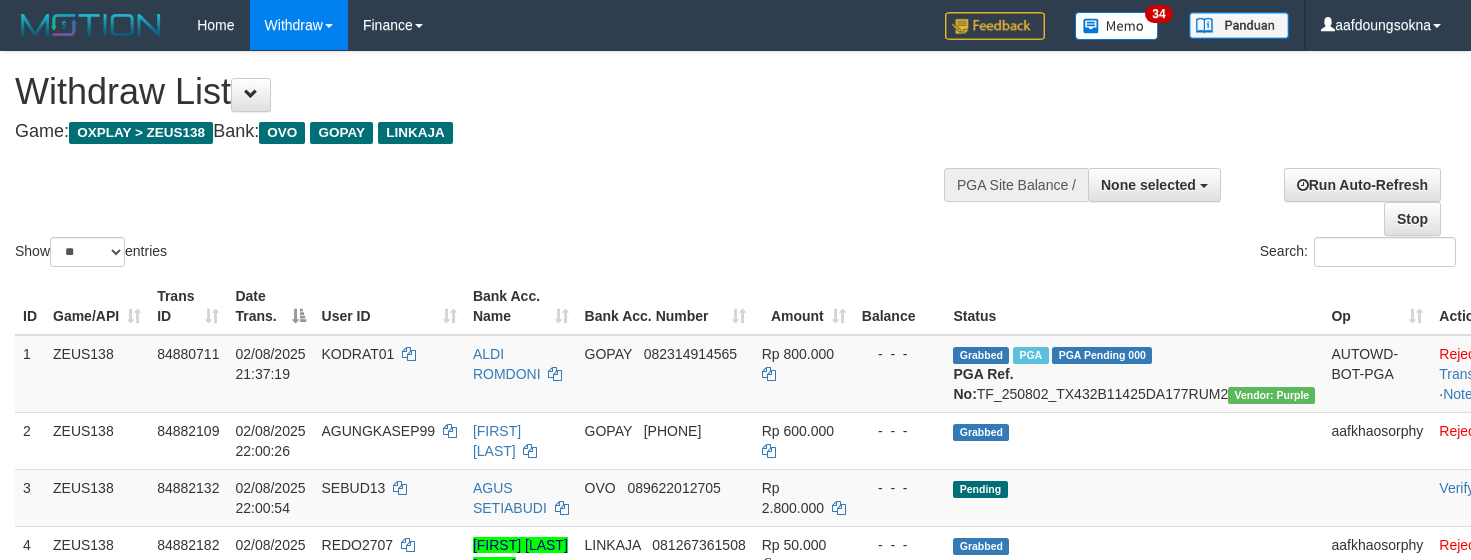 select 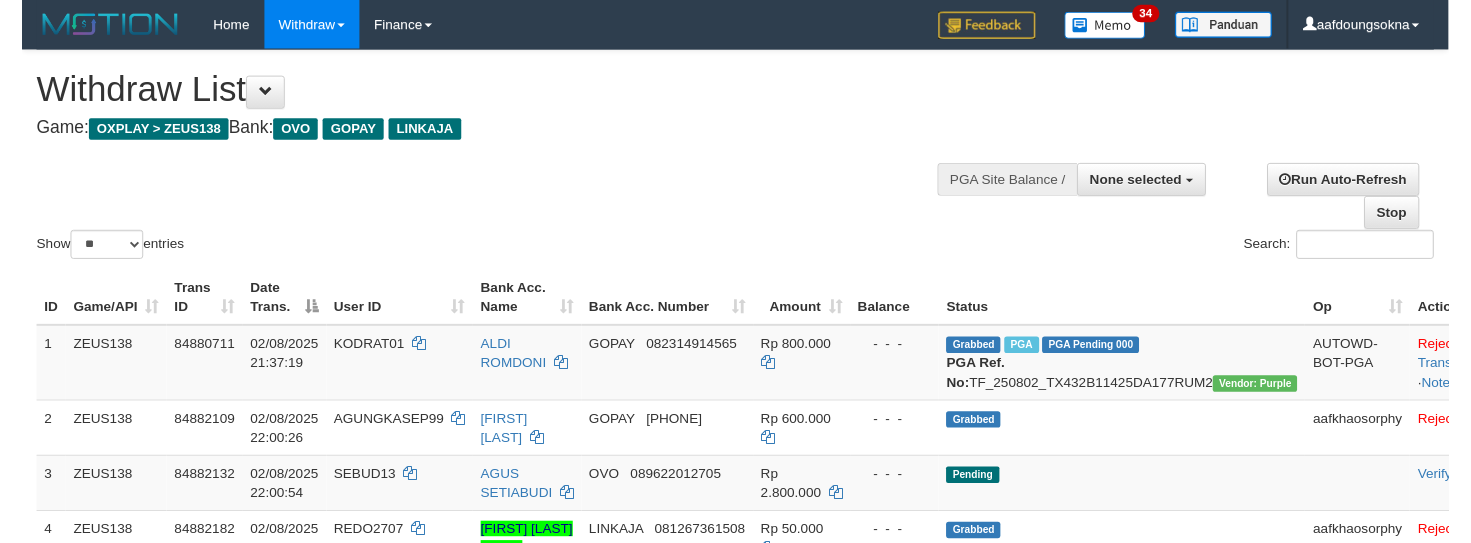 scroll, scrollTop: 0, scrollLeft: 0, axis: both 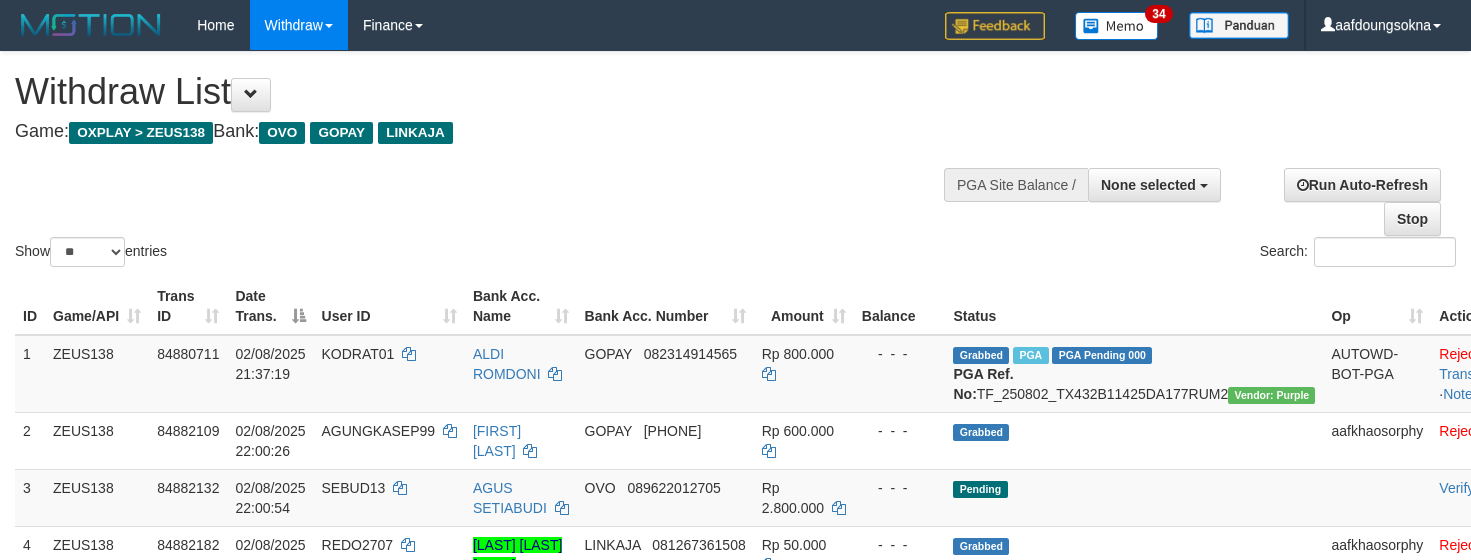 select 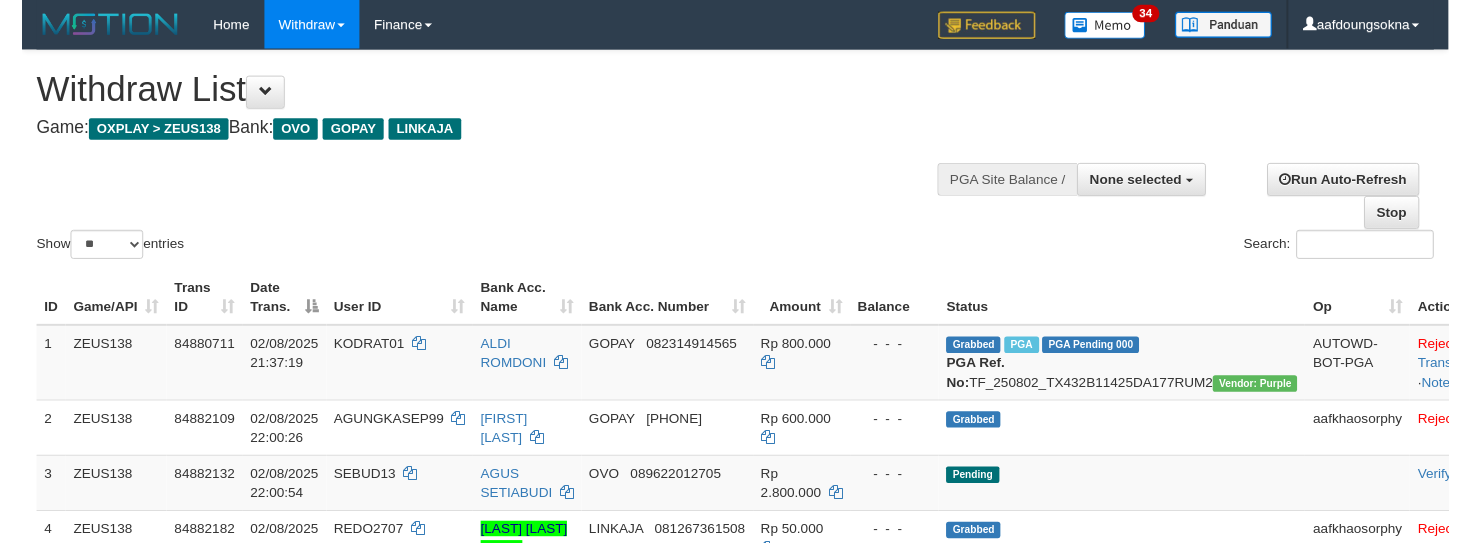 scroll, scrollTop: 0, scrollLeft: 0, axis: both 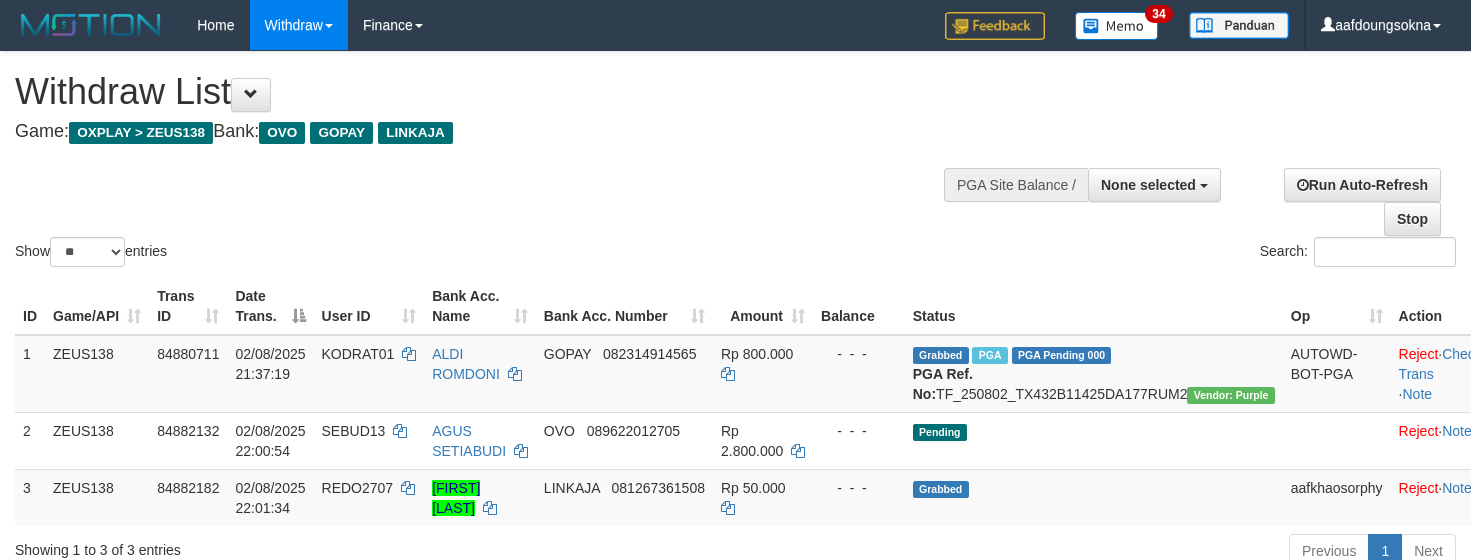 select 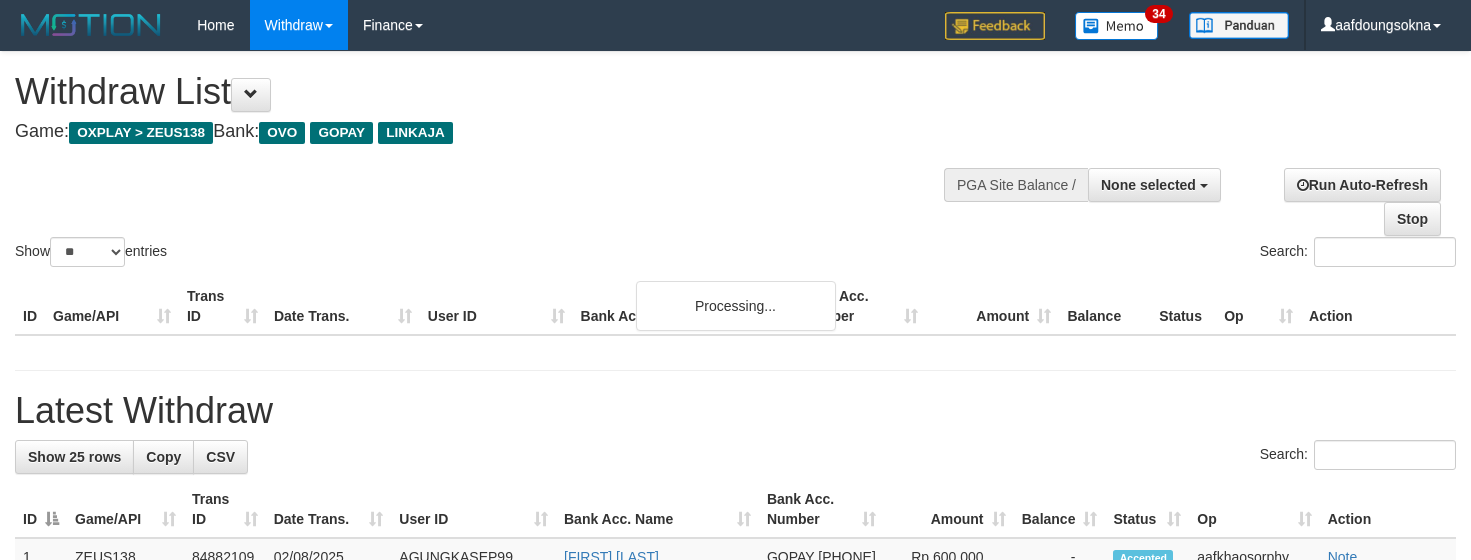 select 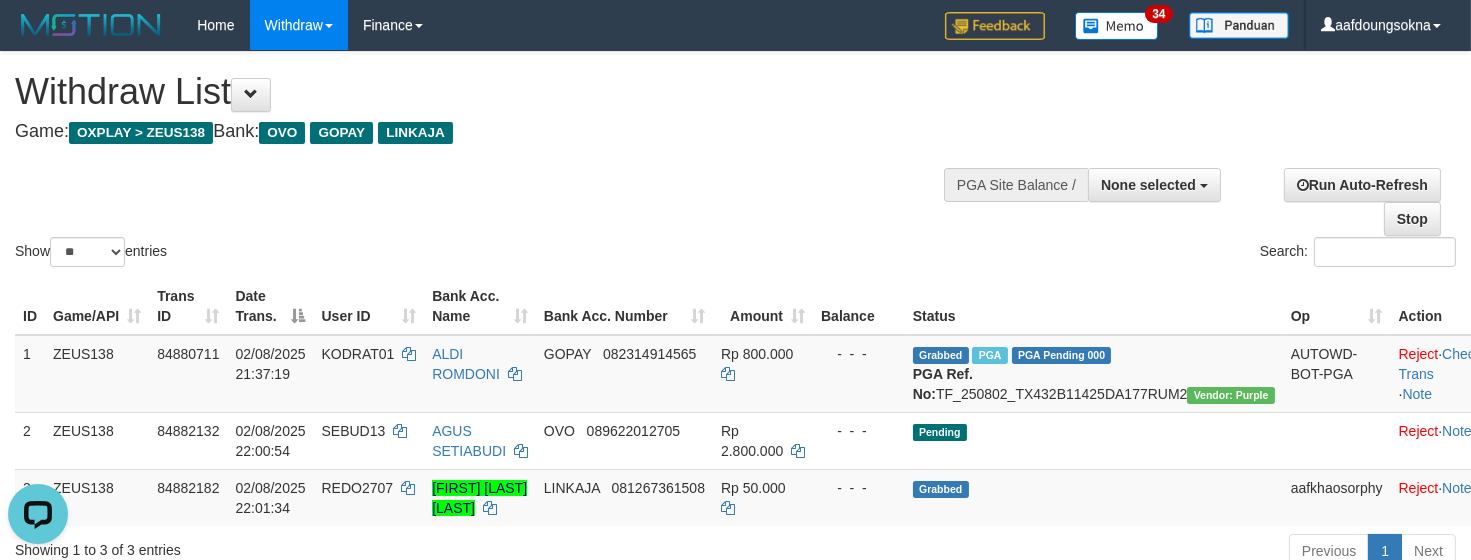 scroll, scrollTop: 0, scrollLeft: 0, axis: both 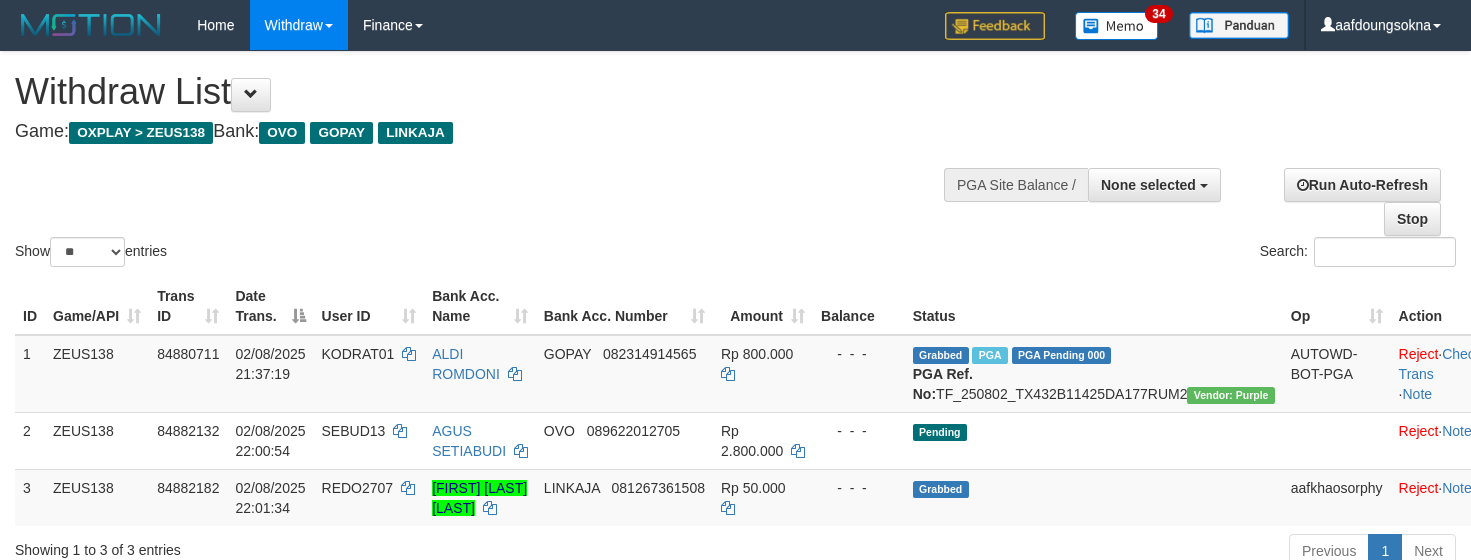 select 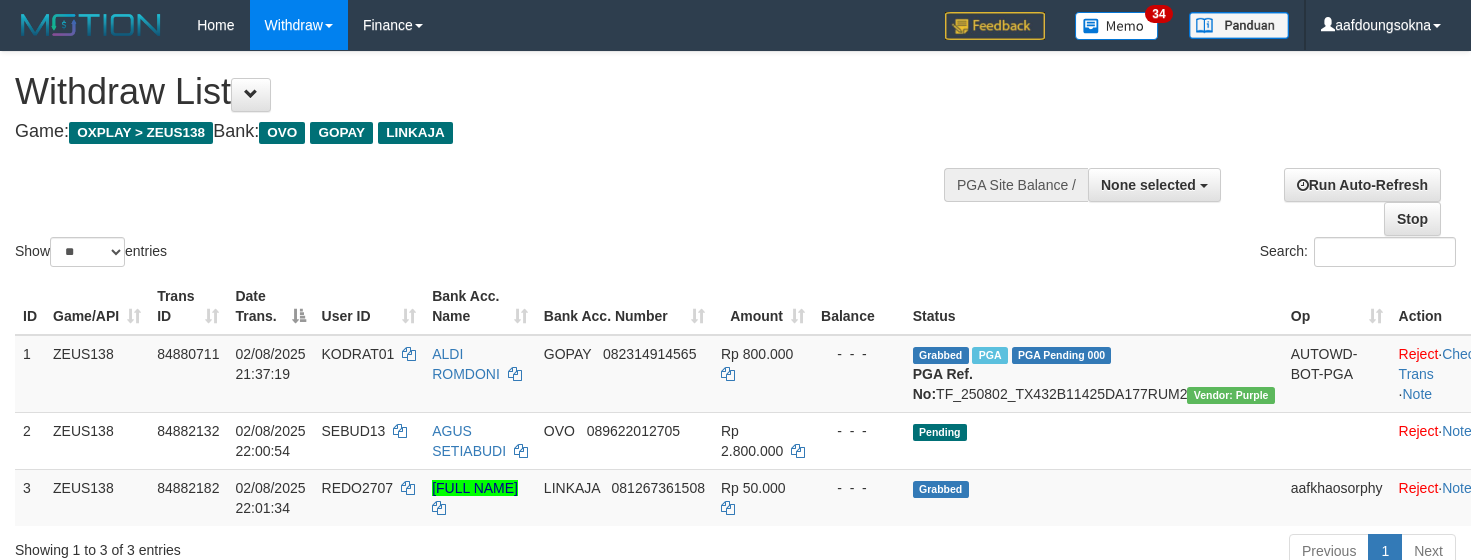 select 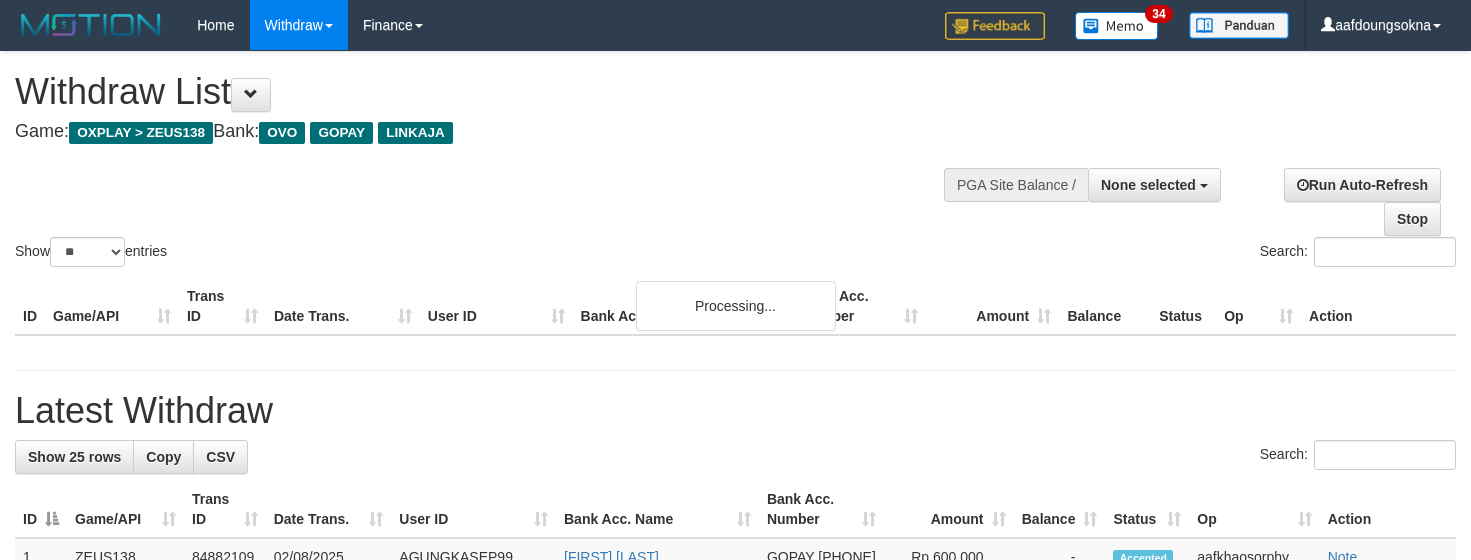 select 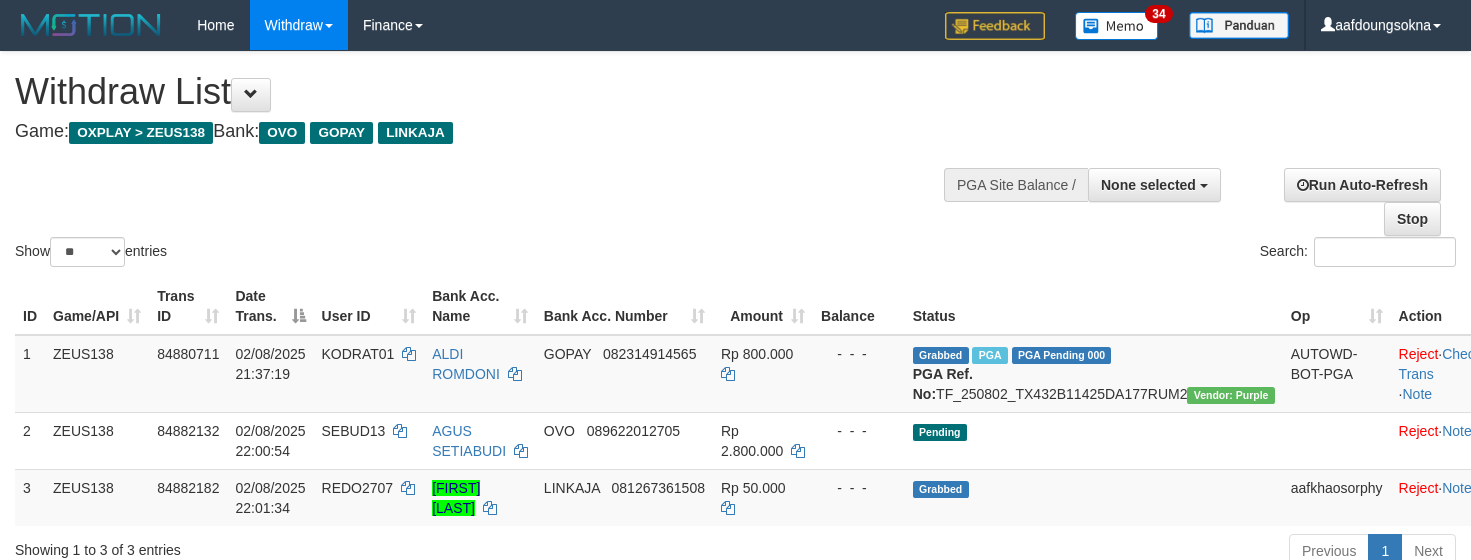 select 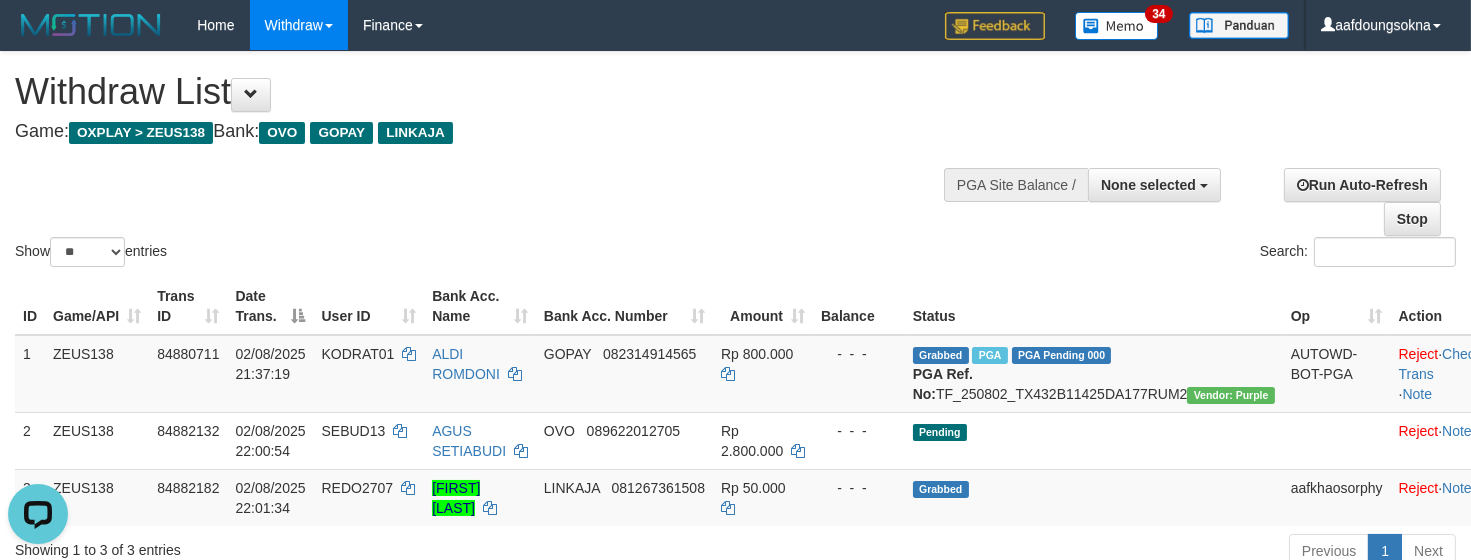 scroll, scrollTop: 0, scrollLeft: 0, axis: both 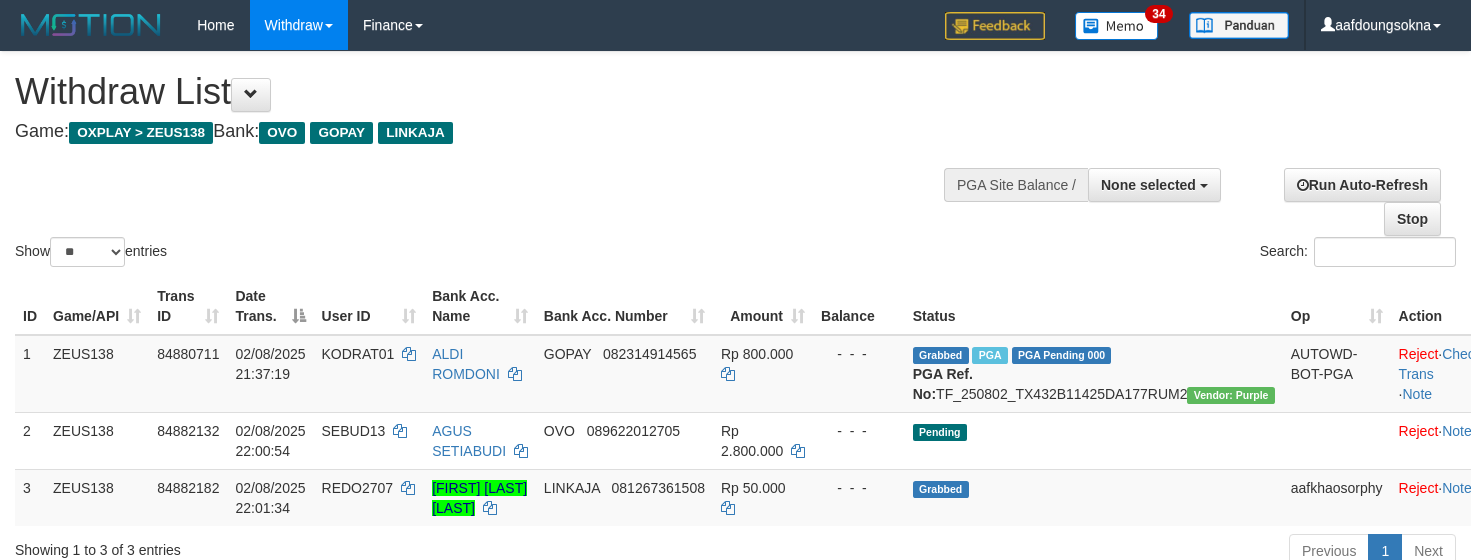 select 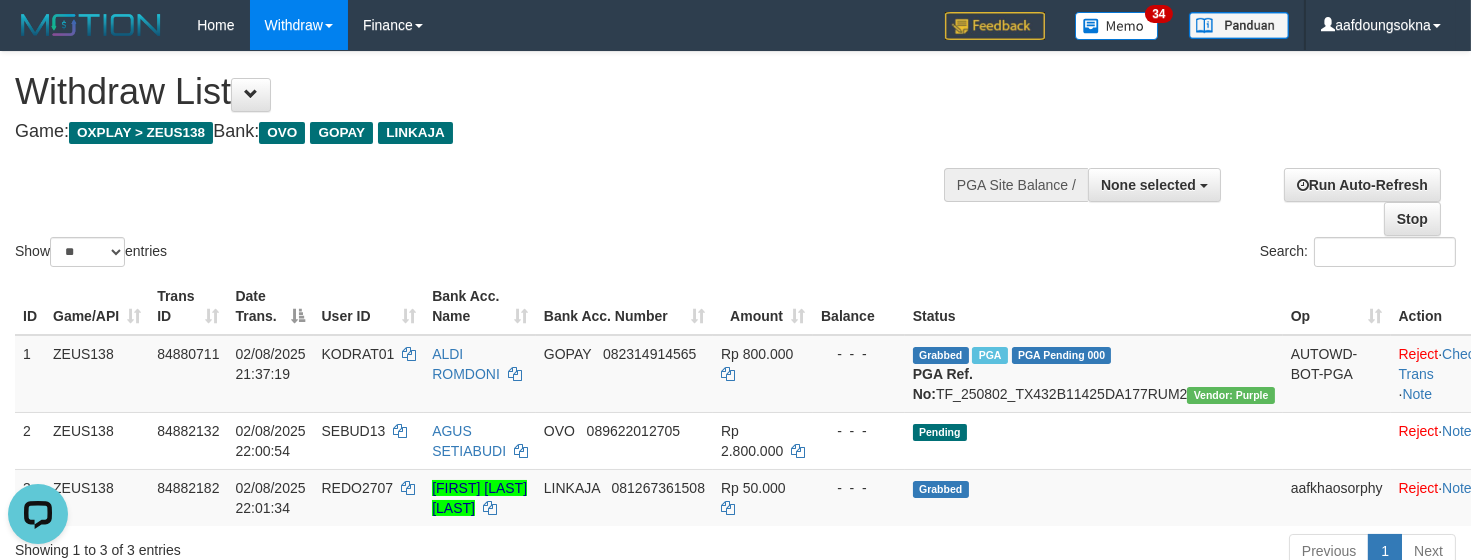 scroll, scrollTop: 0, scrollLeft: 0, axis: both 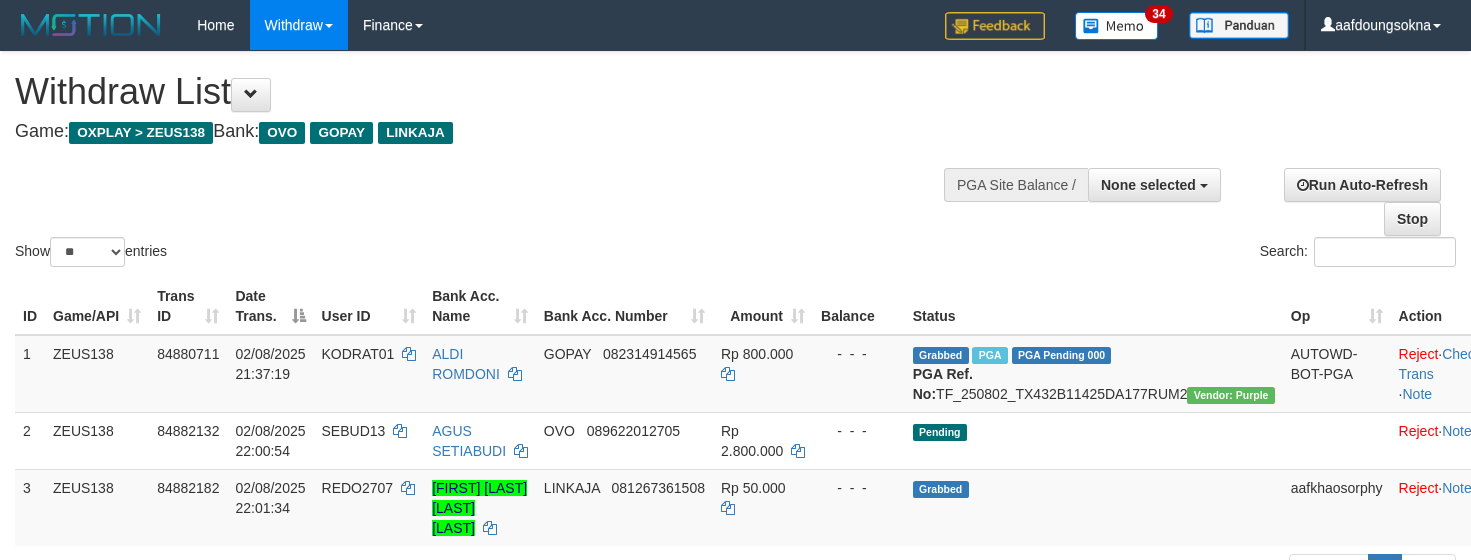 select 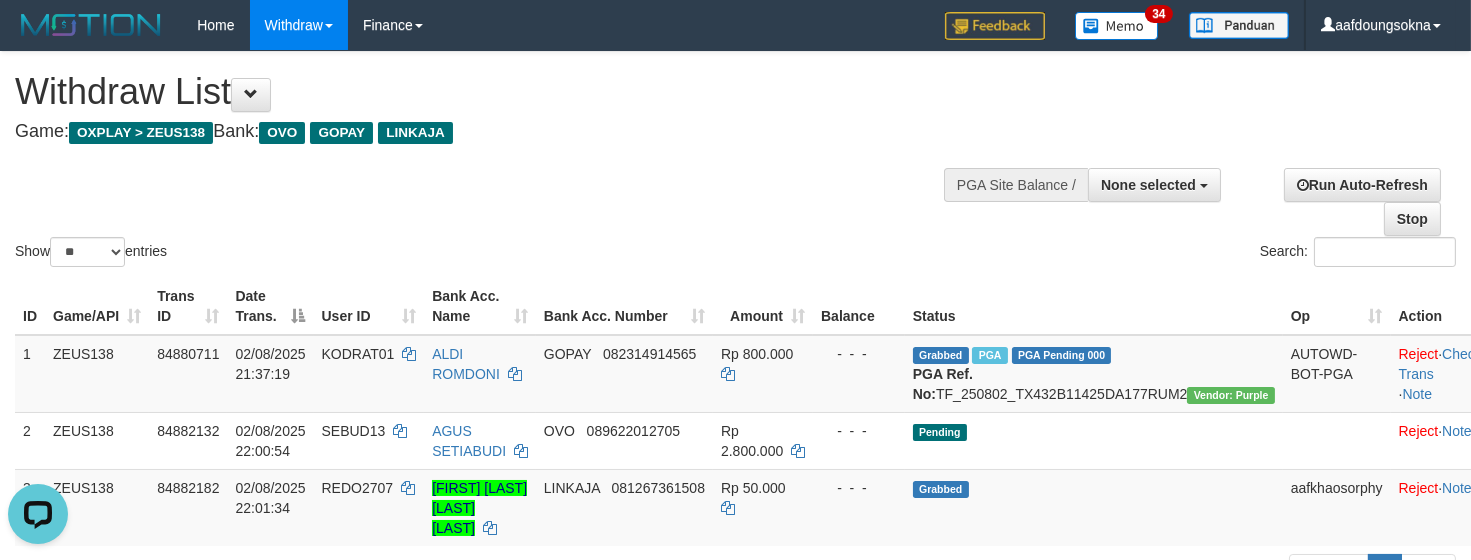 scroll, scrollTop: 0, scrollLeft: 0, axis: both 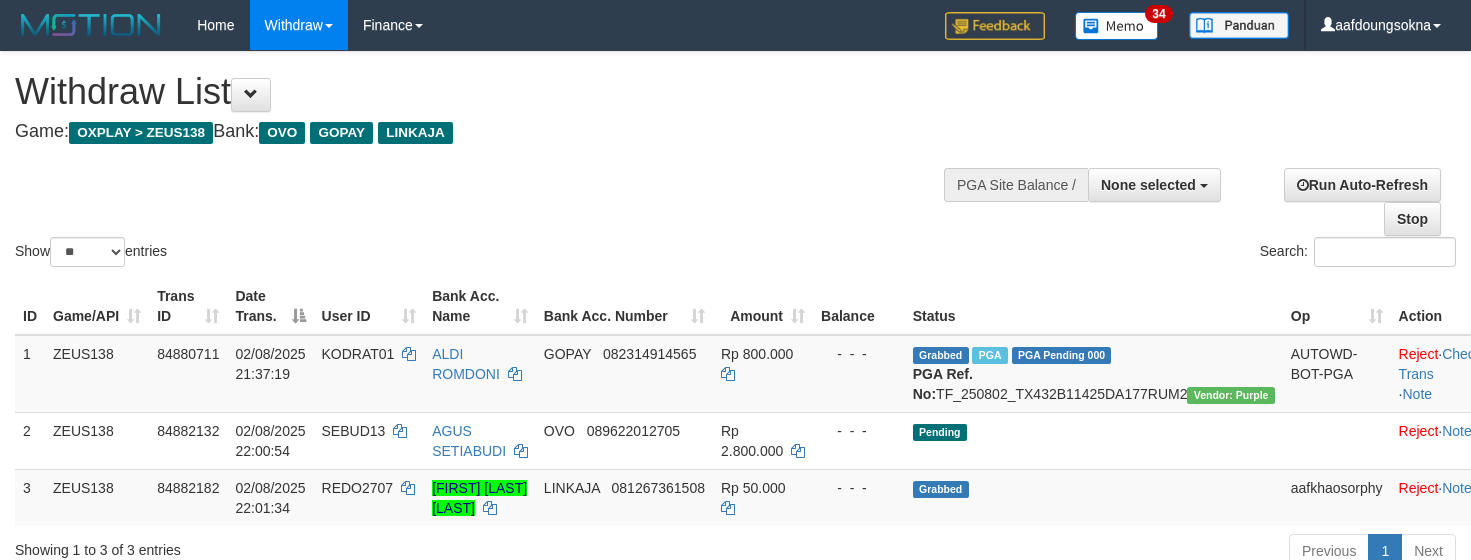 select 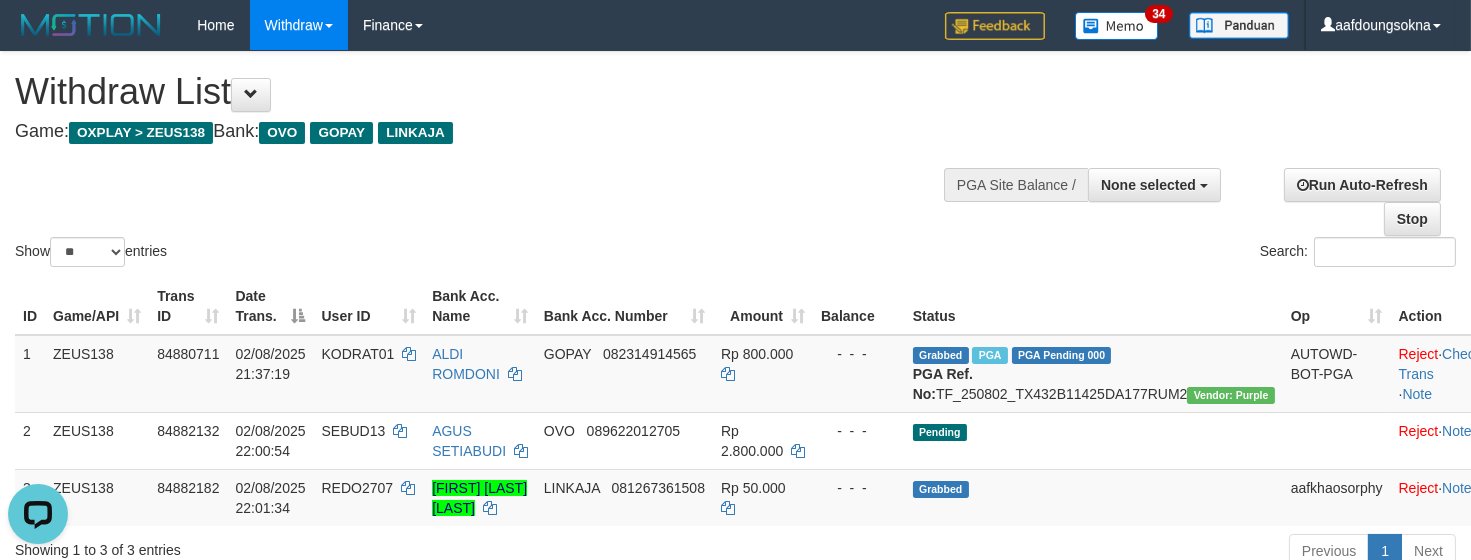 scroll, scrollTop: 0, scrollLeft: 0, axis: both 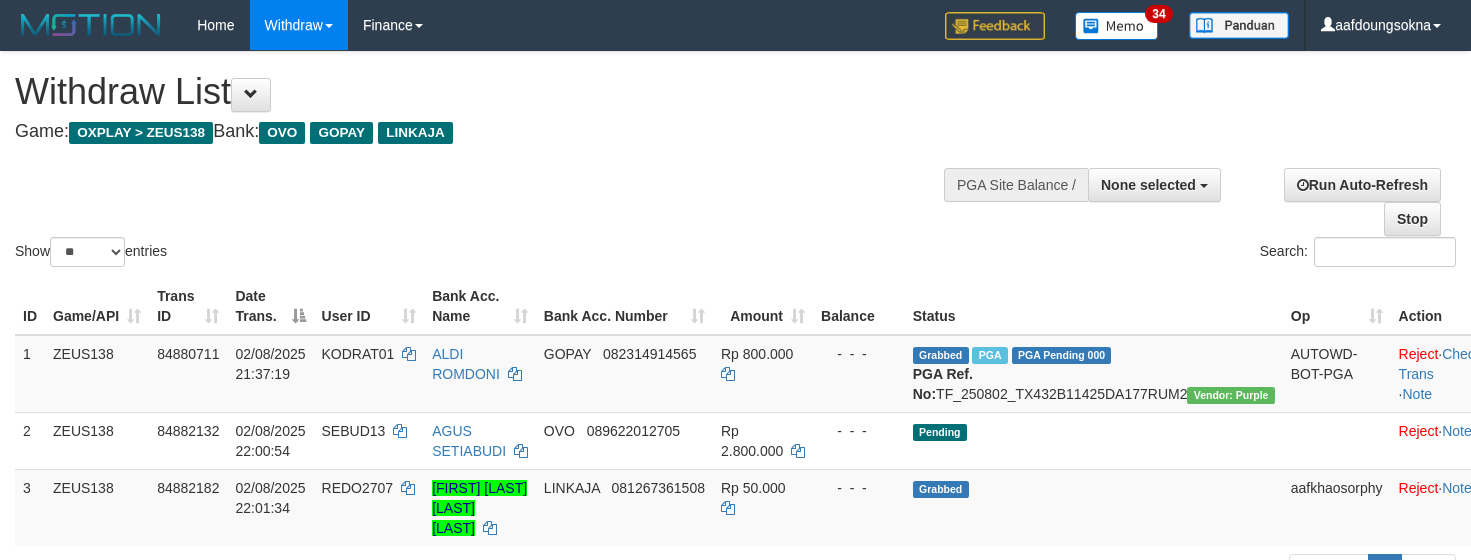 select 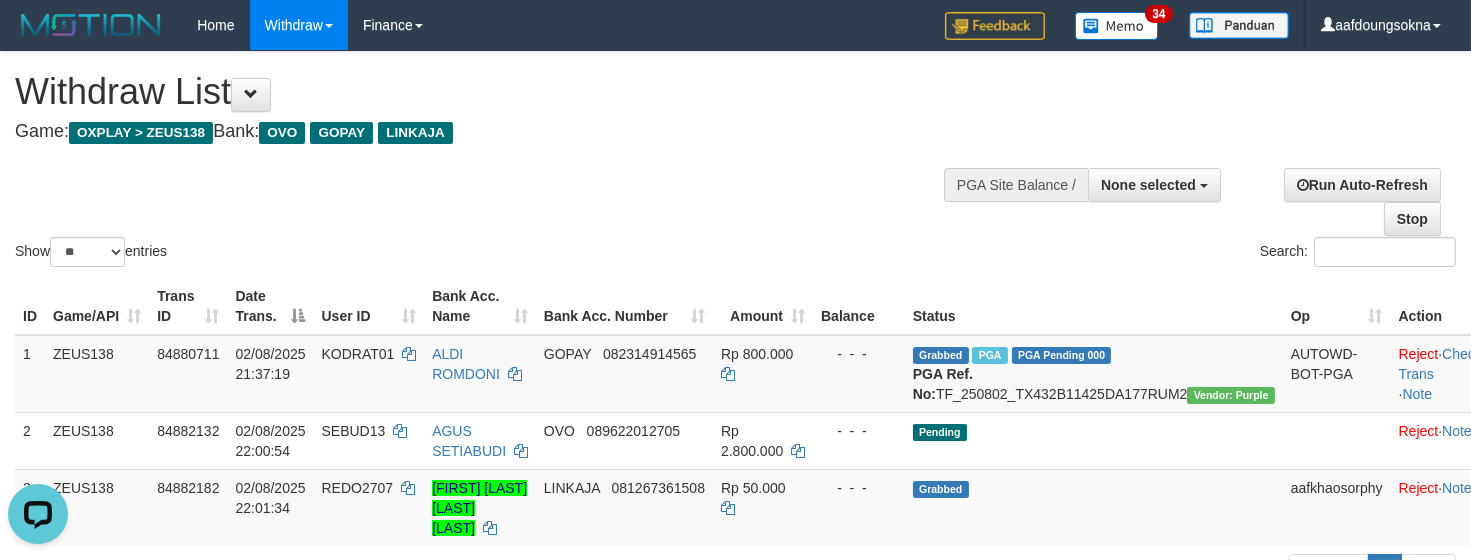 scroll, scrollTop: 0, scrollLeft: 0, axis: both 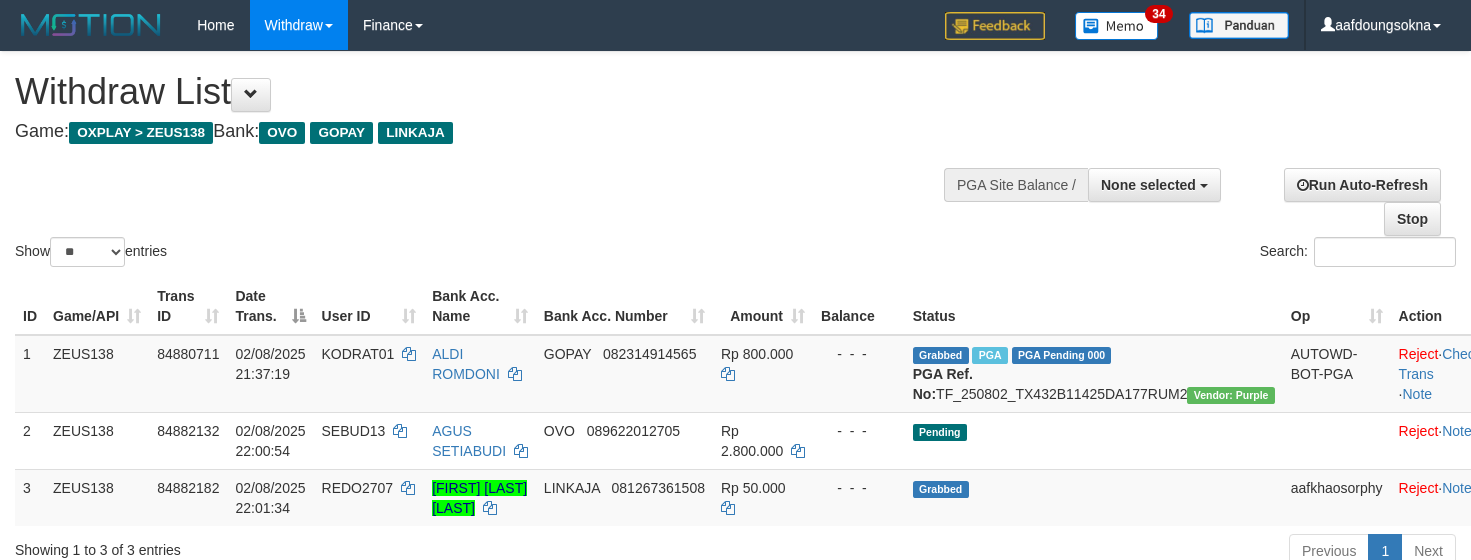 select 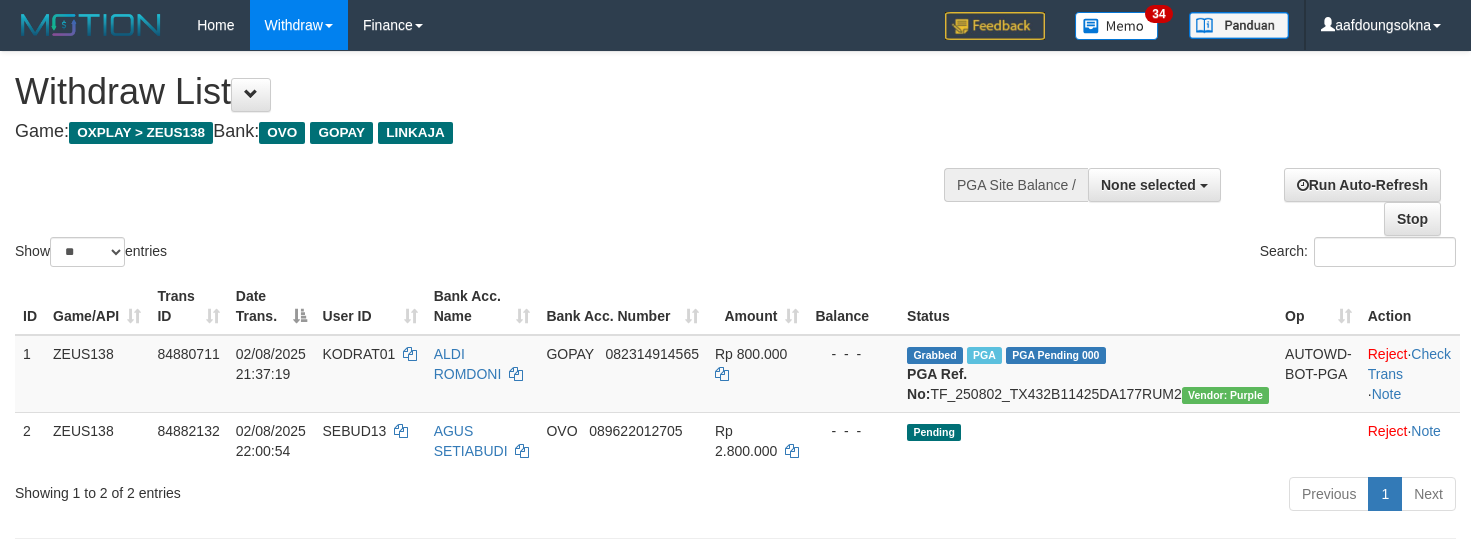 select 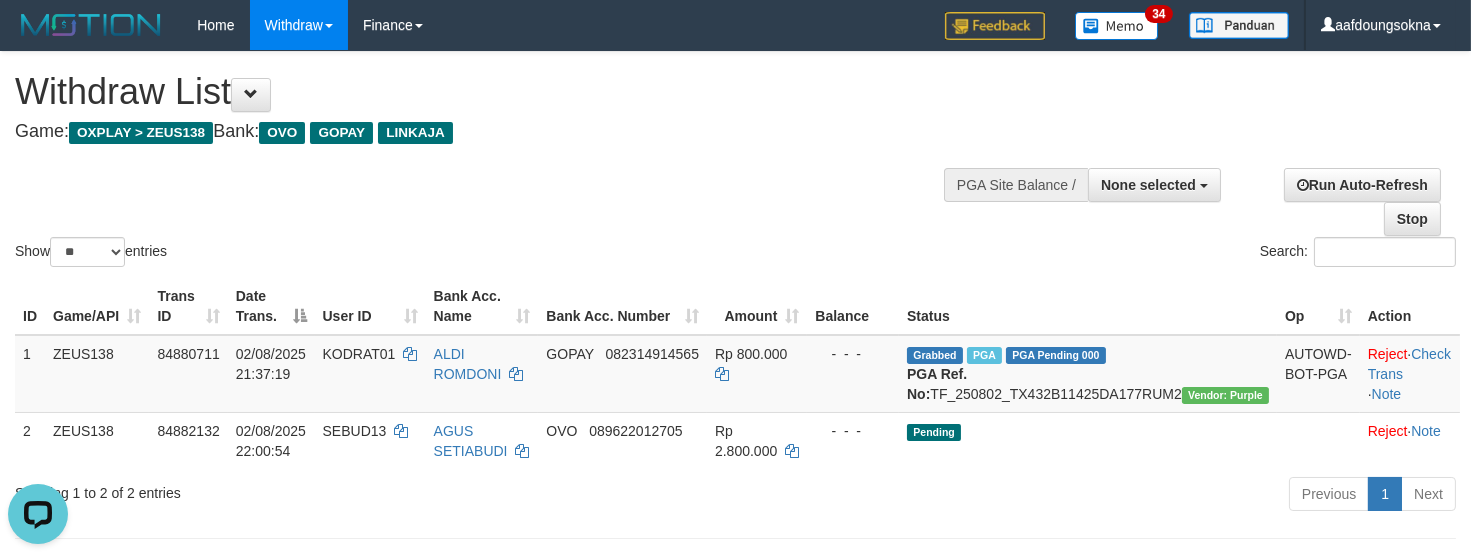 scroll, scrollTop: 0, scrollLeft: 0, axis: both 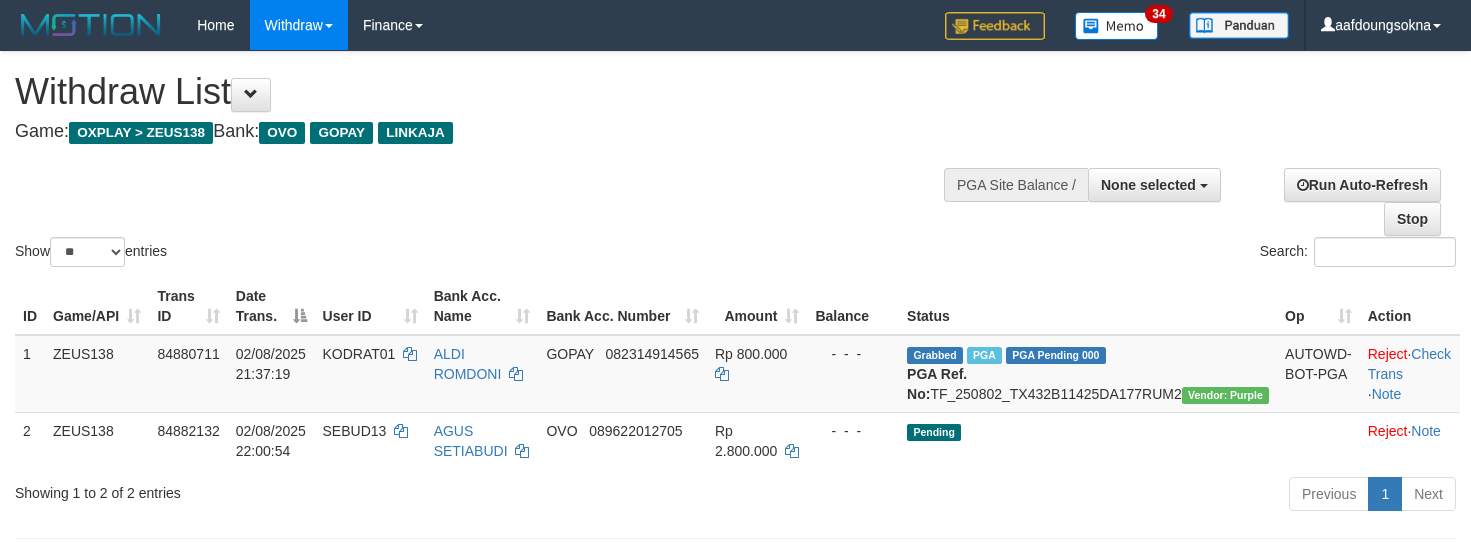 select 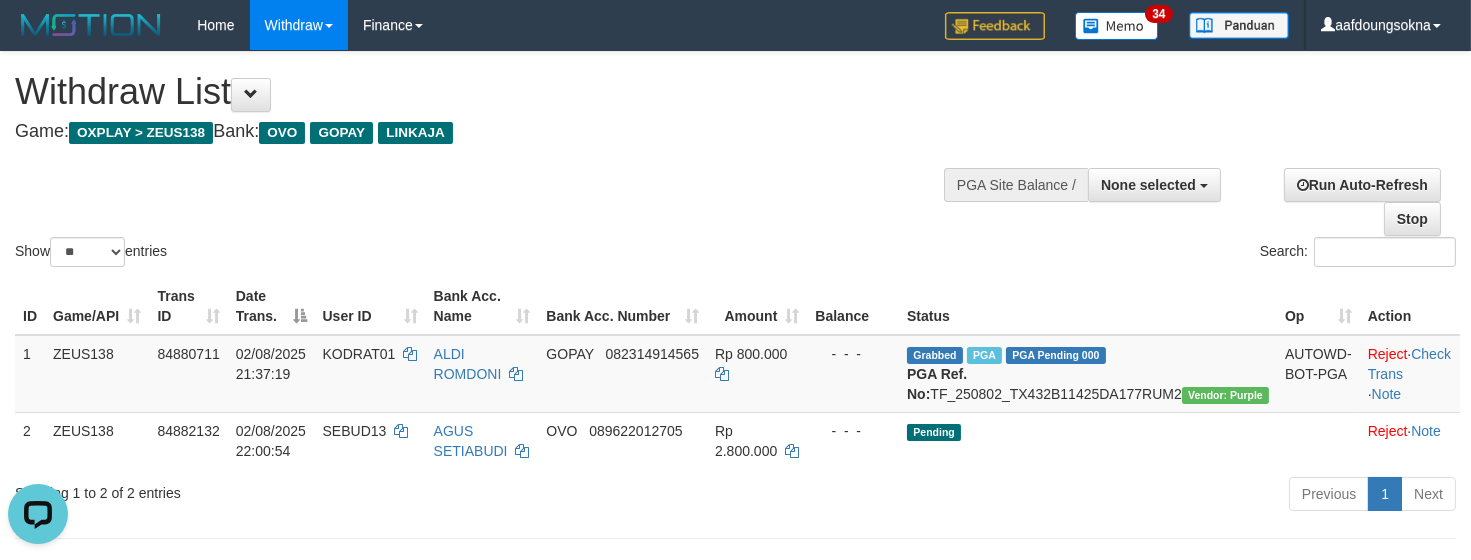 scroll, scrollTop: 0, scrollLeft: 0, axis: both 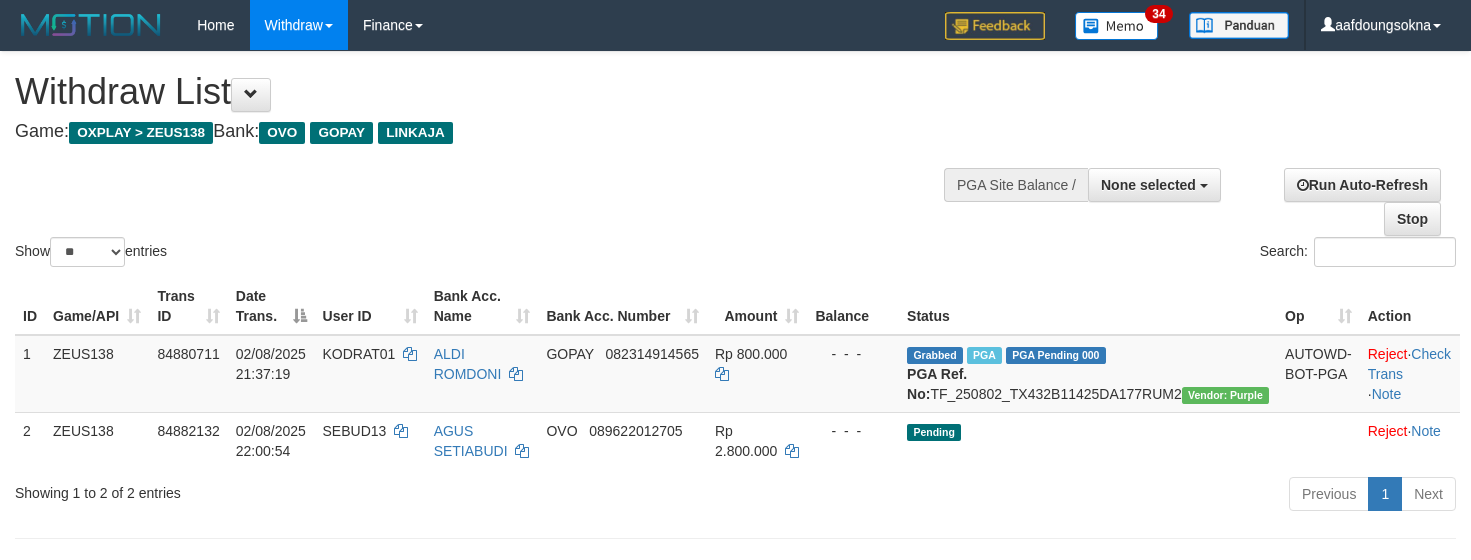 select 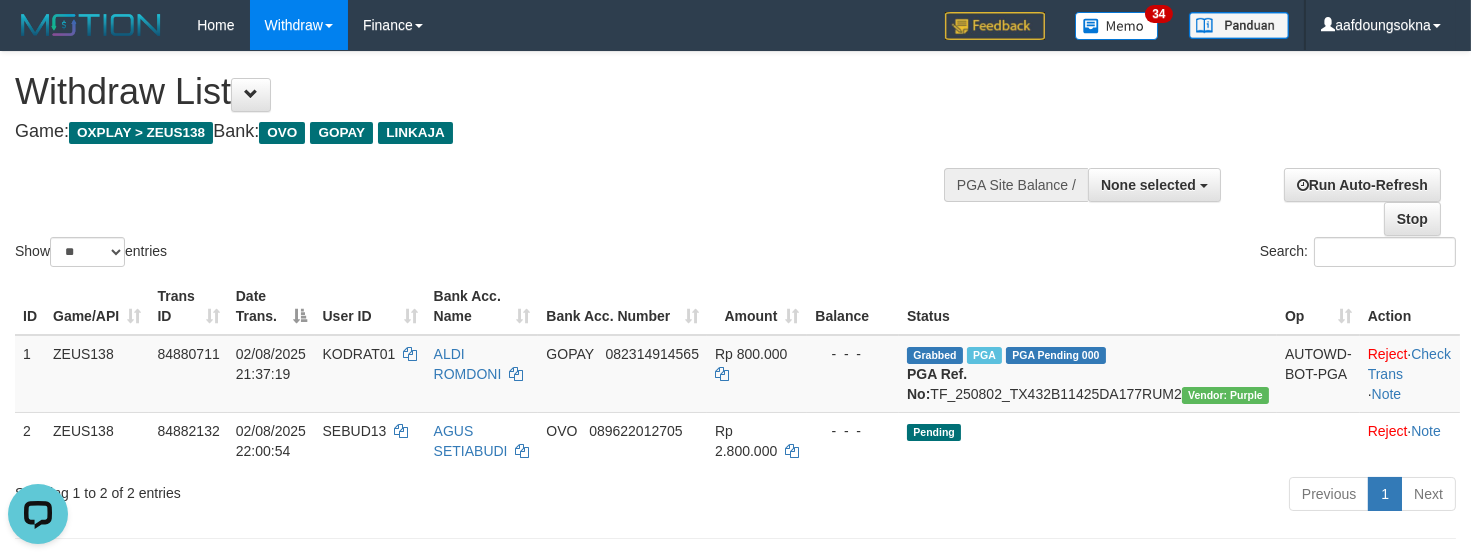 scroll, scrollTop: 0, scrollLeft: 0, axis: both 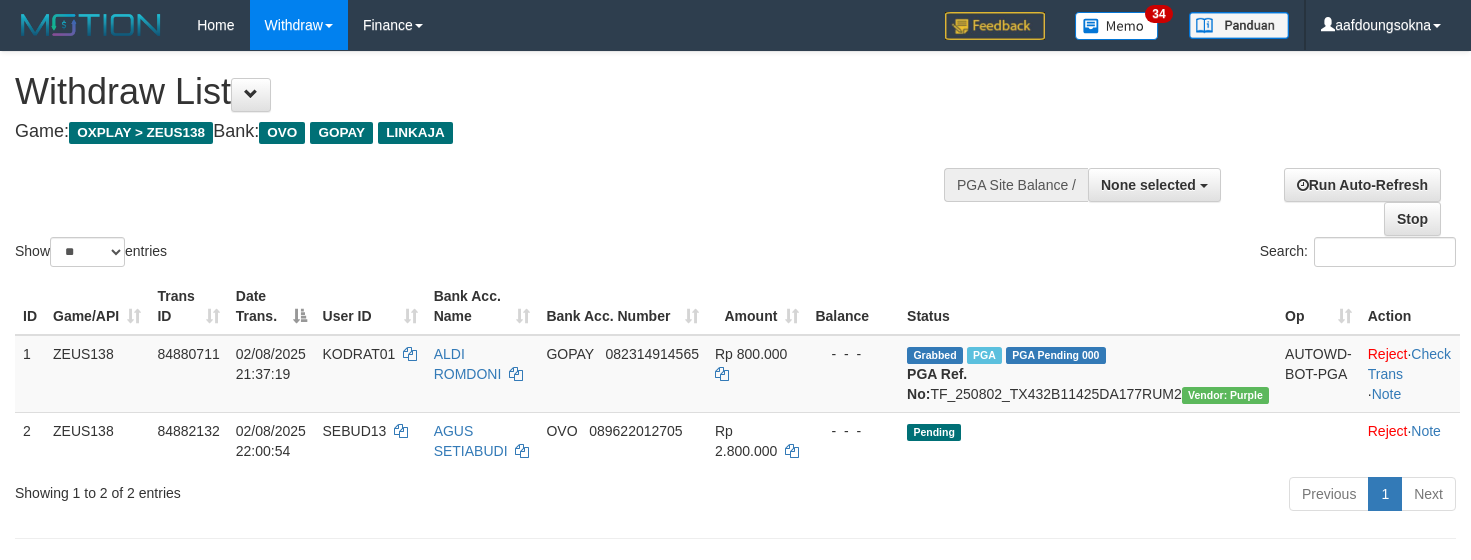select 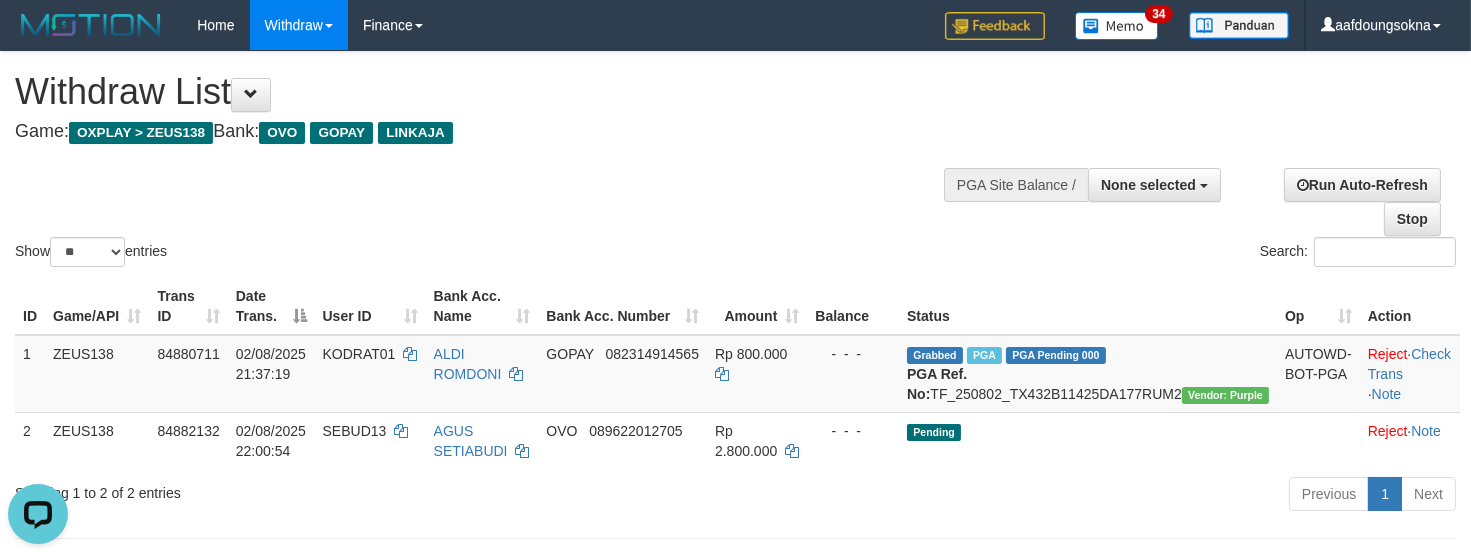 scroll, scrollTop: 0, scrollLeft: 0, axis: both 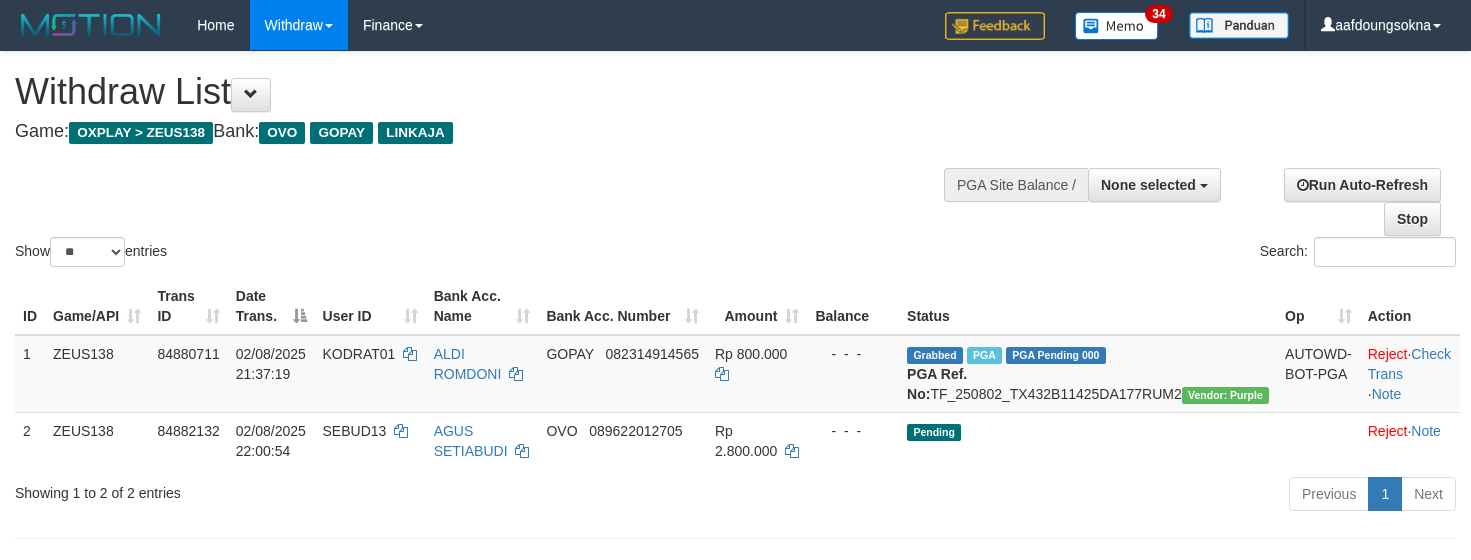 select 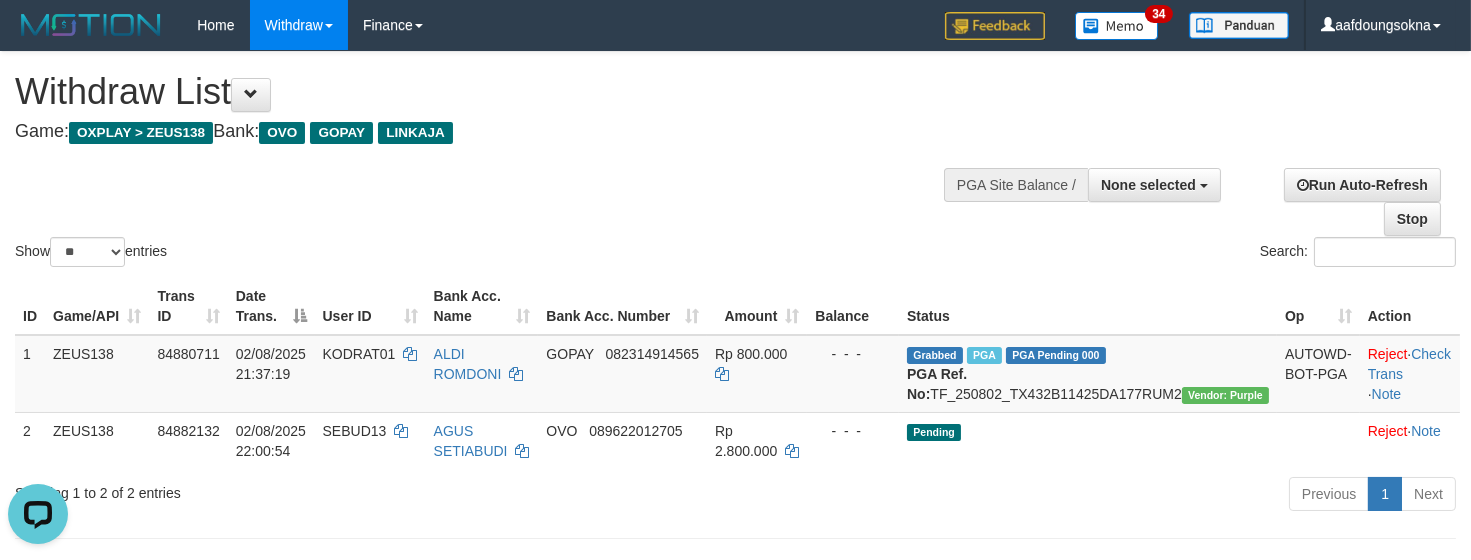 scroll, scrollTop: 0, scrollLeft: 0, axis: both 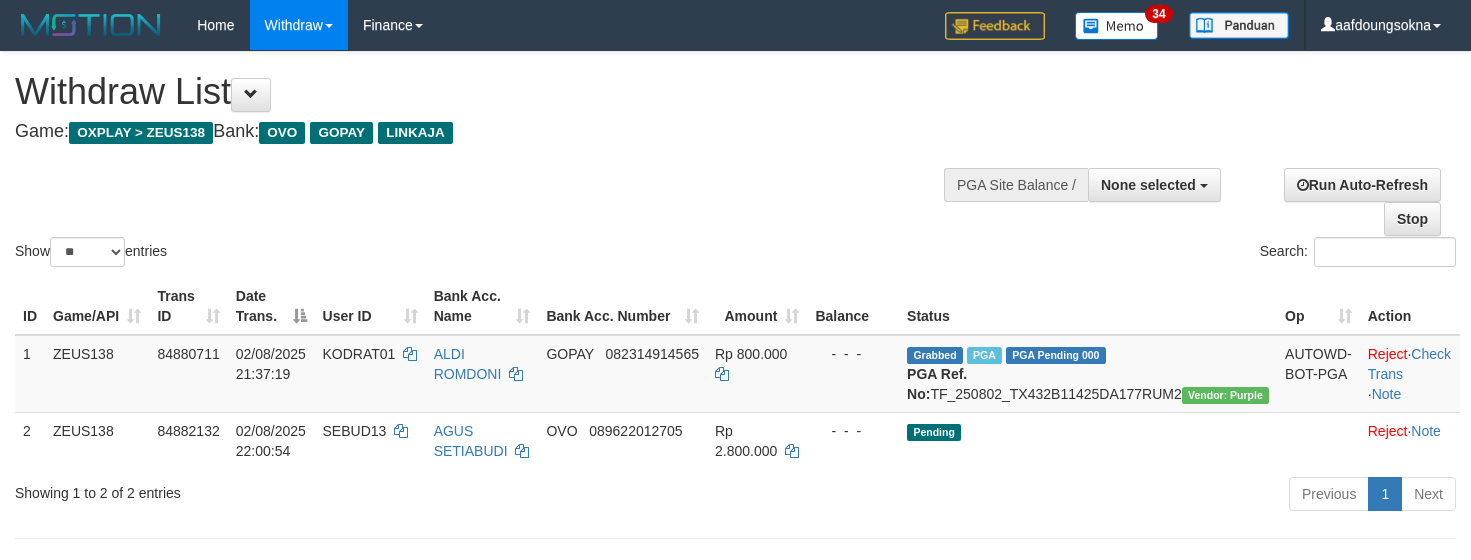 select 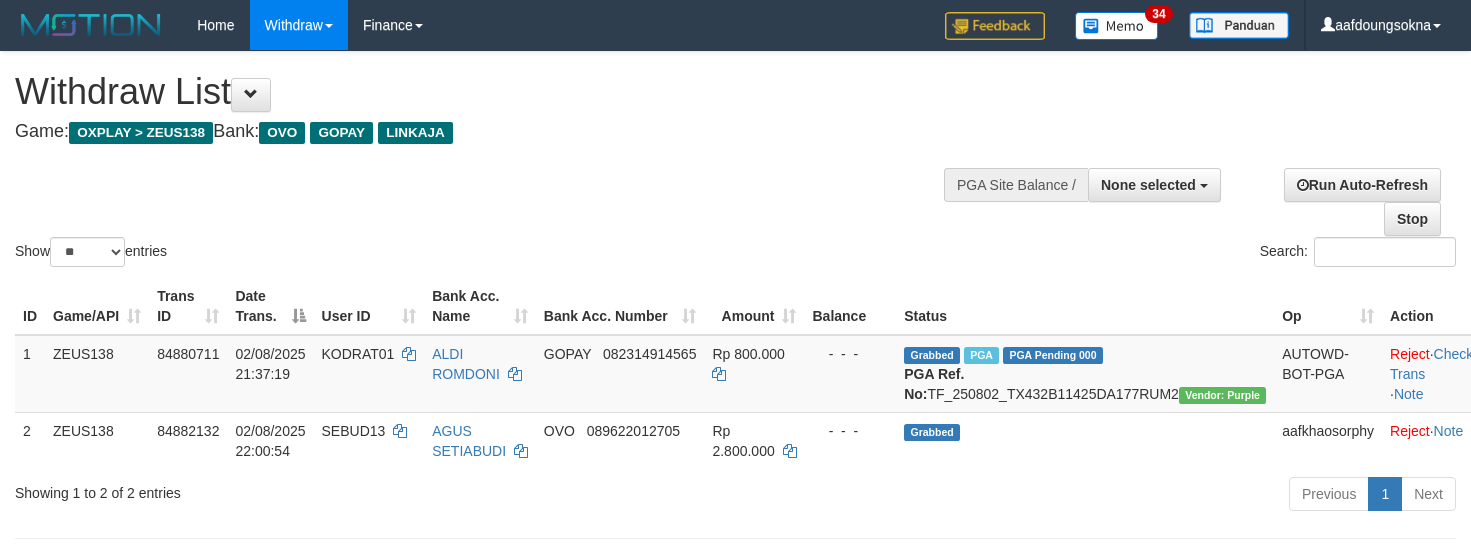select 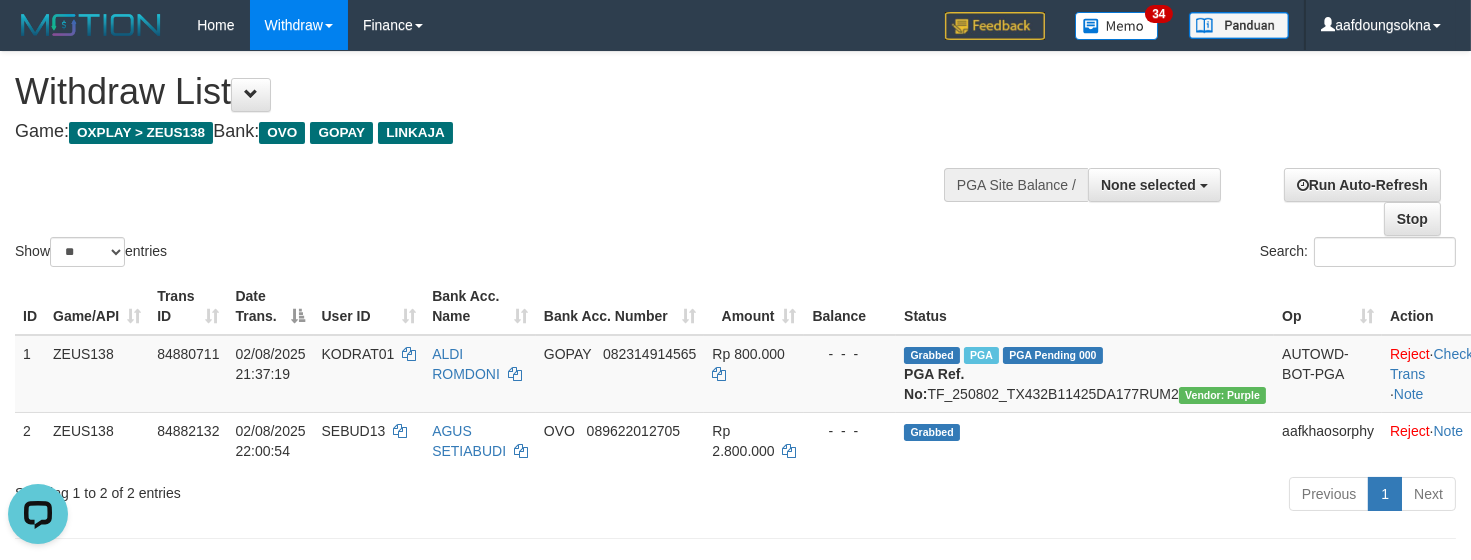 scroll, scrollTop: 0, scrollLeft: 0, axis: both 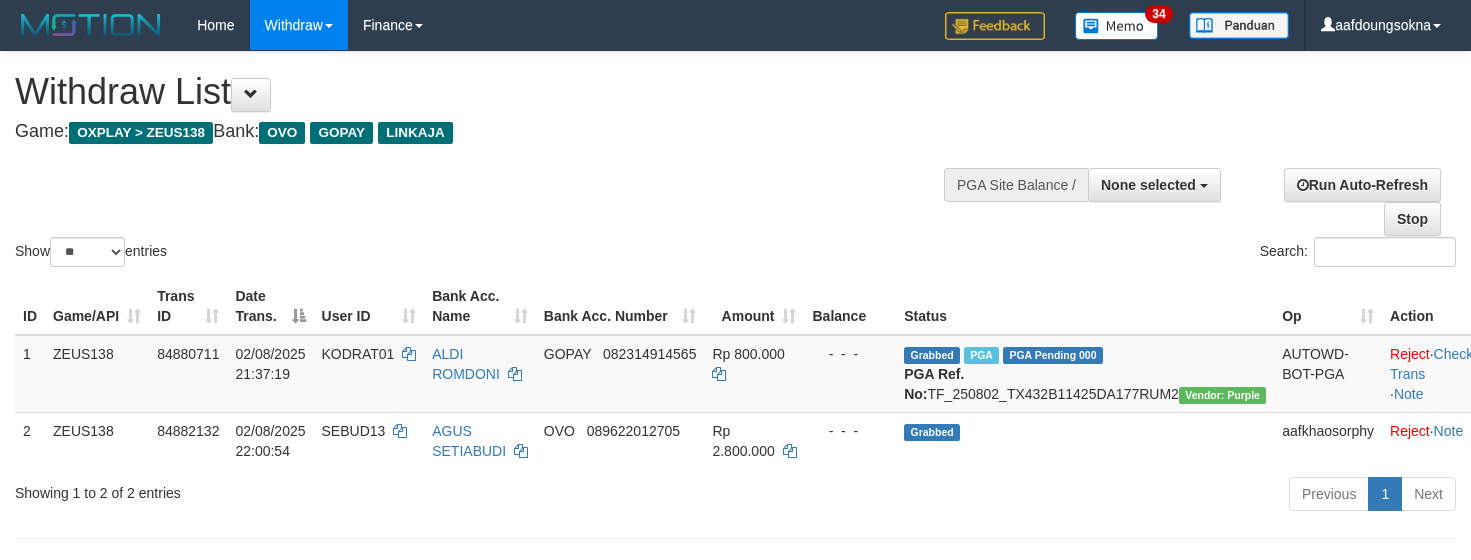 select 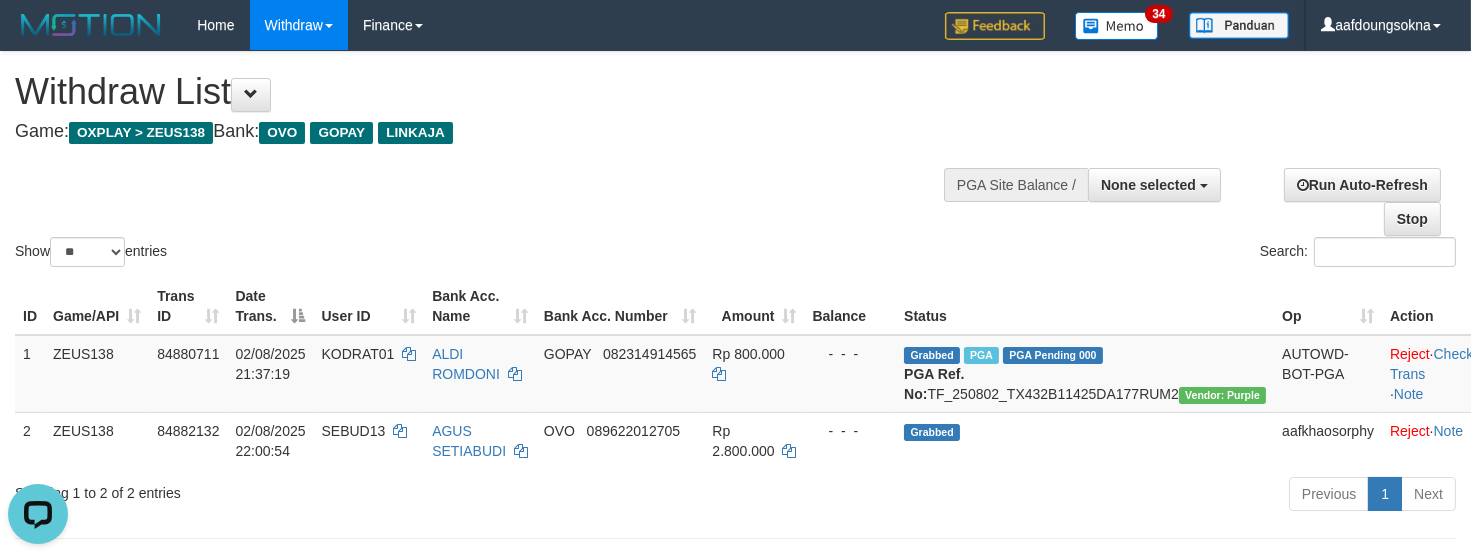 scroll, scrollTop: 0, scrollLeft: 0, axis: both 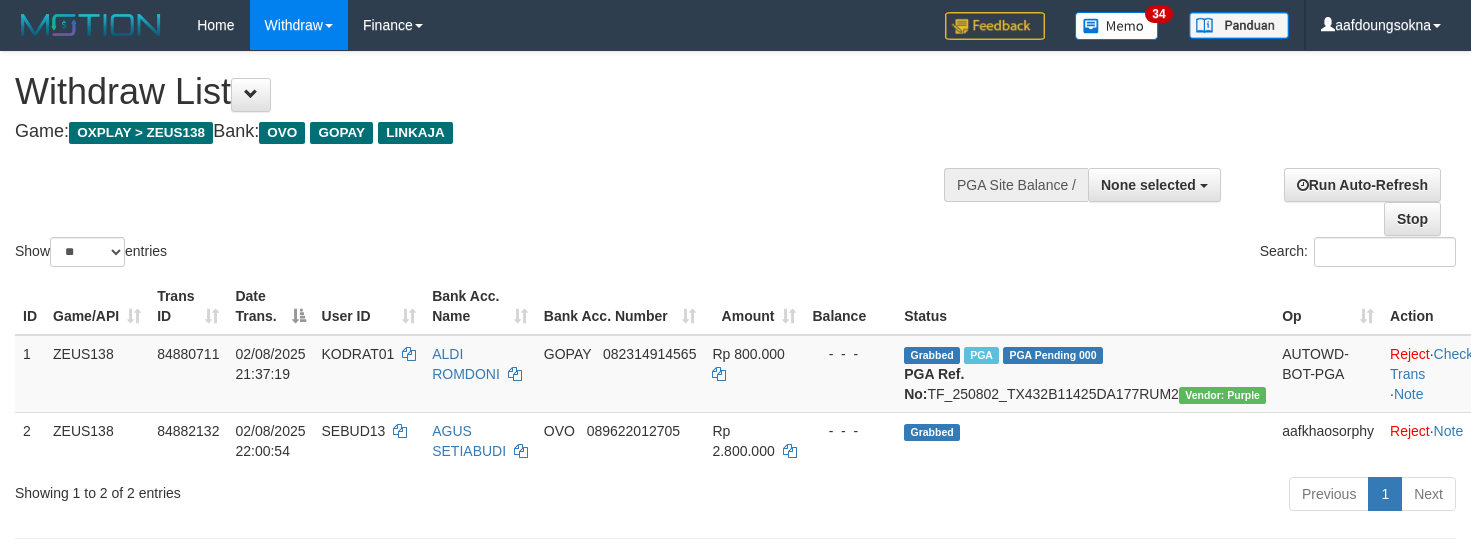 select 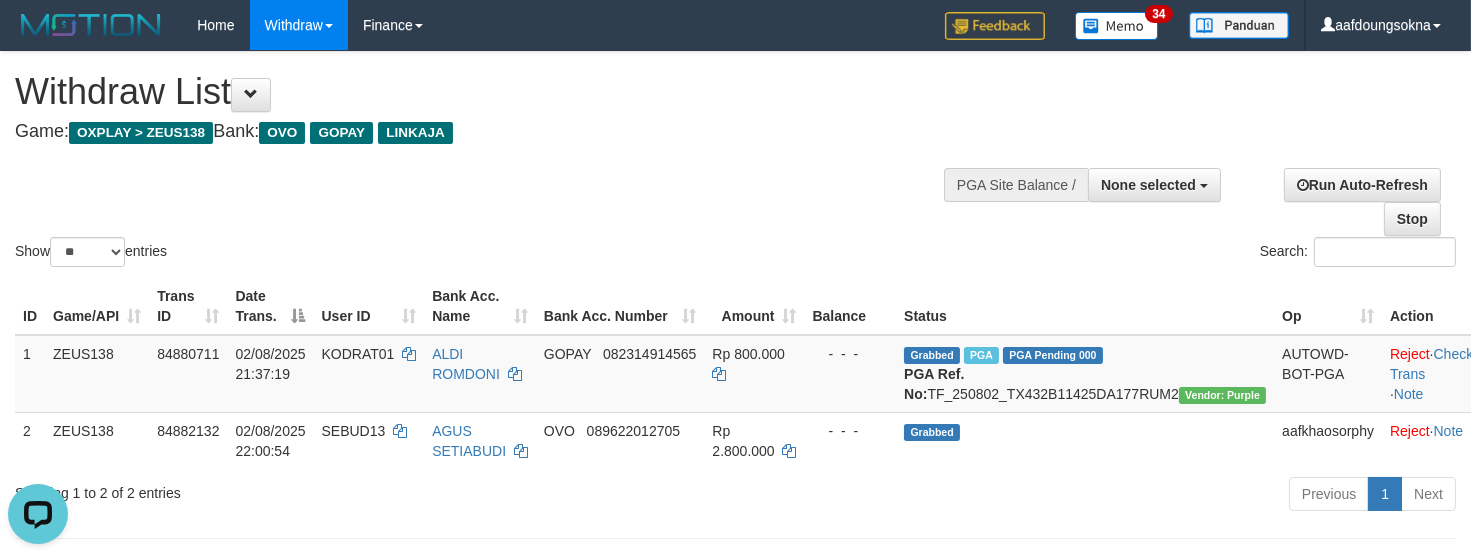 scroll, scrollTop: 0, scrollLeft: 0, axis: both 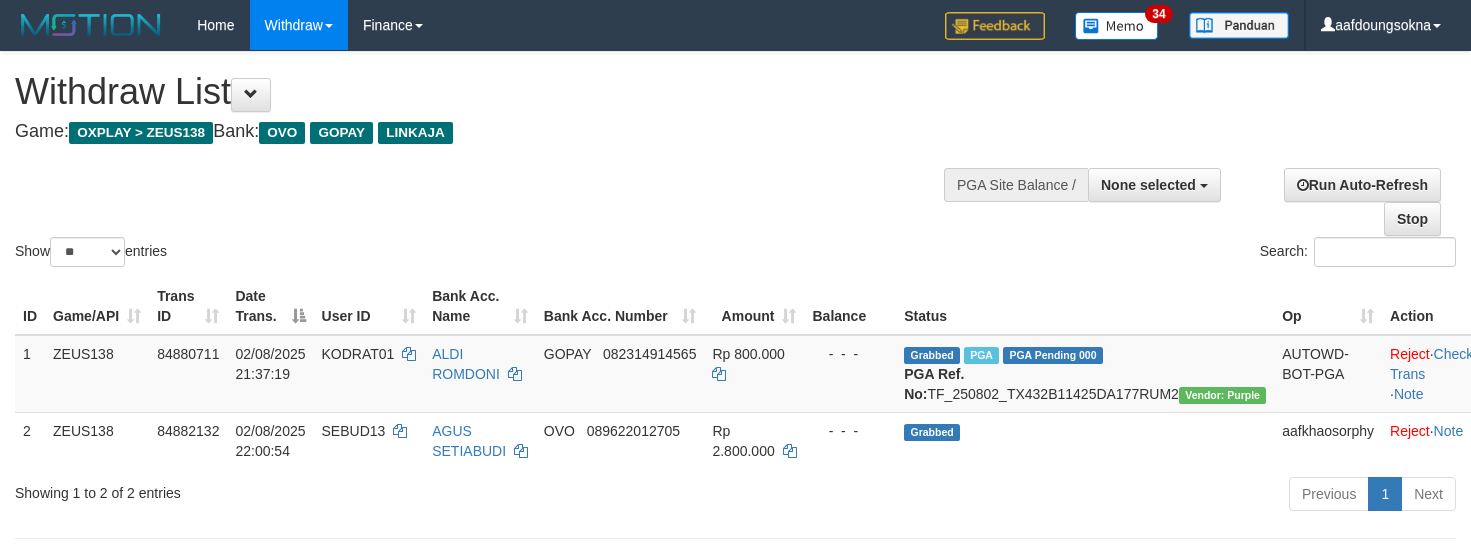 select 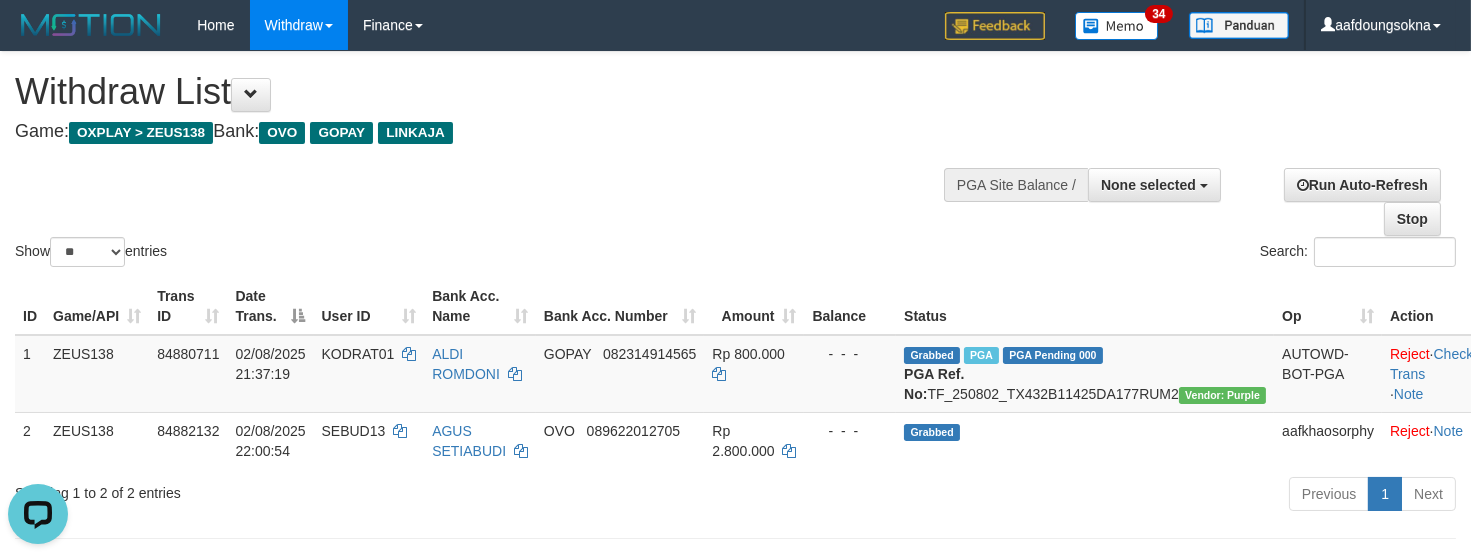 scroll, scrollTop: 0, scrollLeft: 0, axis: both 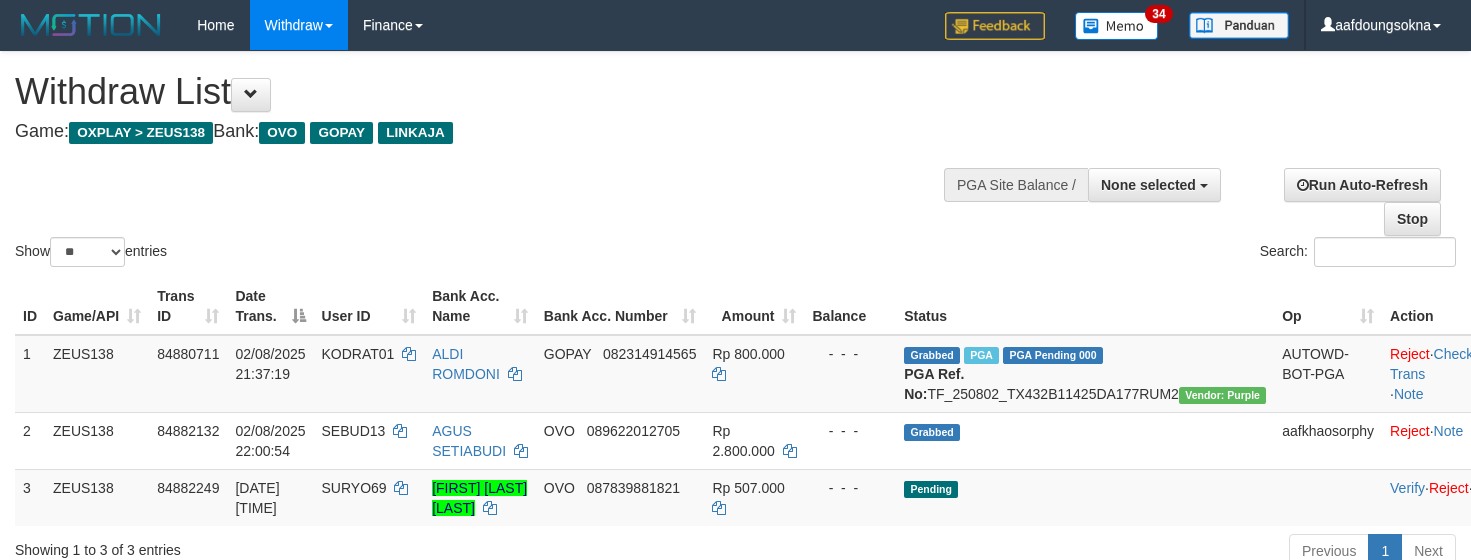 select 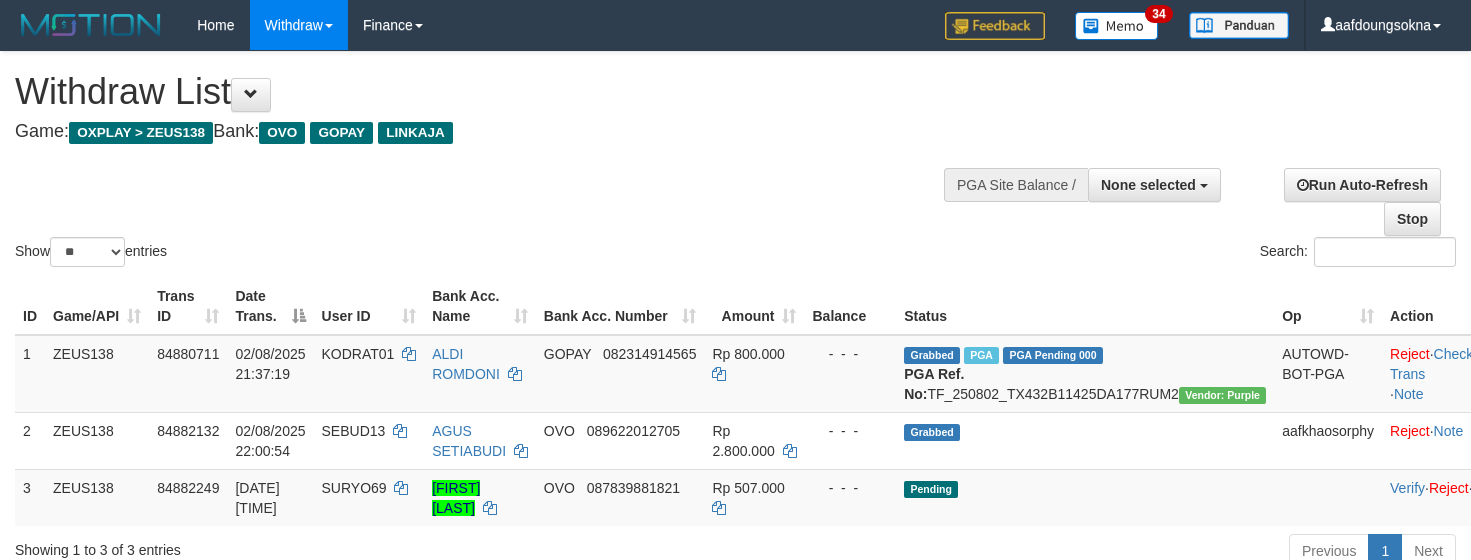 select 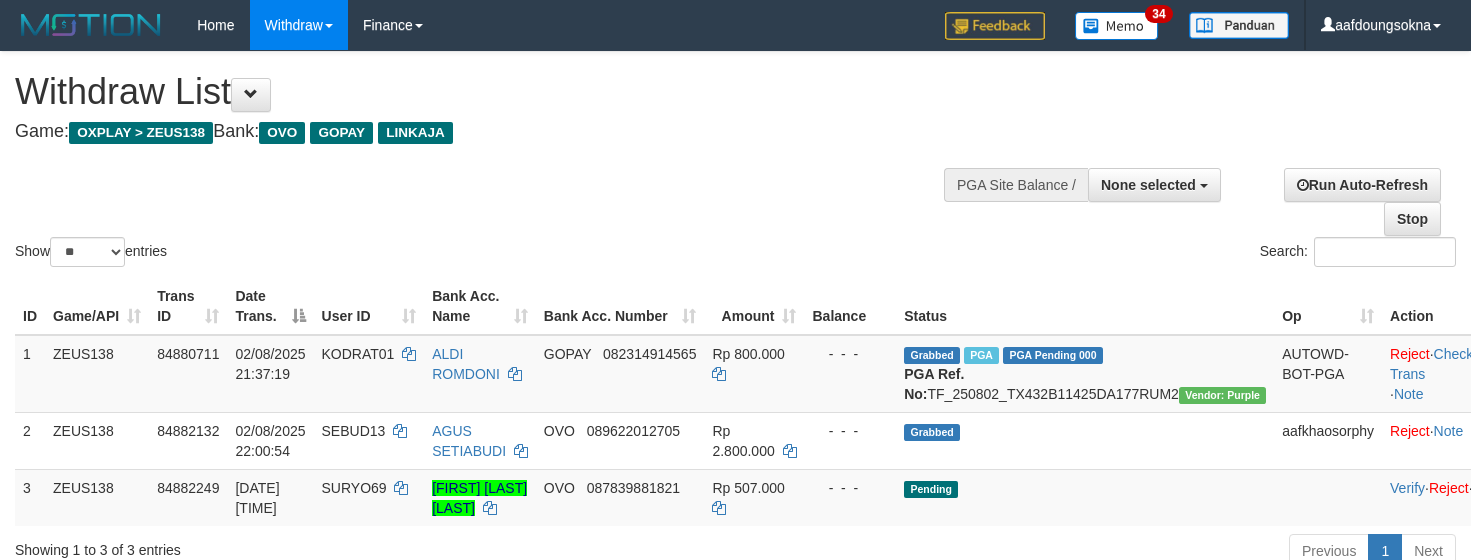 select 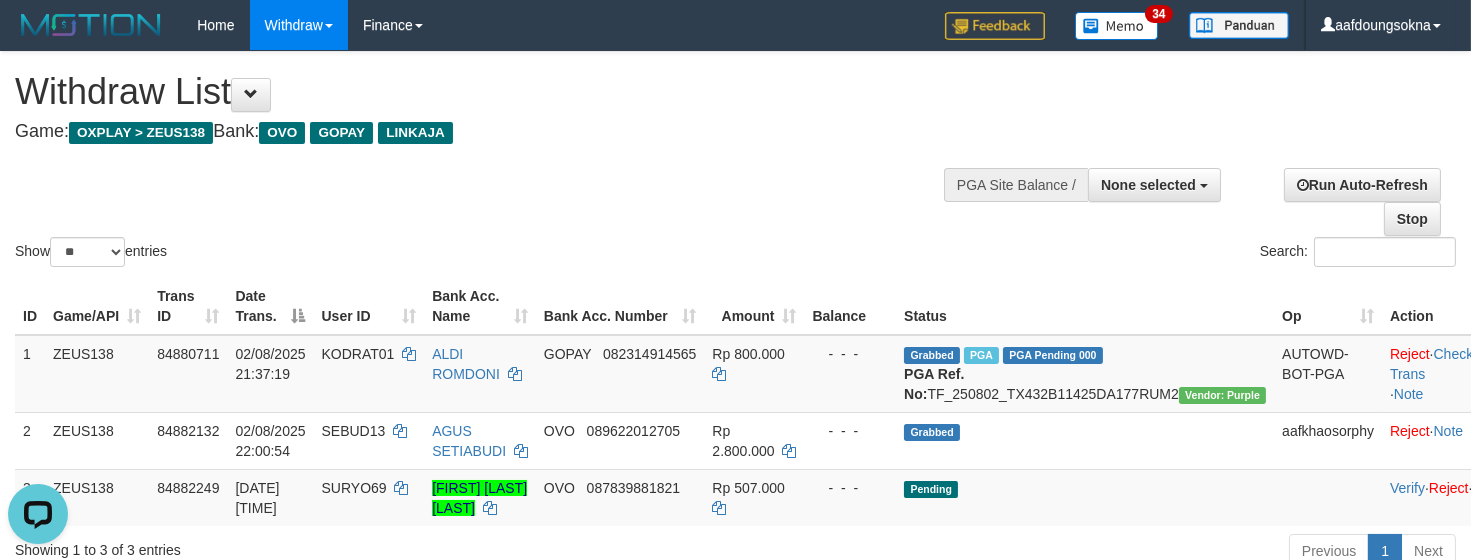 scroll, scrollTop: 0, scrollLeft: 0, axis: both 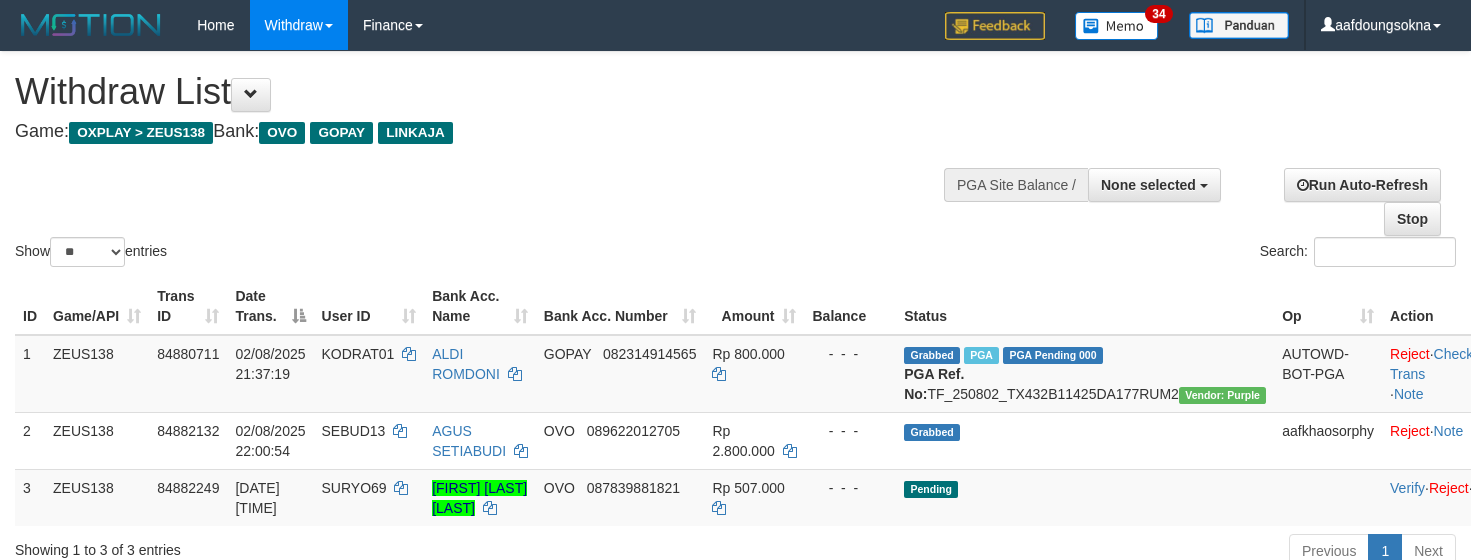 select 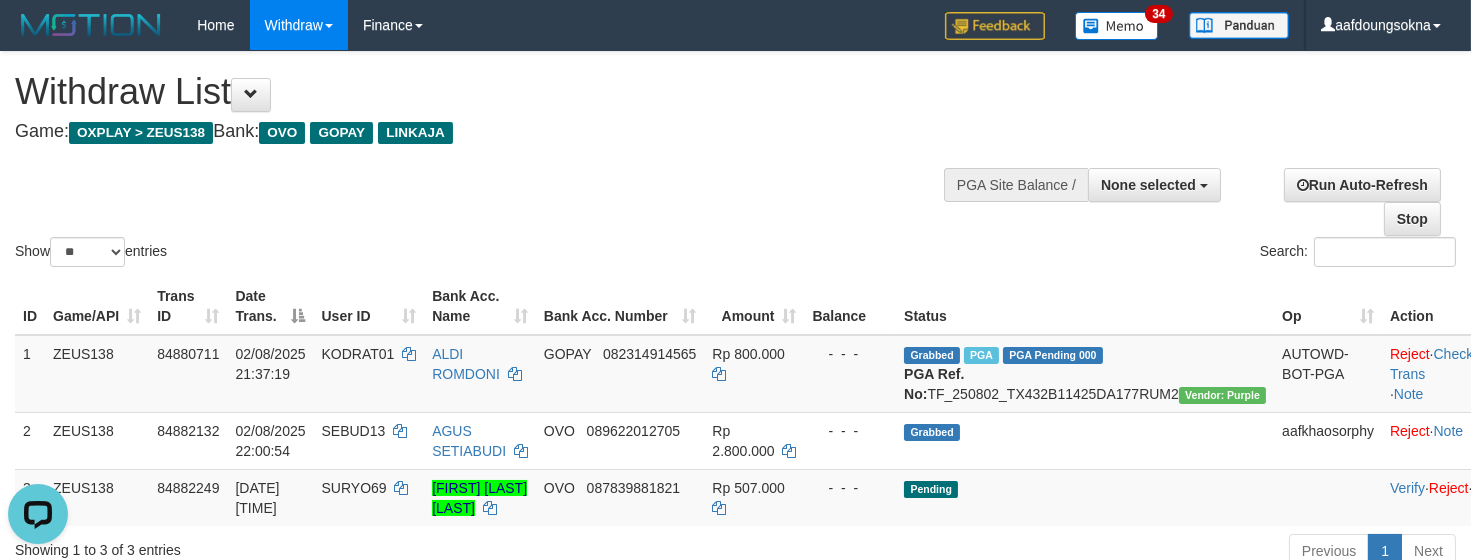 scroll, scrollTop: 0, scrollLeft: 0, axis: both 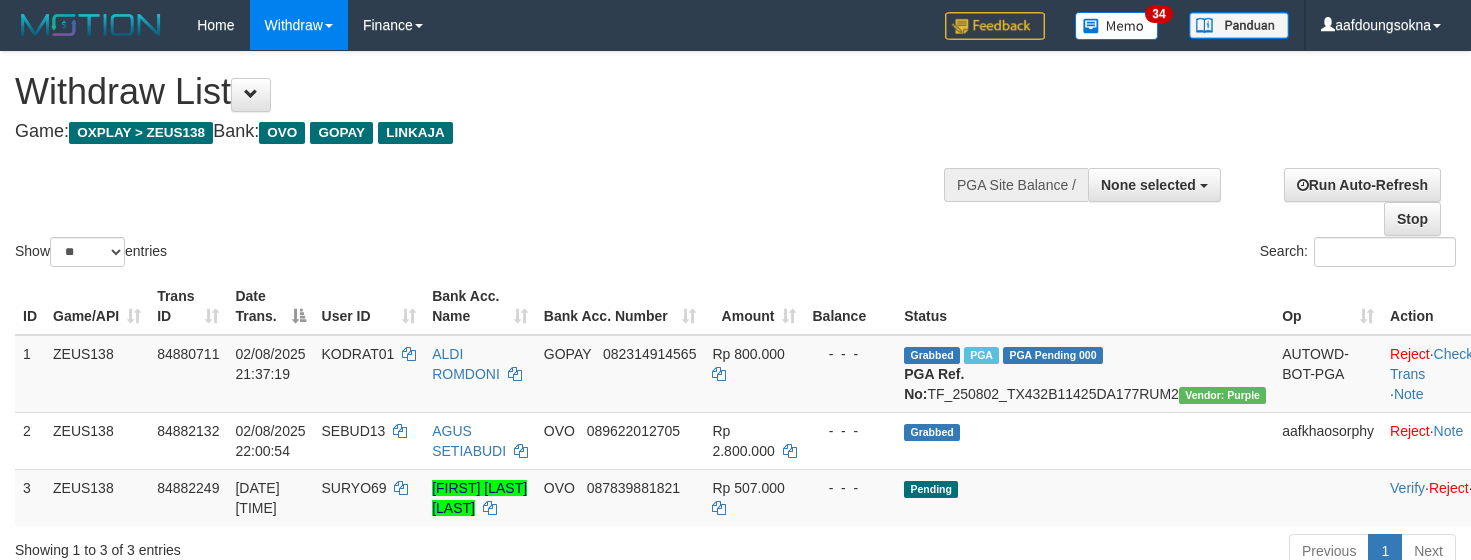 select 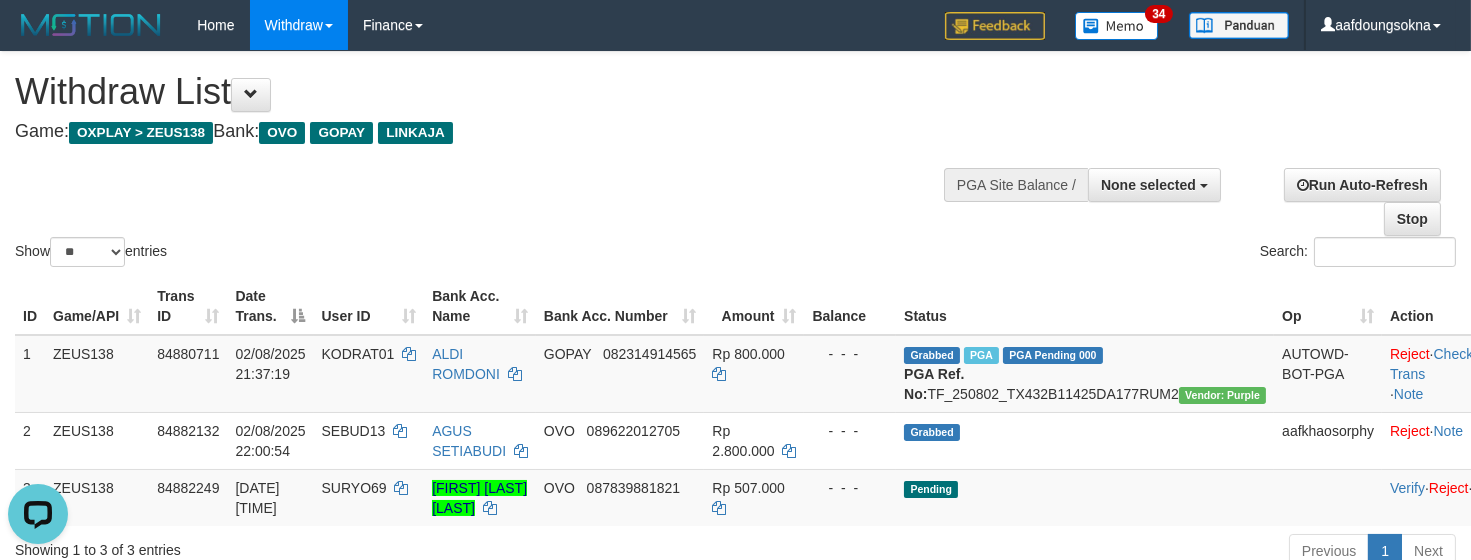 scroll, scrollTop: 0, scrollLeft: 0, axis: both 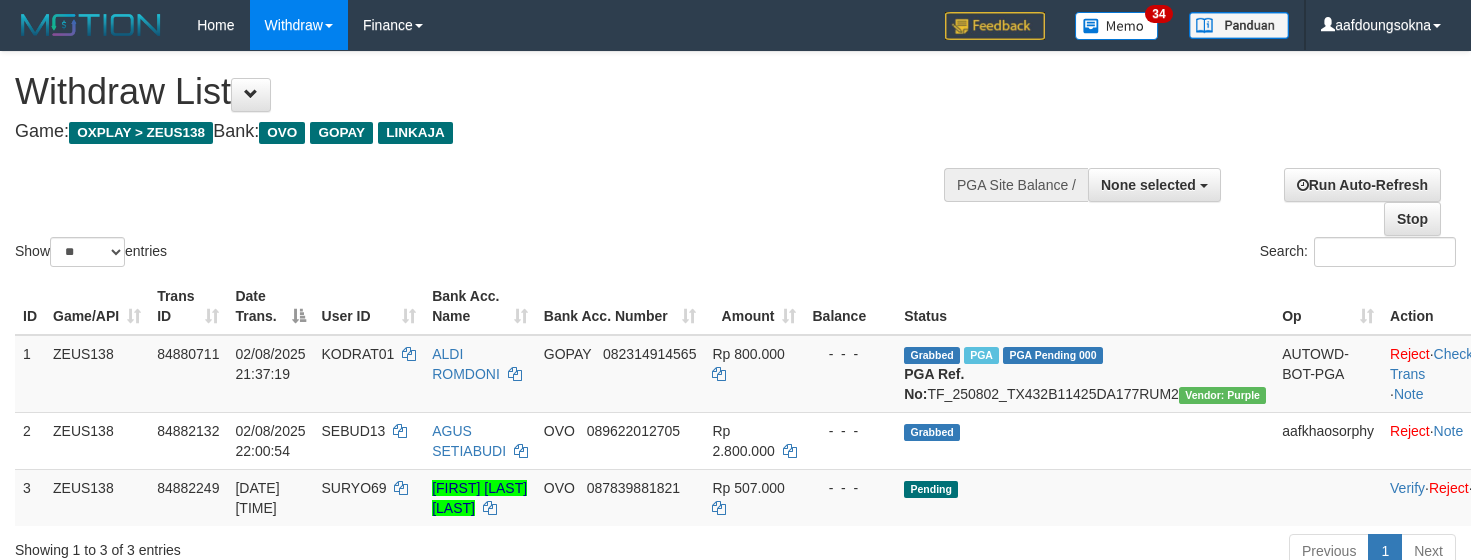 select 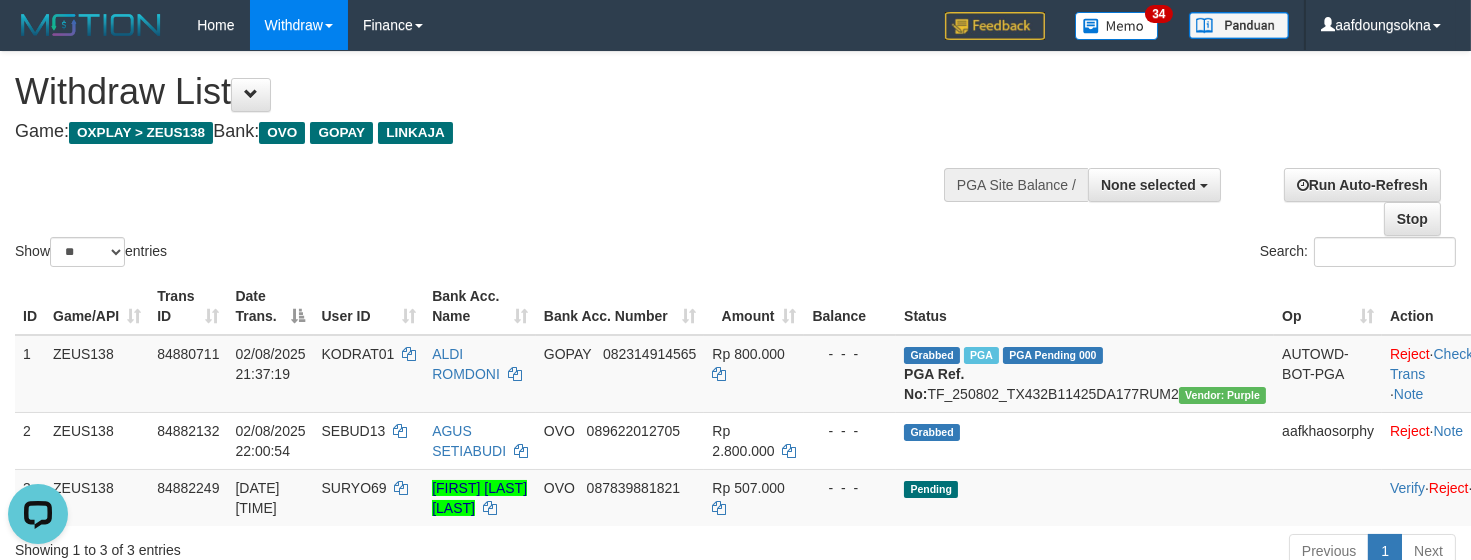 scroll, scrollTop: 0, scrollLeft: 0, axis: both 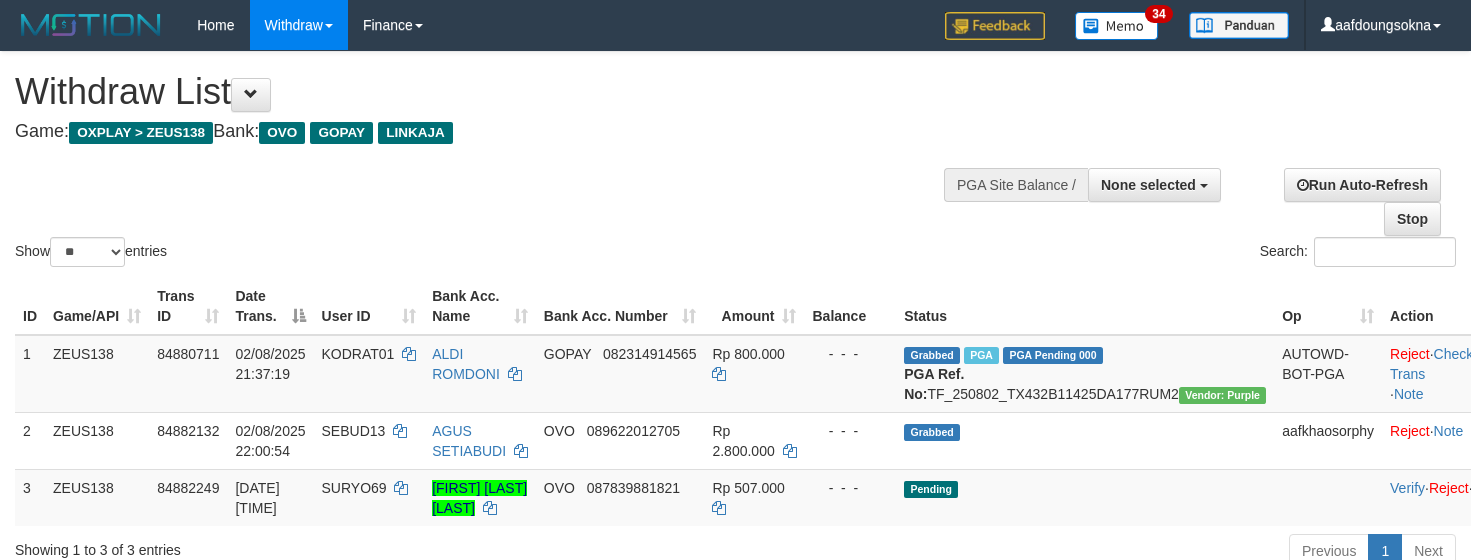 select 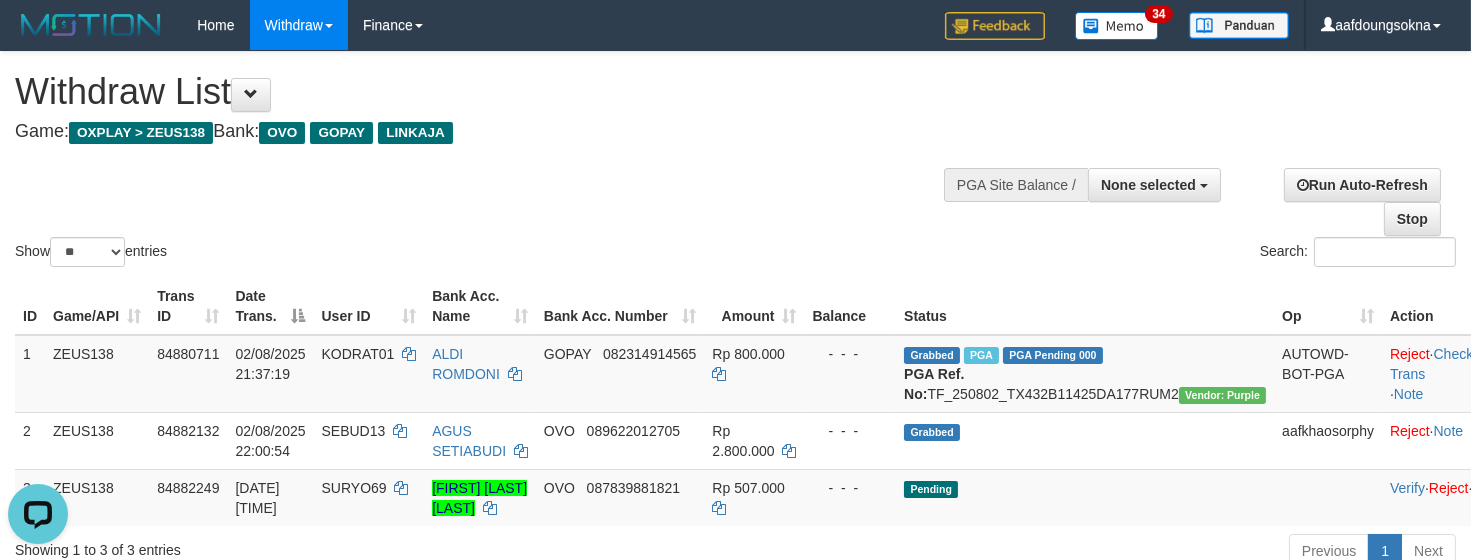 scroll, scrollTop: 0, scrollLeft: 0, axis: both 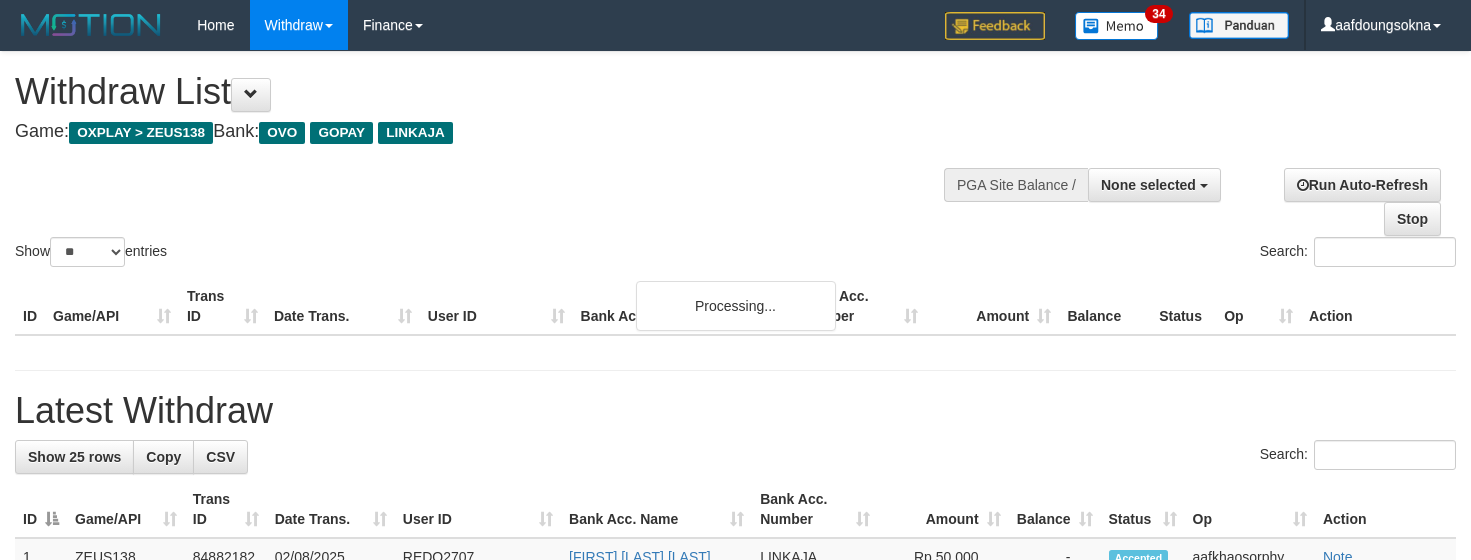 select 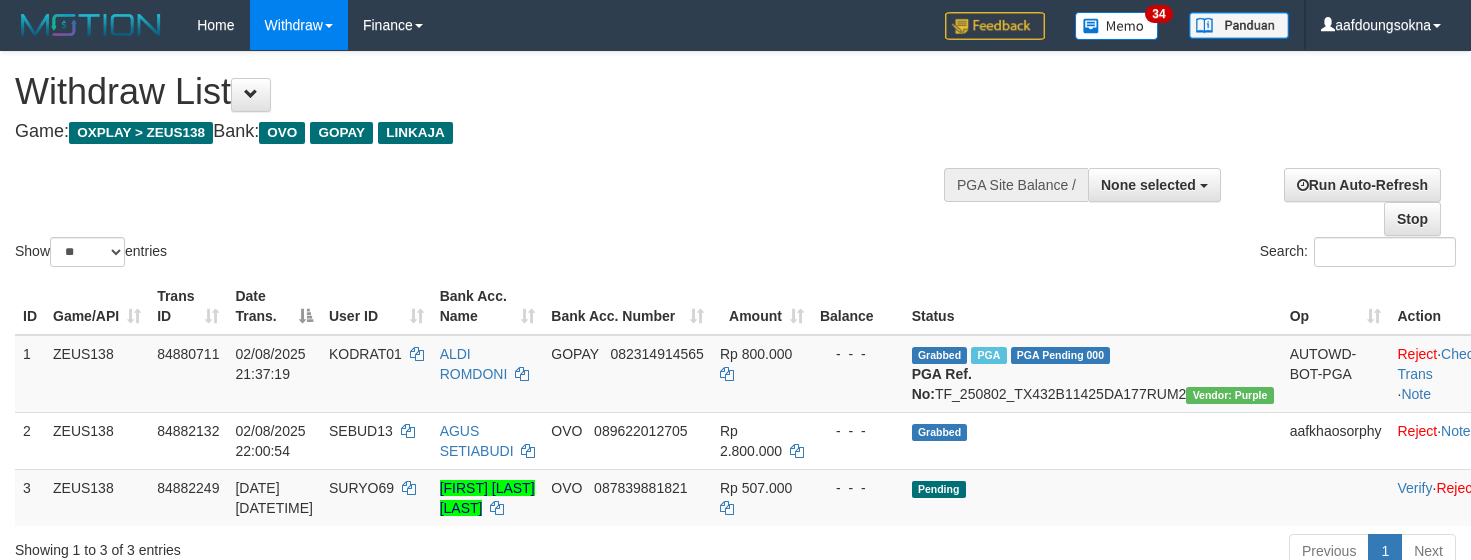 select 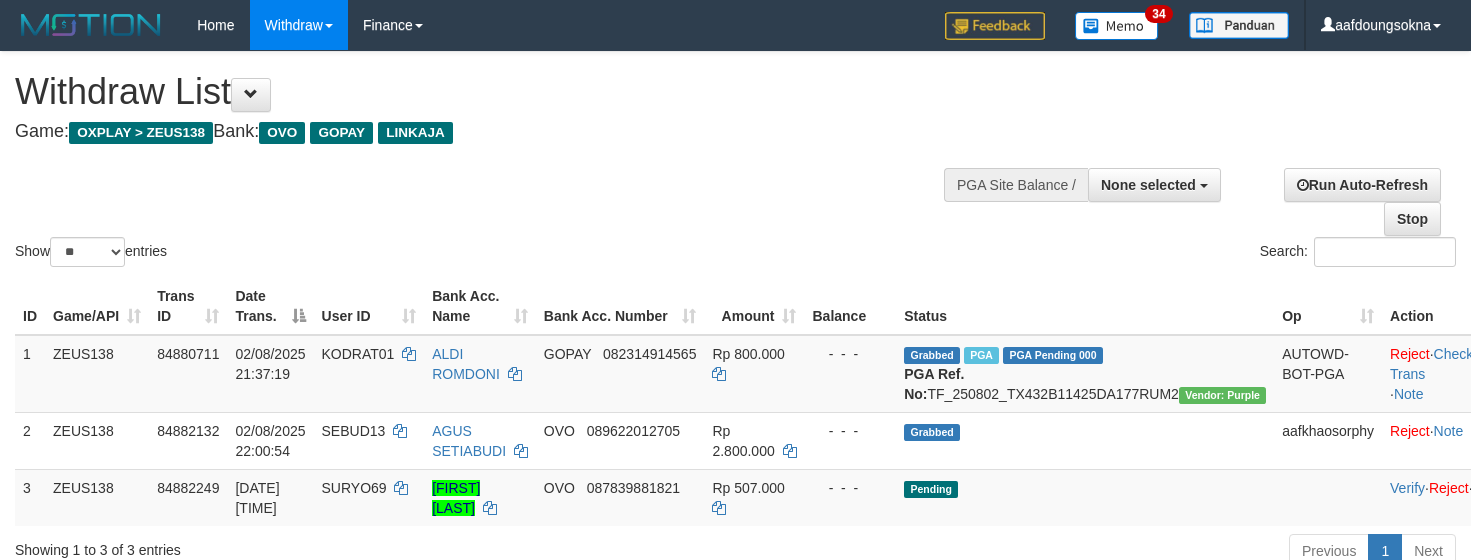 select 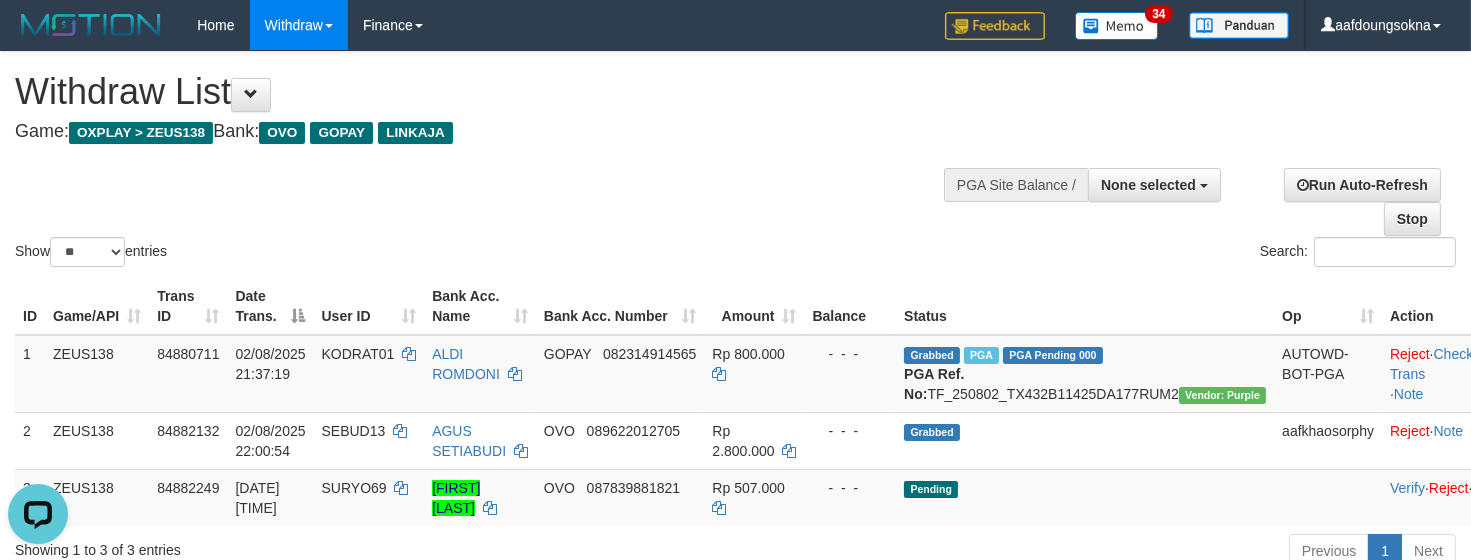 scroll, scrollTop: 0, scrollLeft: 0, axis: both 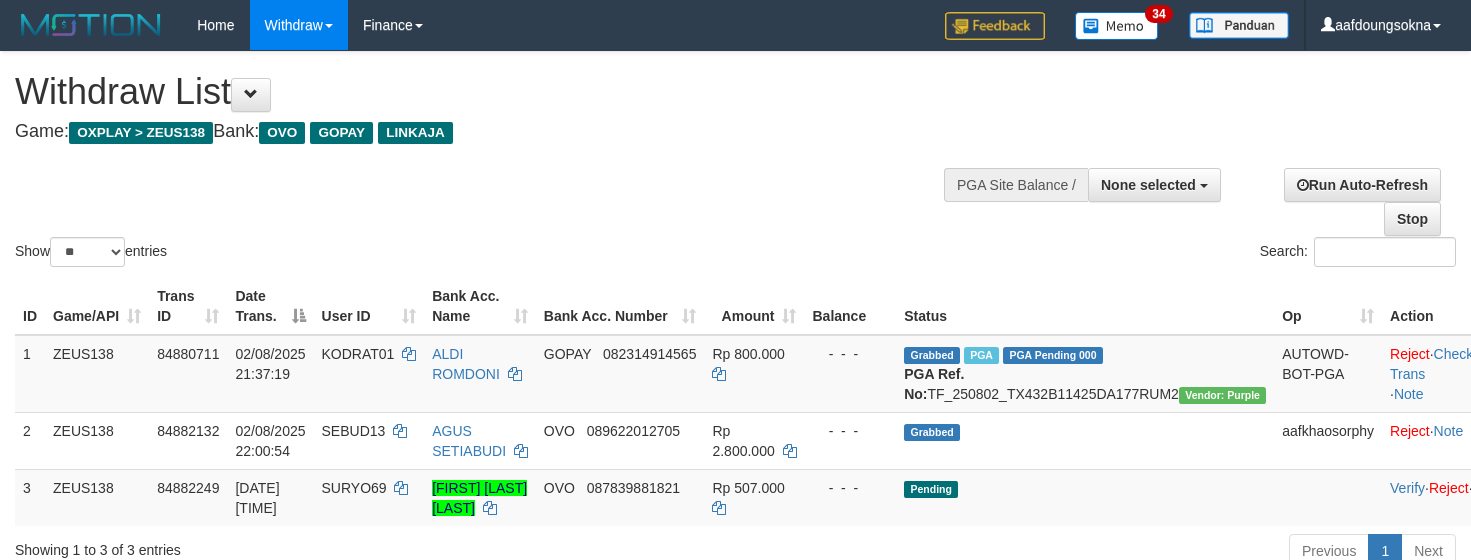 select 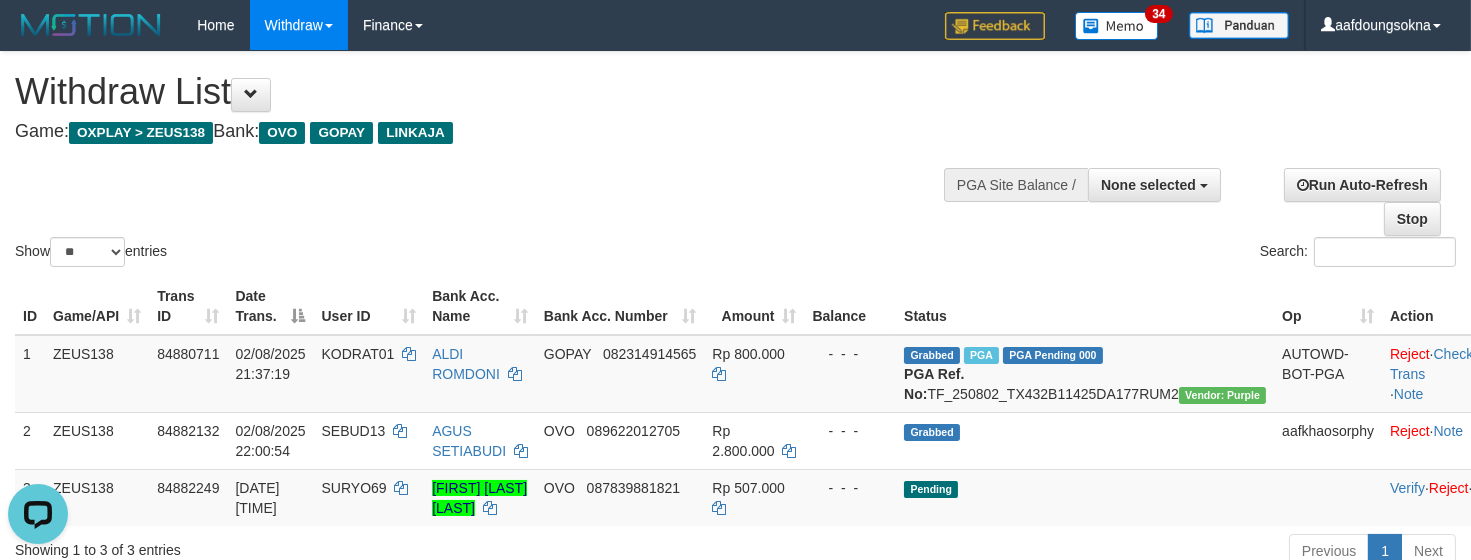 scroll, scrollTop: 0, scrollLeft: 0, axis: both 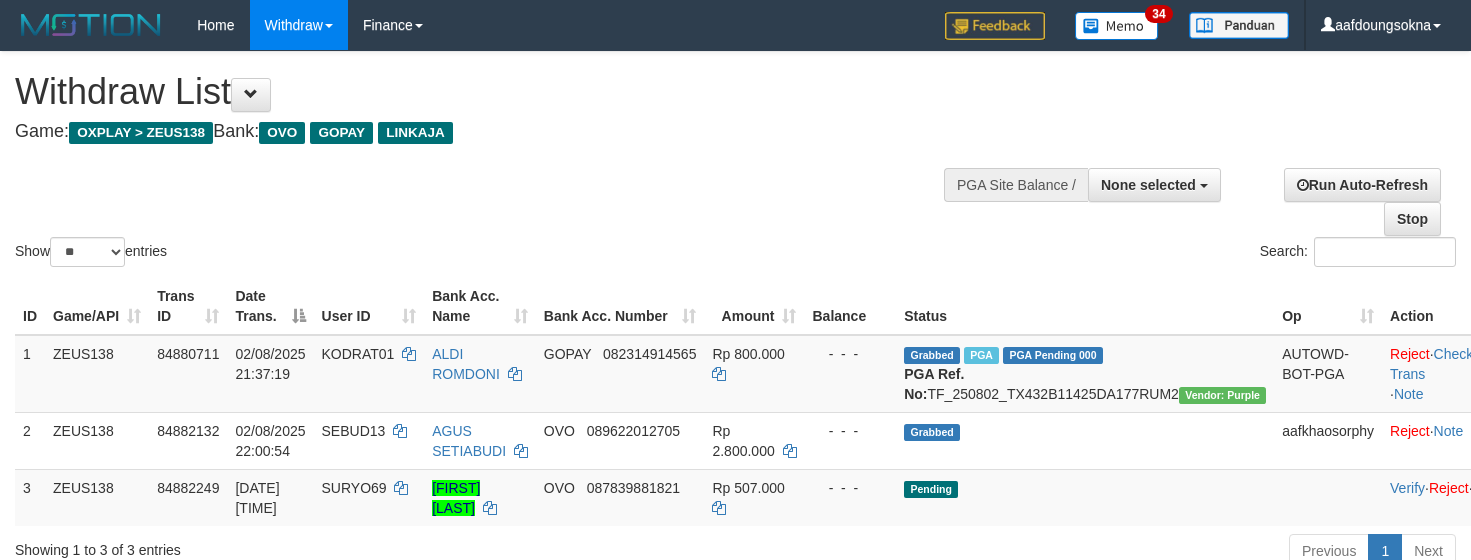 select 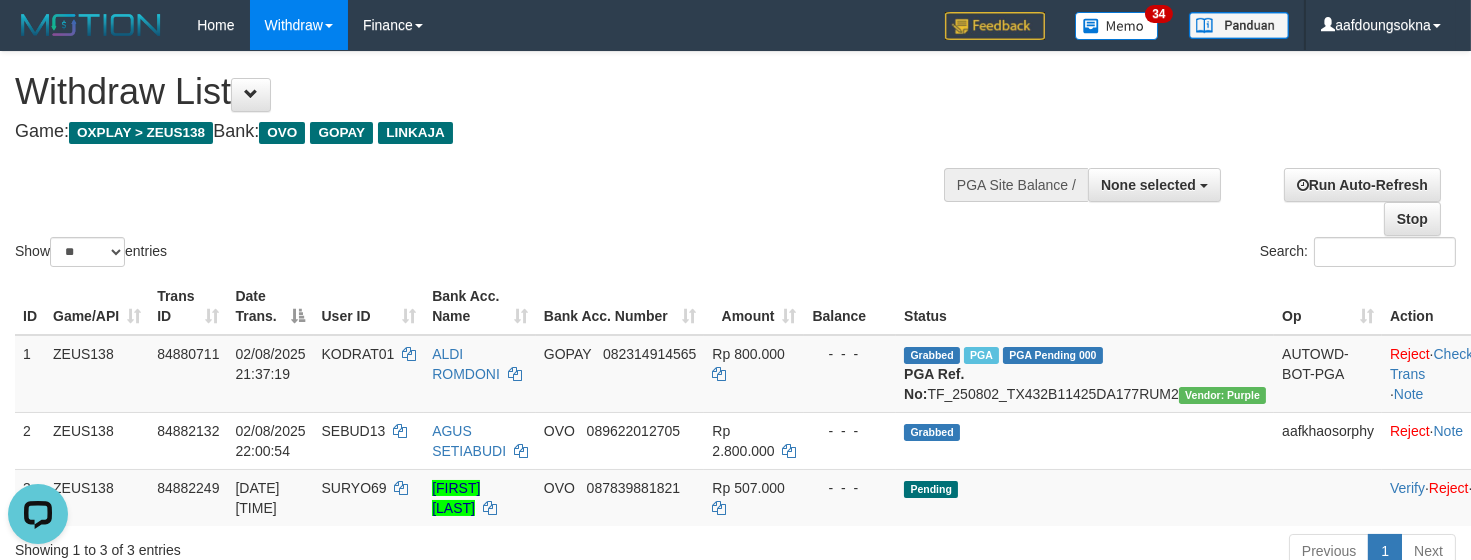 scroll, scrollTop: 0, scrollLeft: 0, axis: both 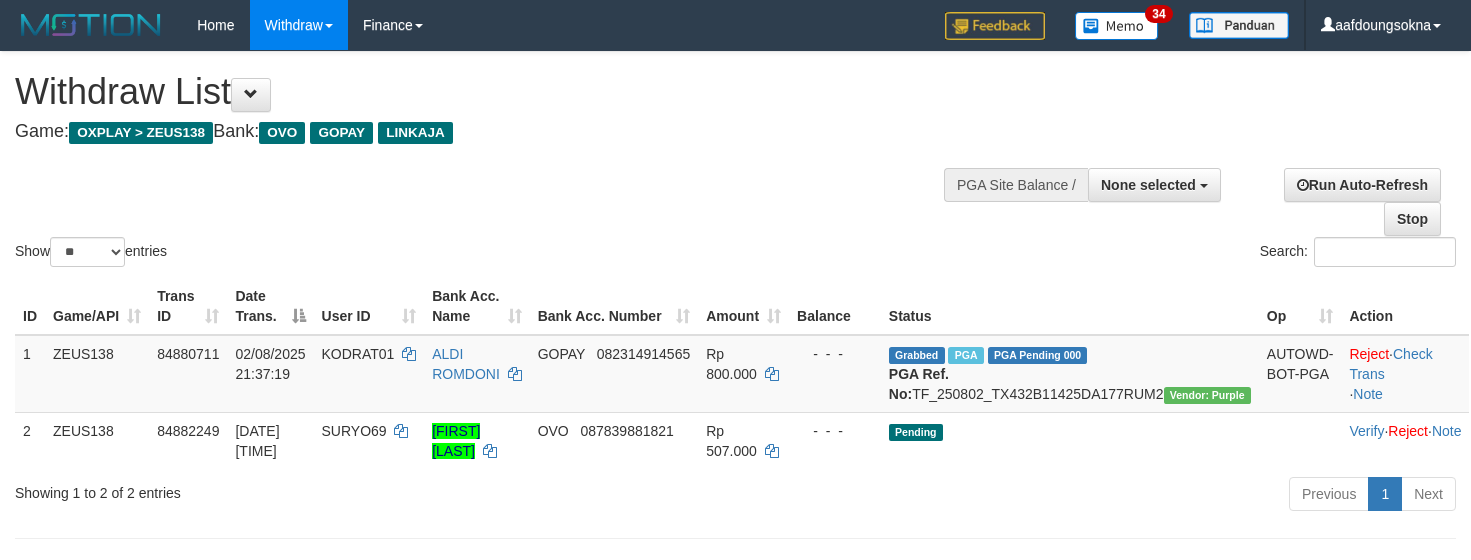 select 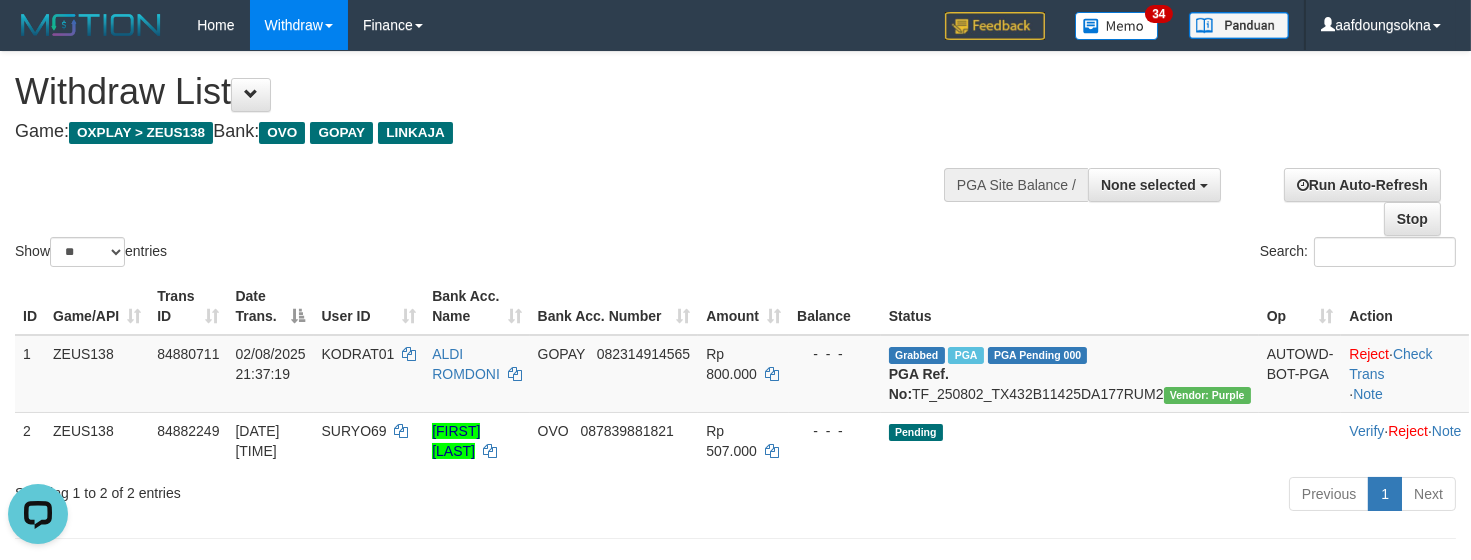scroll, scrollTop: 0, scrollLeft: 0, axis: both 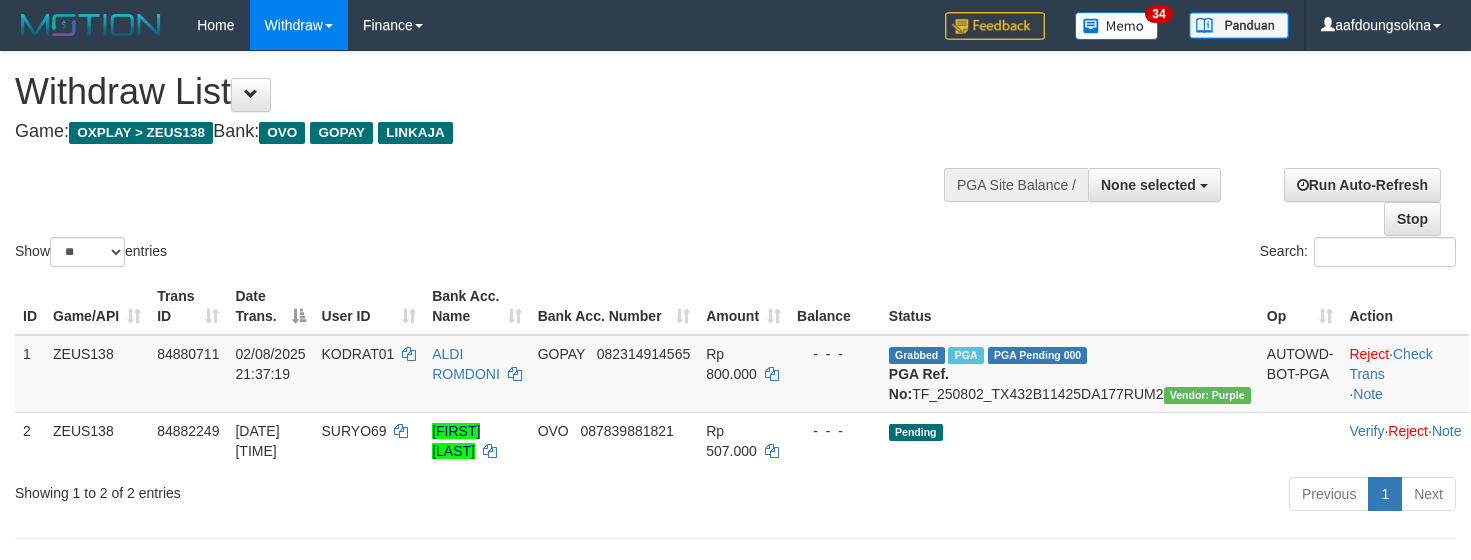 select 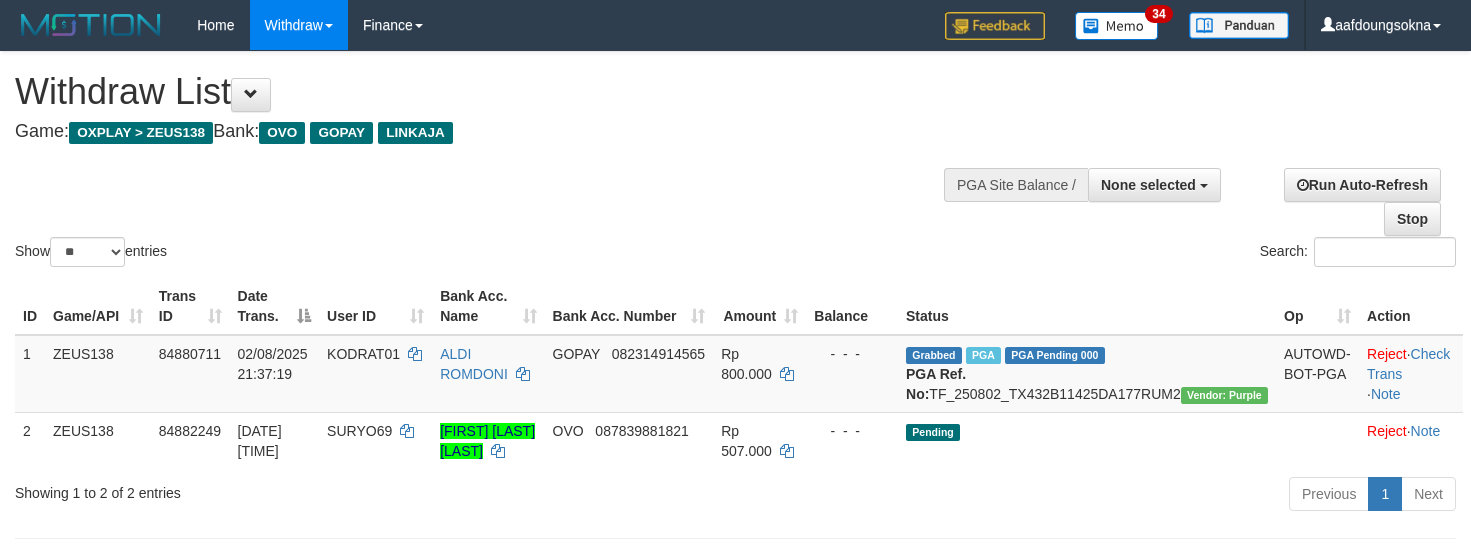 select 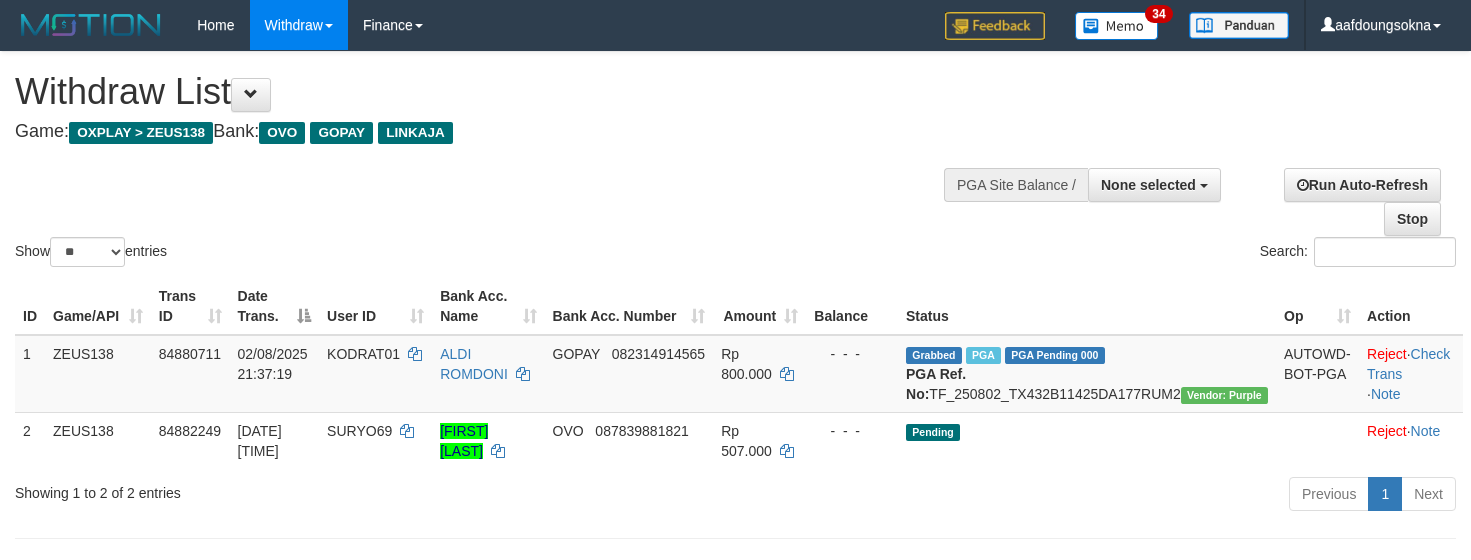 select 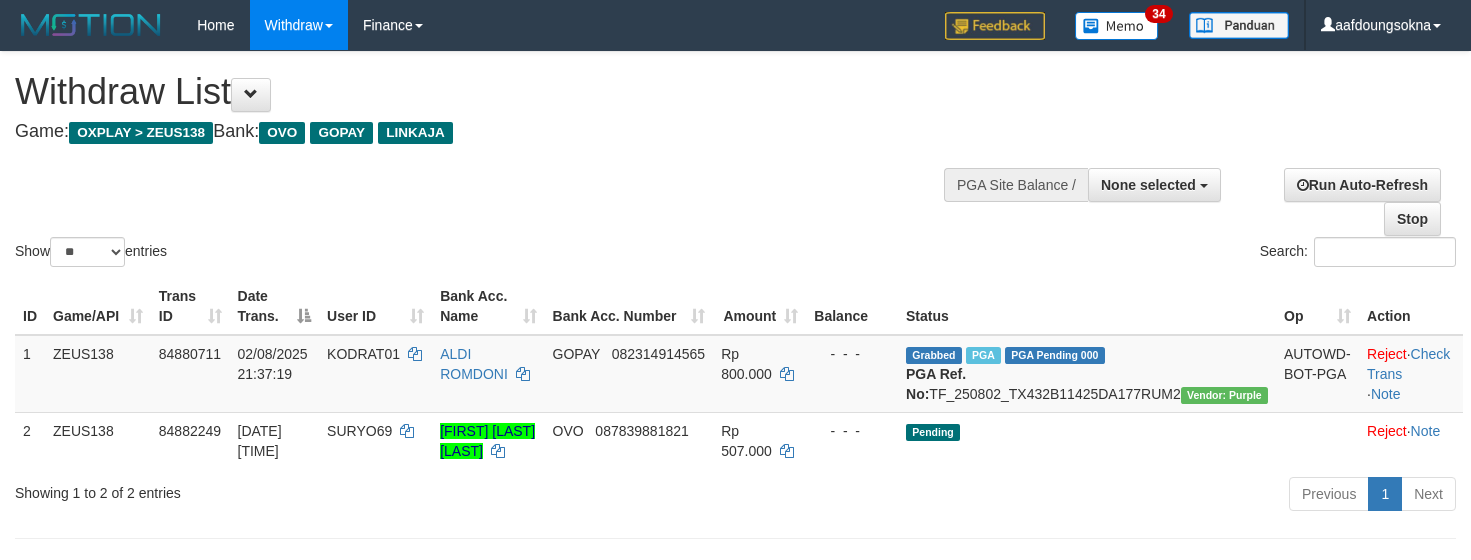 select 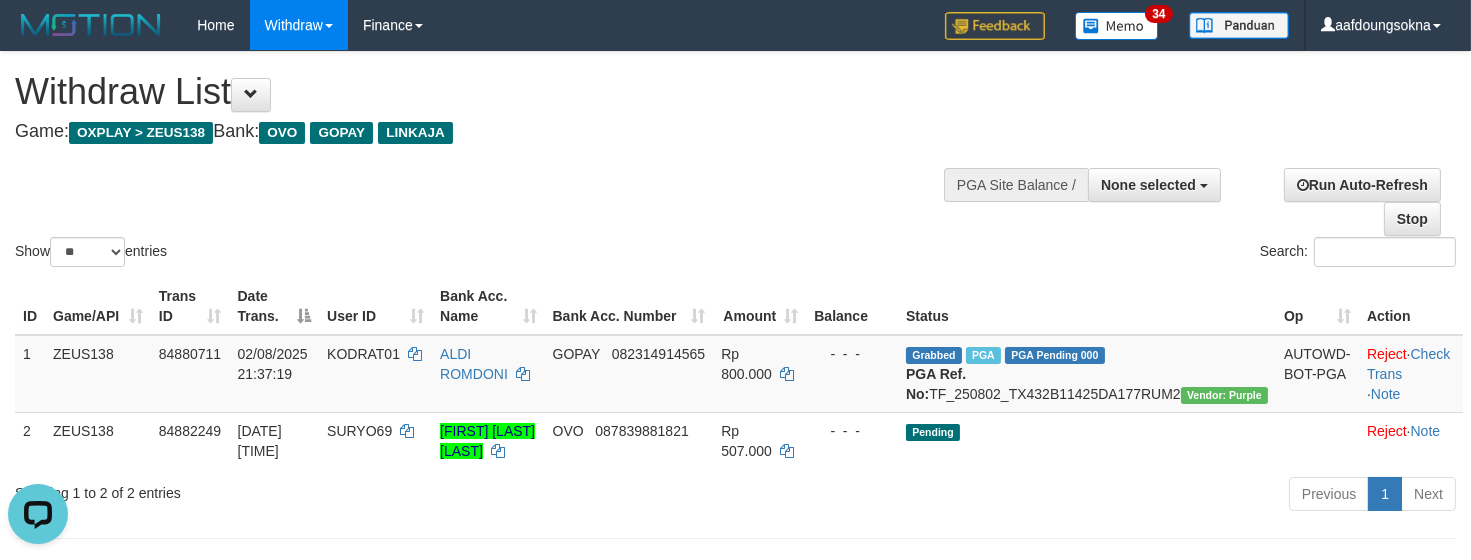 scroll, scrollTop: 0, scrollLeft: 0, axis: both 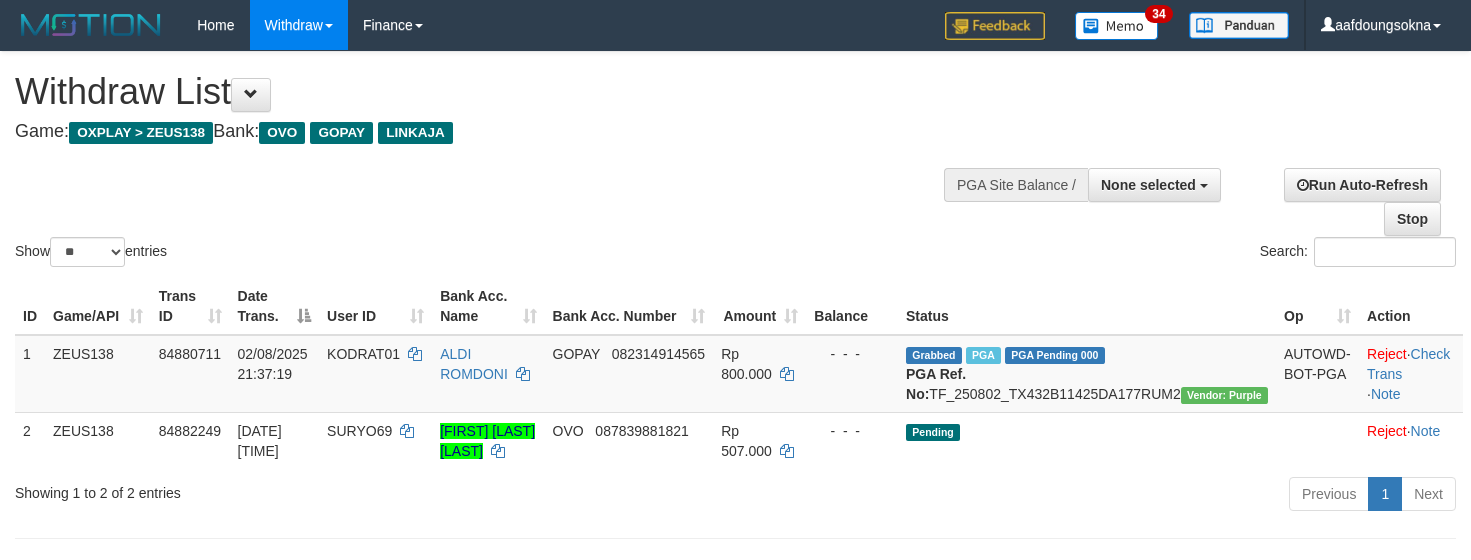 select 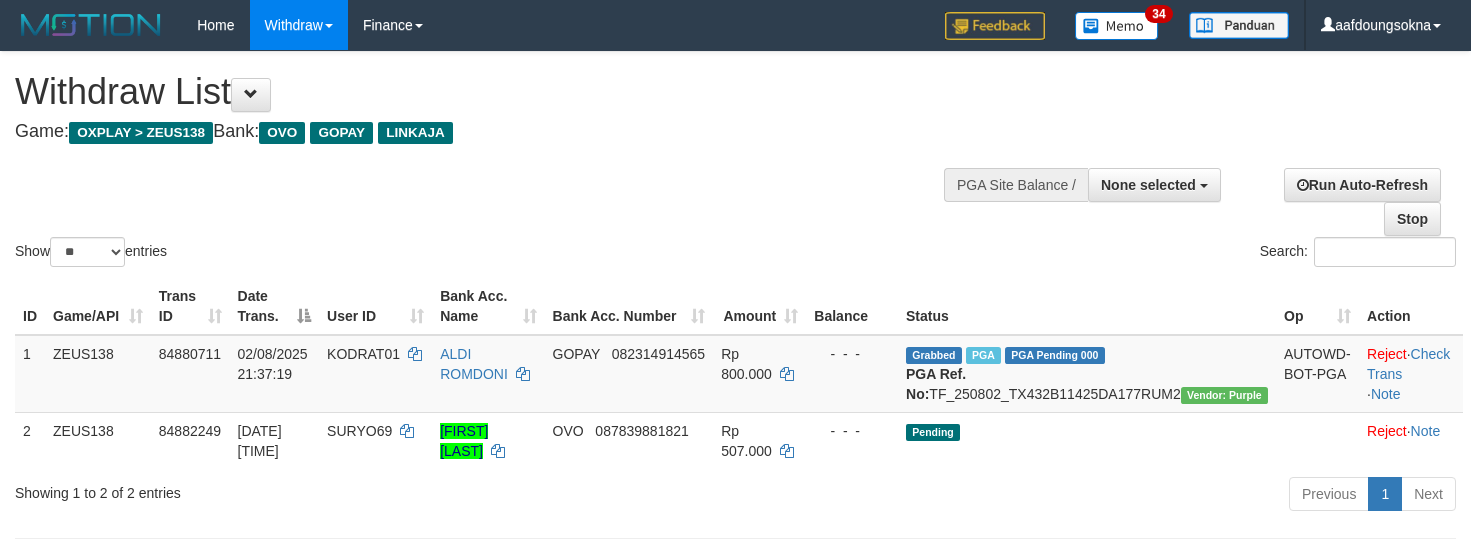 select 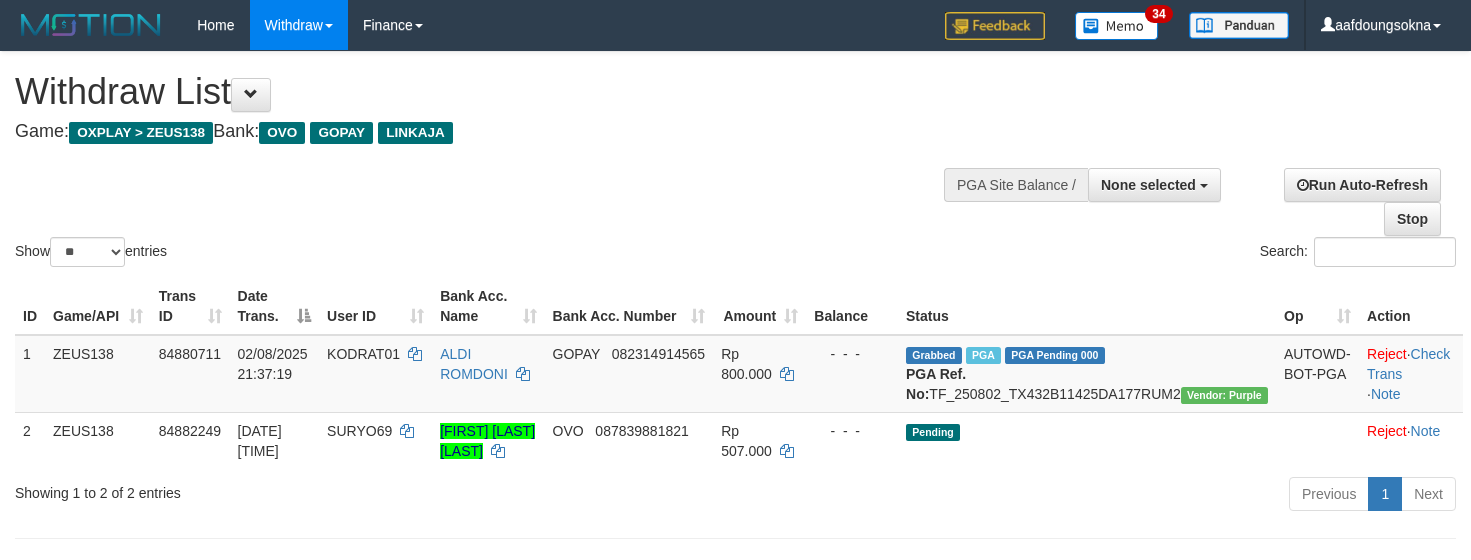 select 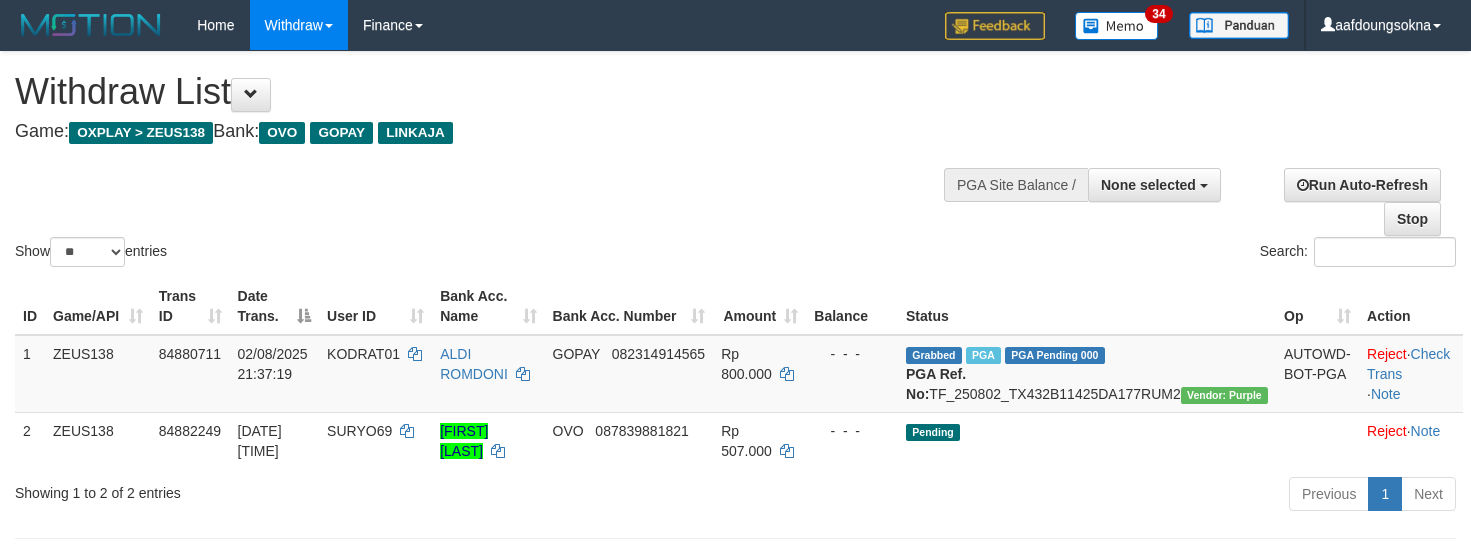 select 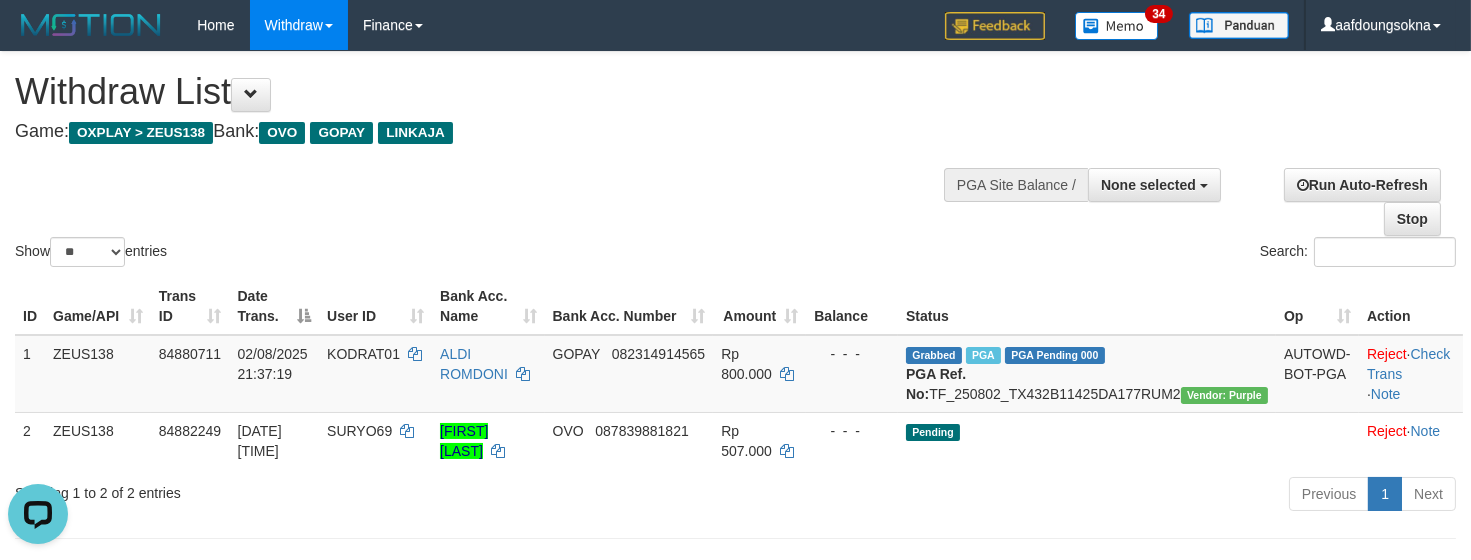 scroll, scrollTop: 0, scrollLeft: 0, axis: both 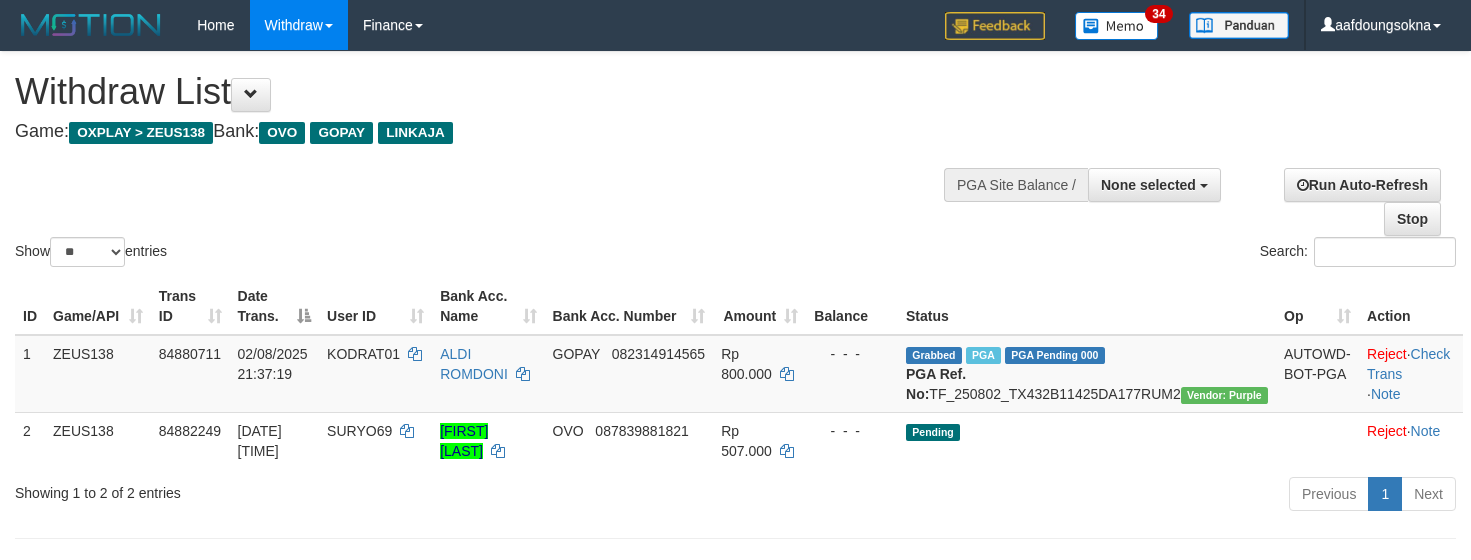 select 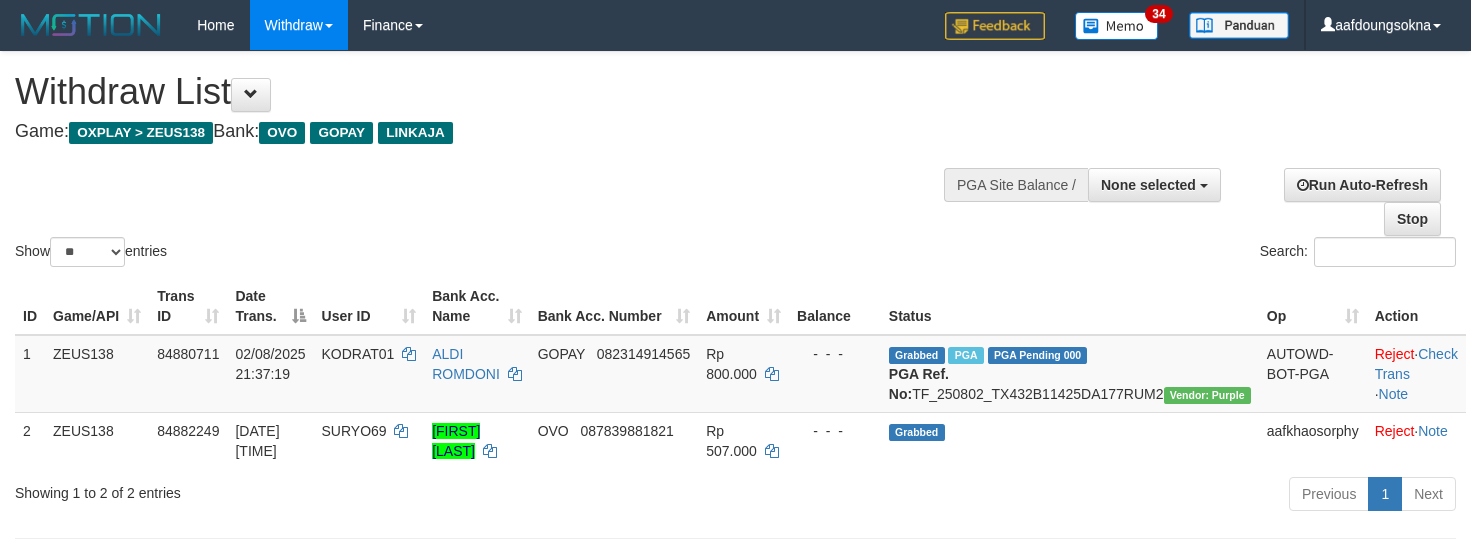 select 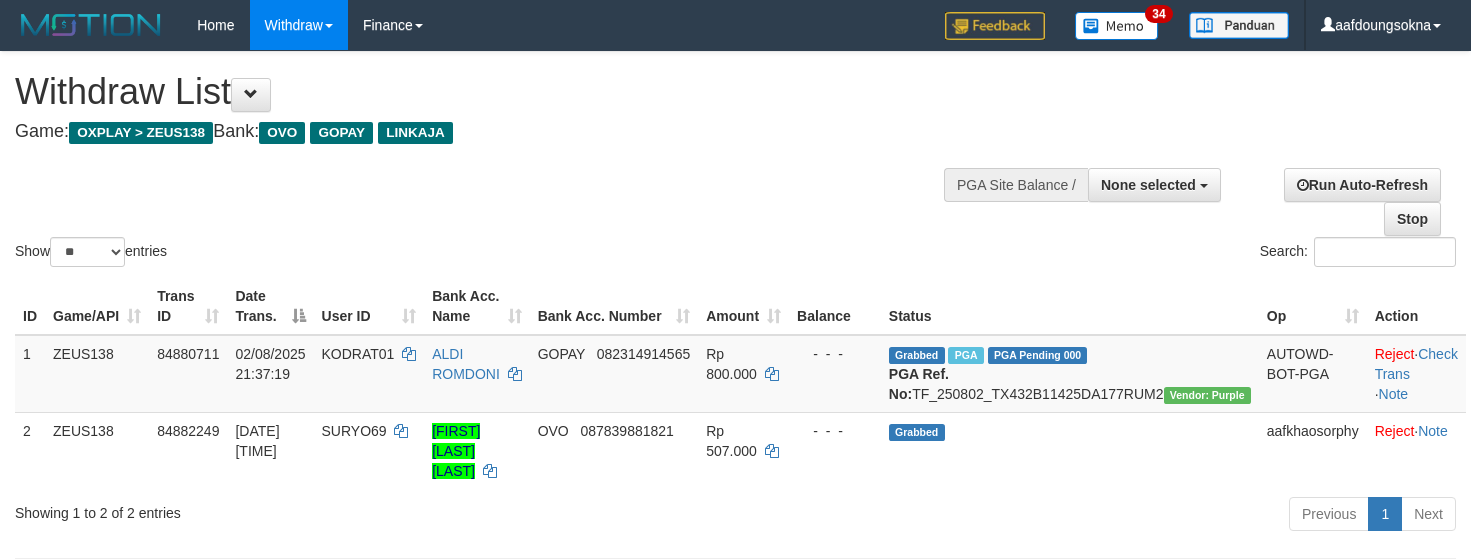 select 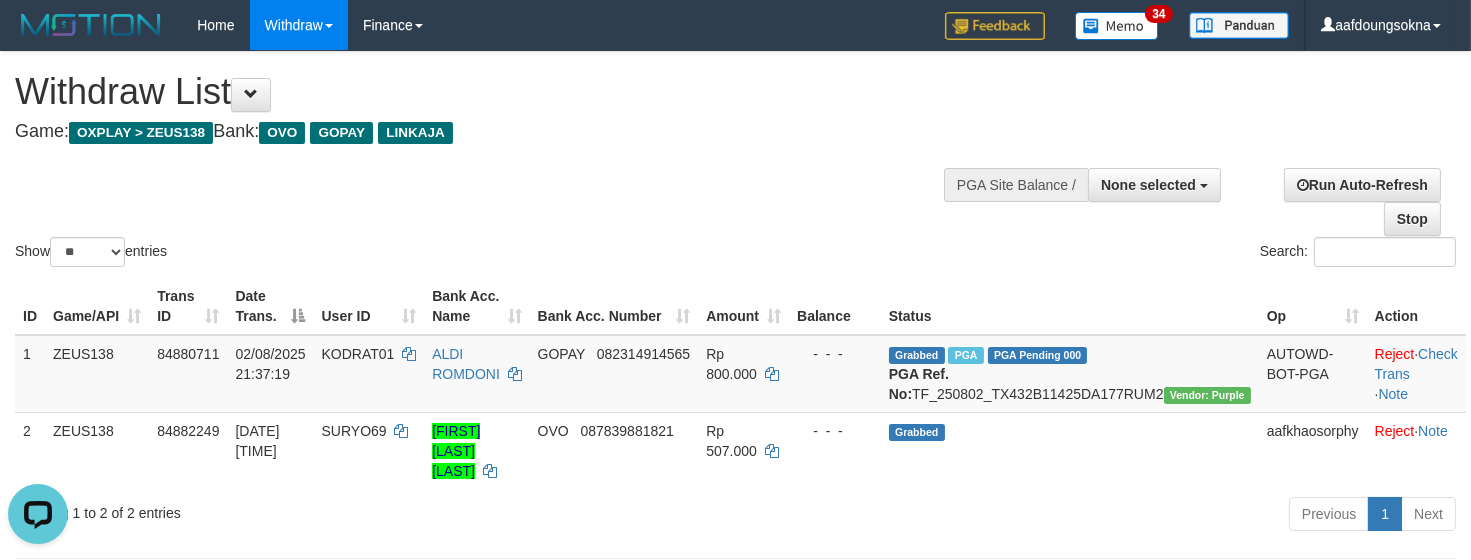 scroll, scrollTop: 0, scrollLeft: 0, axis: both 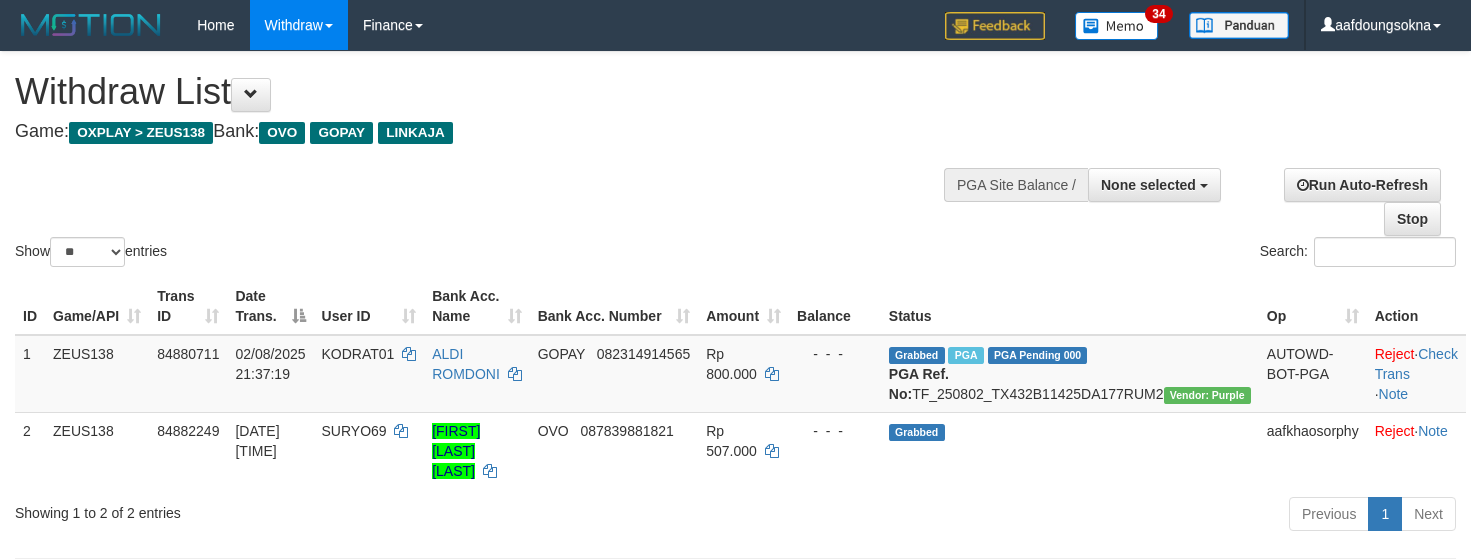 select 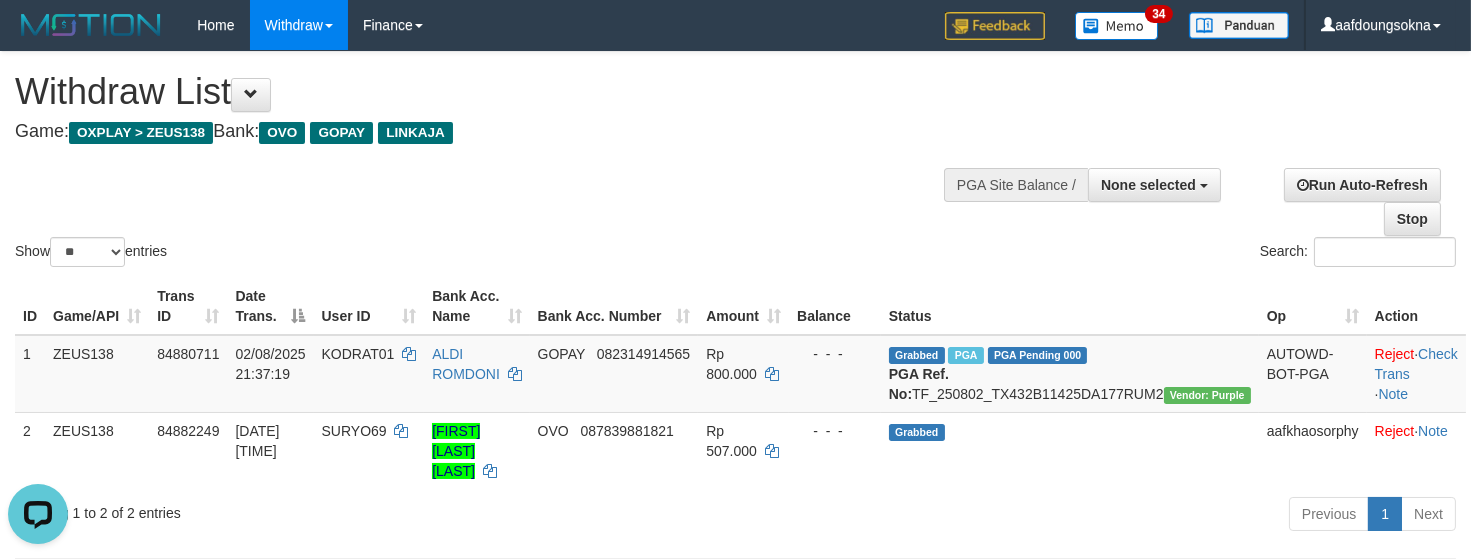 scroll, scrollTop: 0, scrollLeft: 0, axis: both 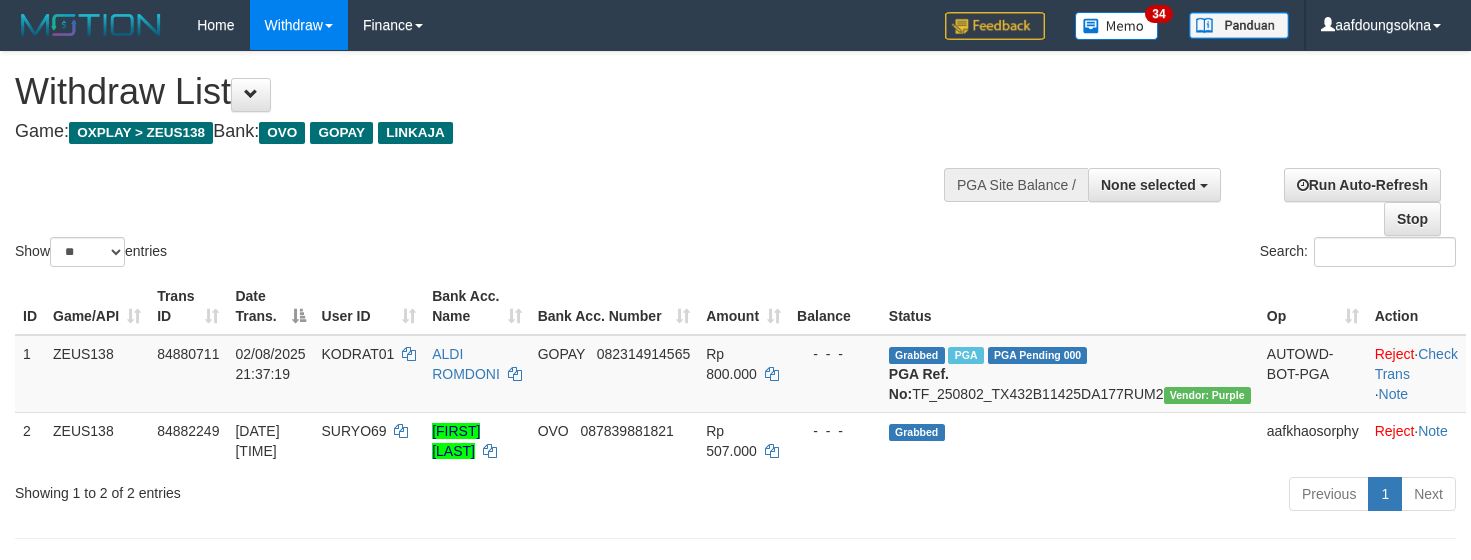 select 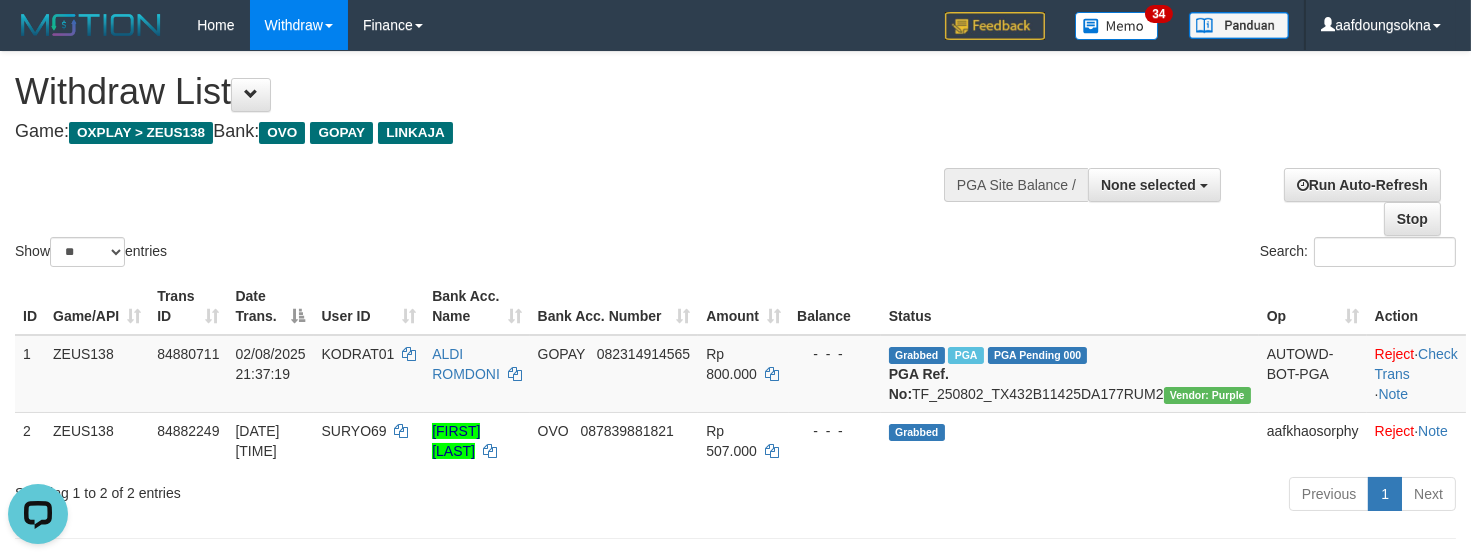scroll, scrollTop: 0, scrollLeft: 0, axis: both 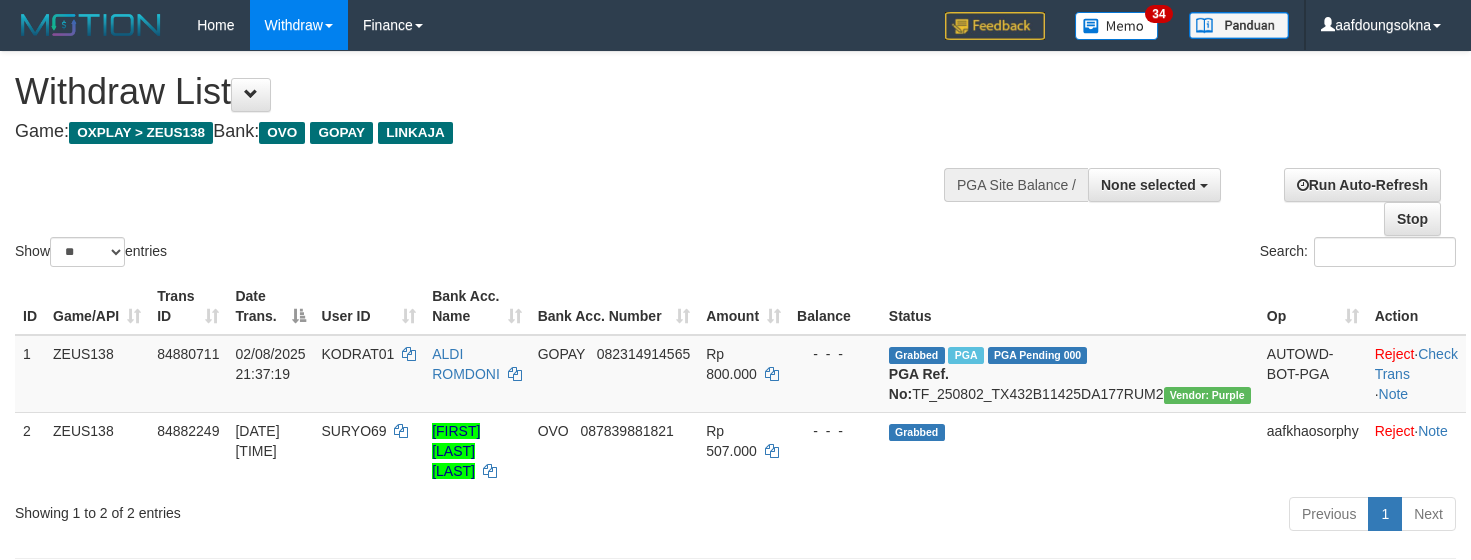 select 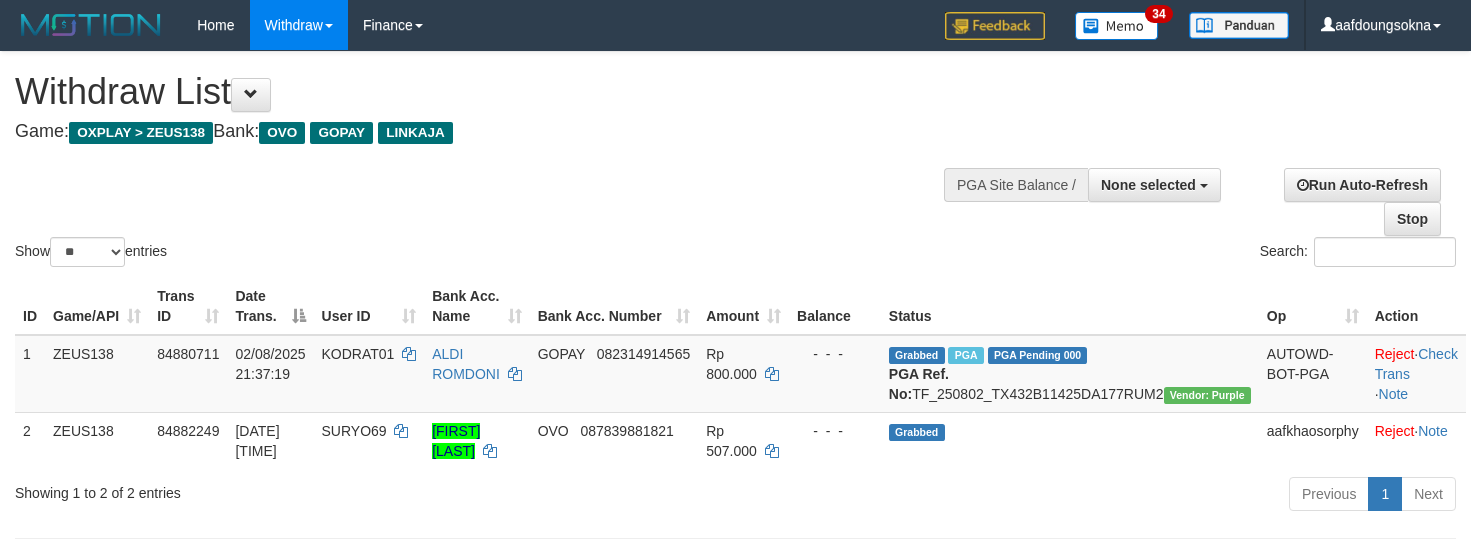 select 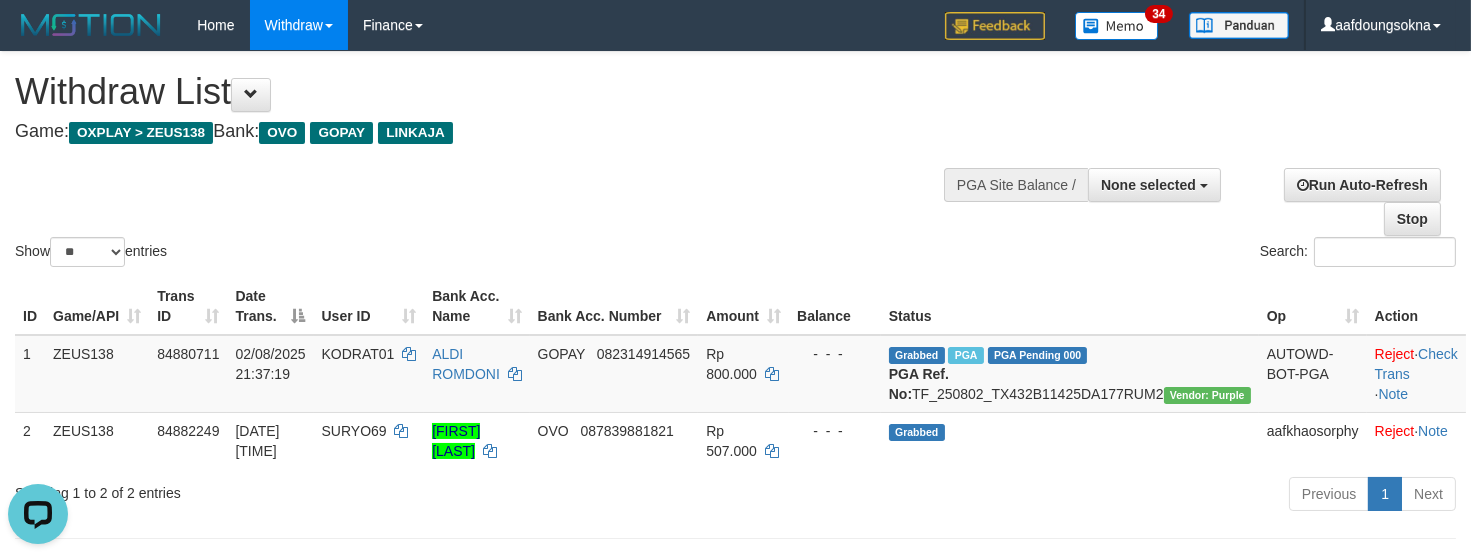 scroll, scrollTop: 0, scrollLeft: 0, axis: both 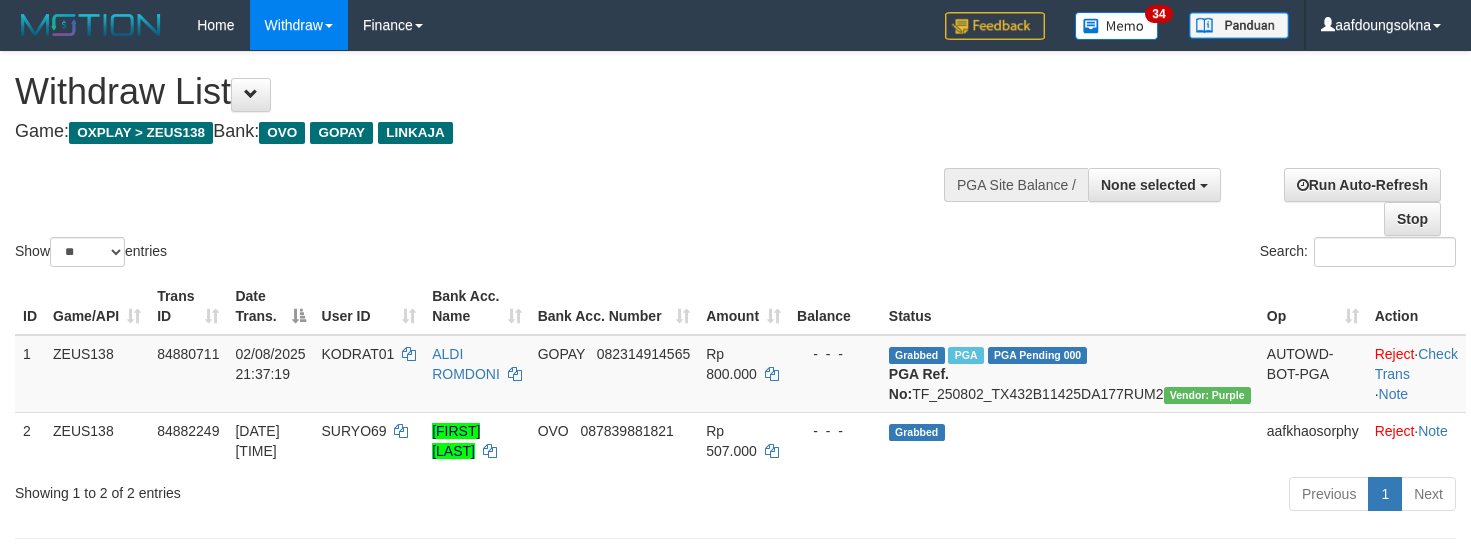 select 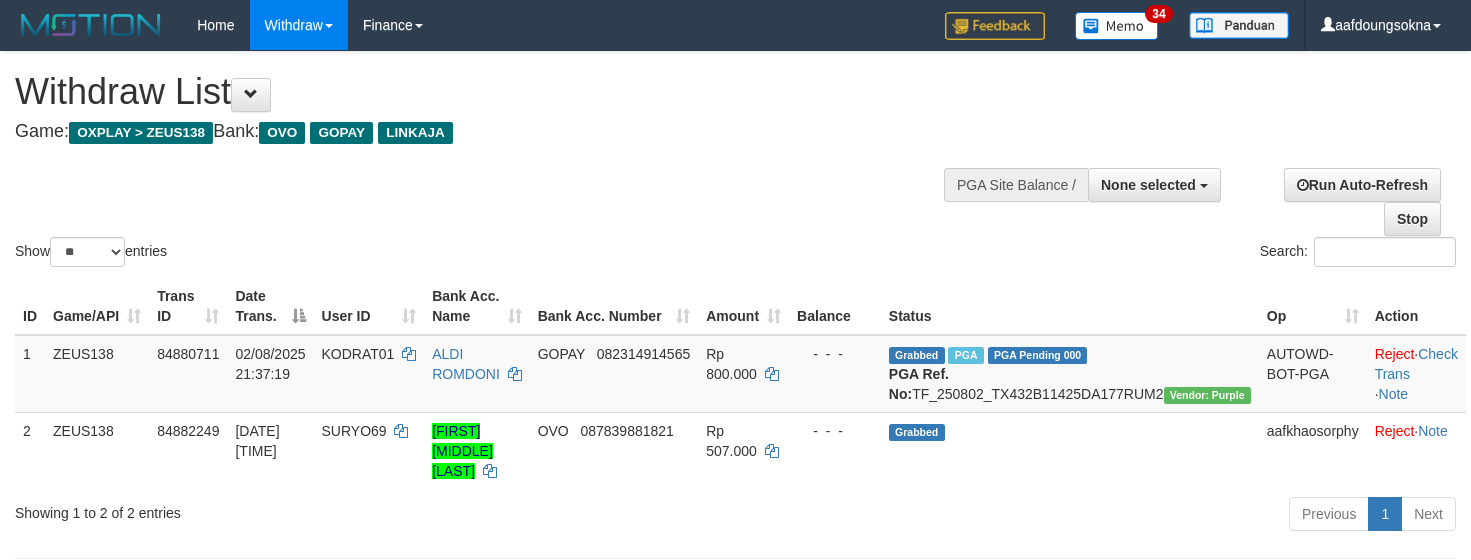 select 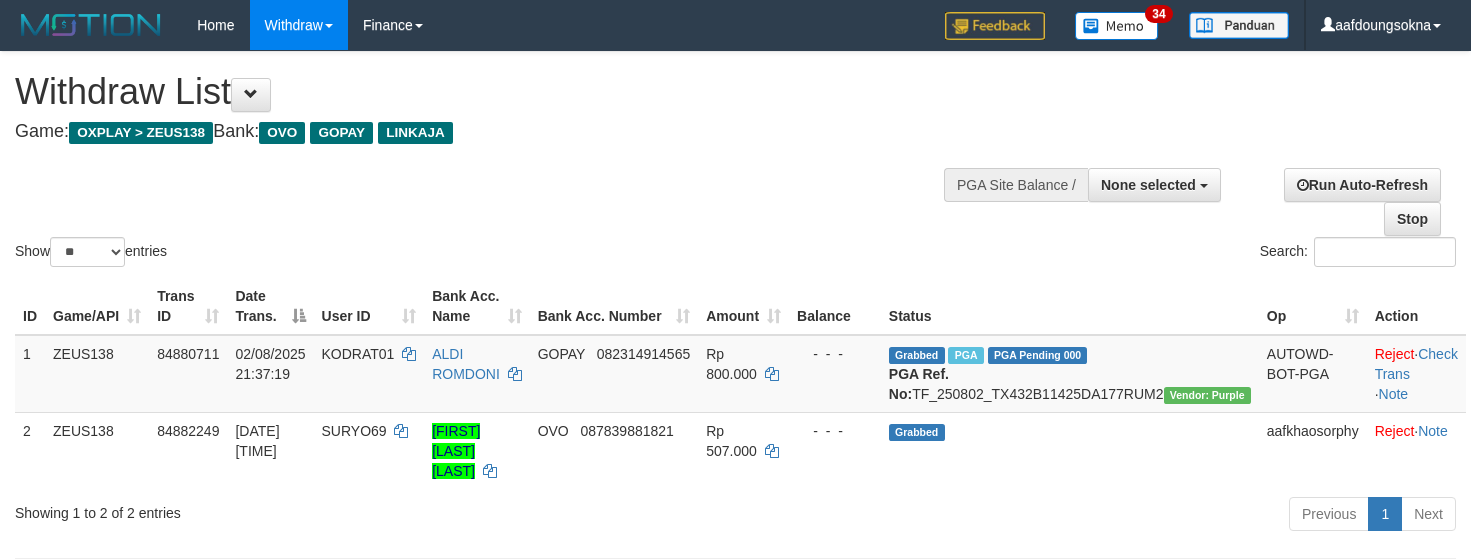 select 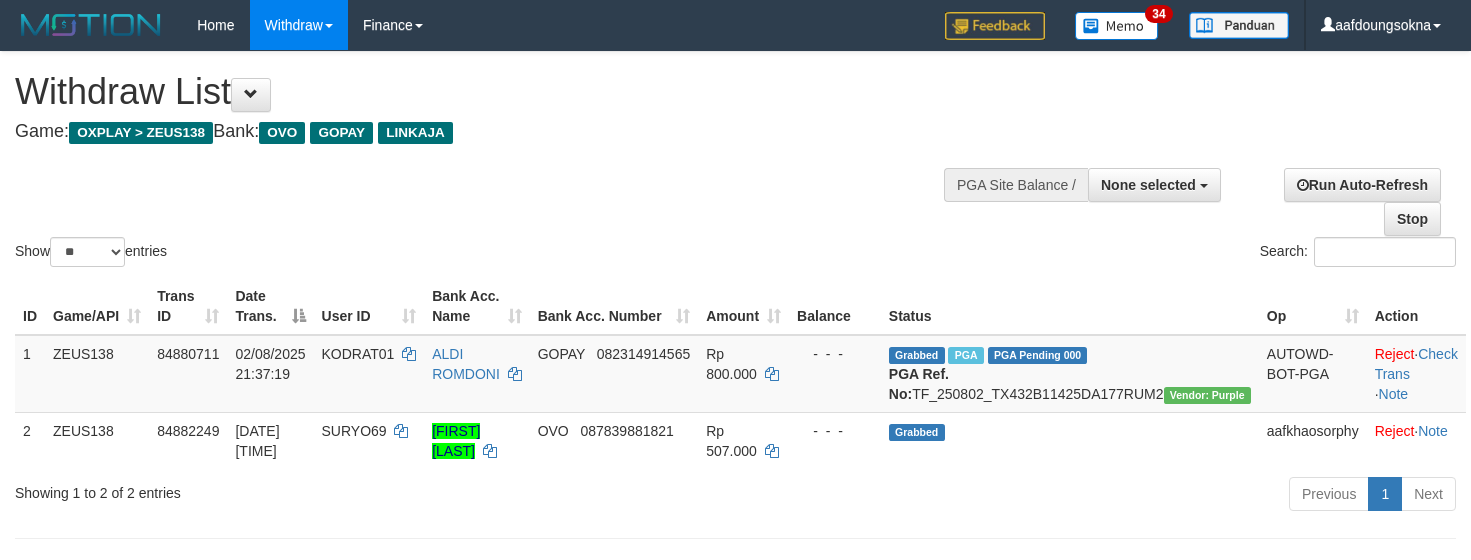 select 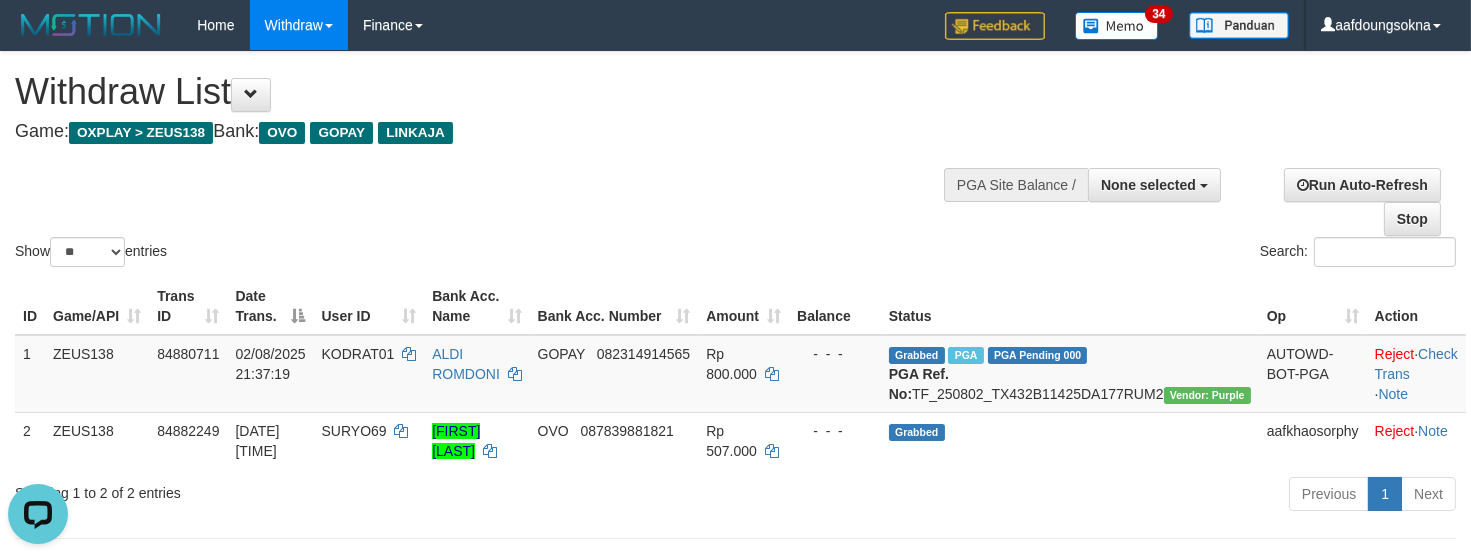scroll, scrollTop: 0, scrollLeft: 0, axis: both 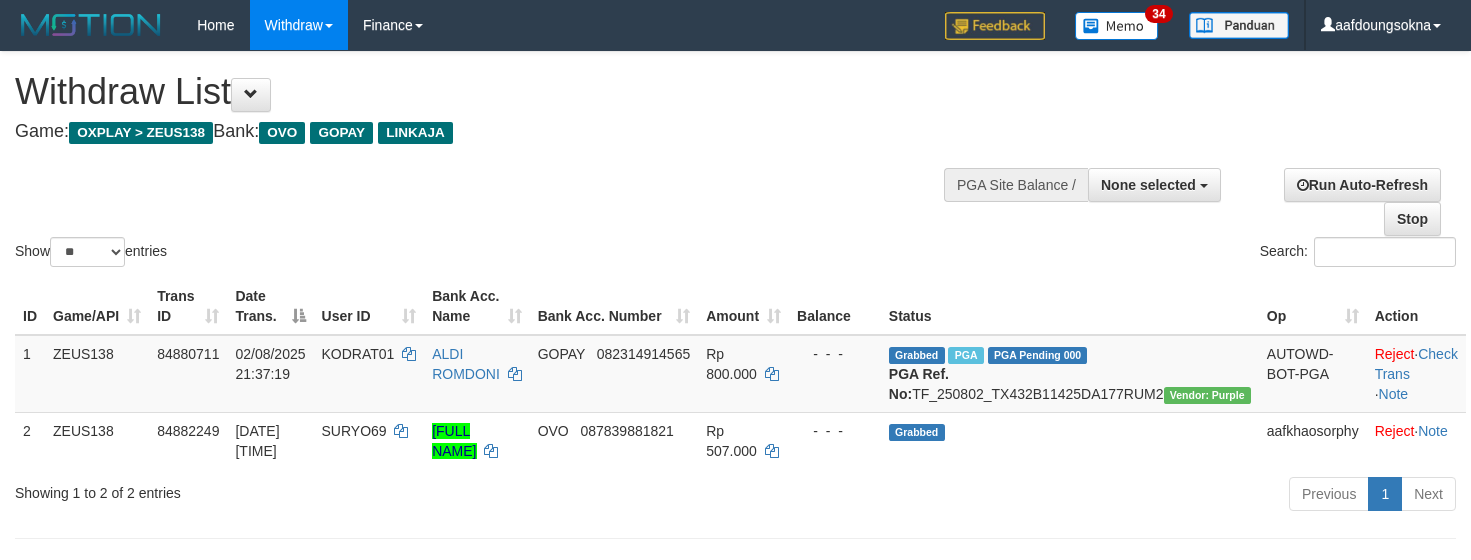 select 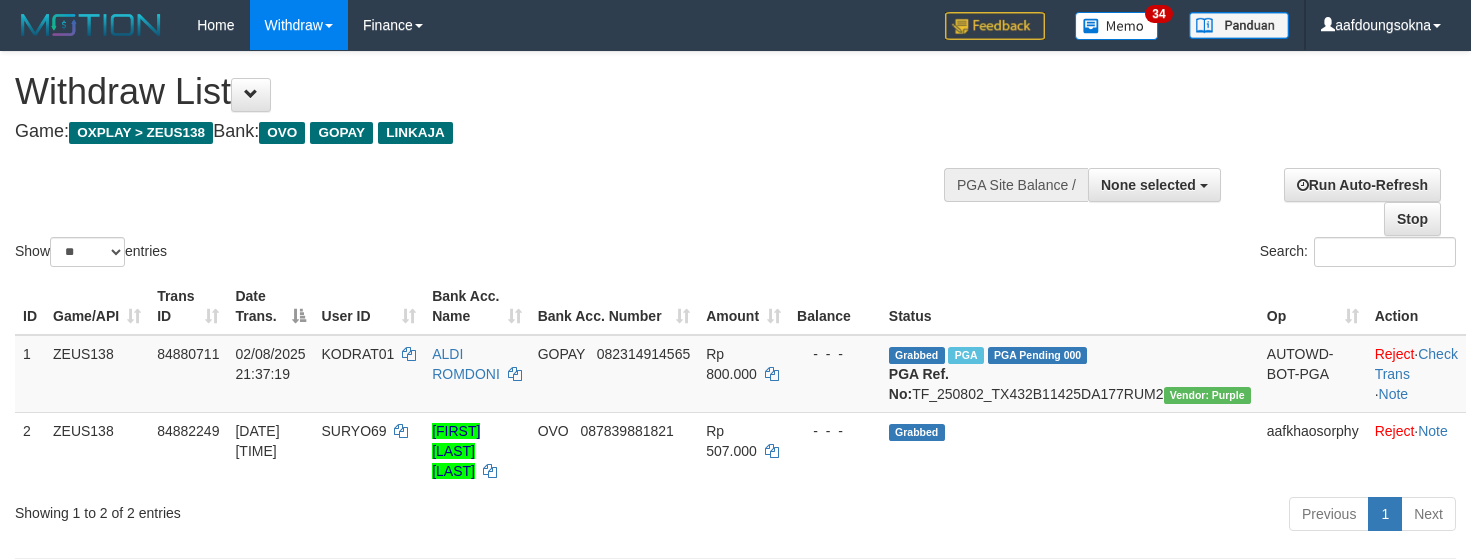 select 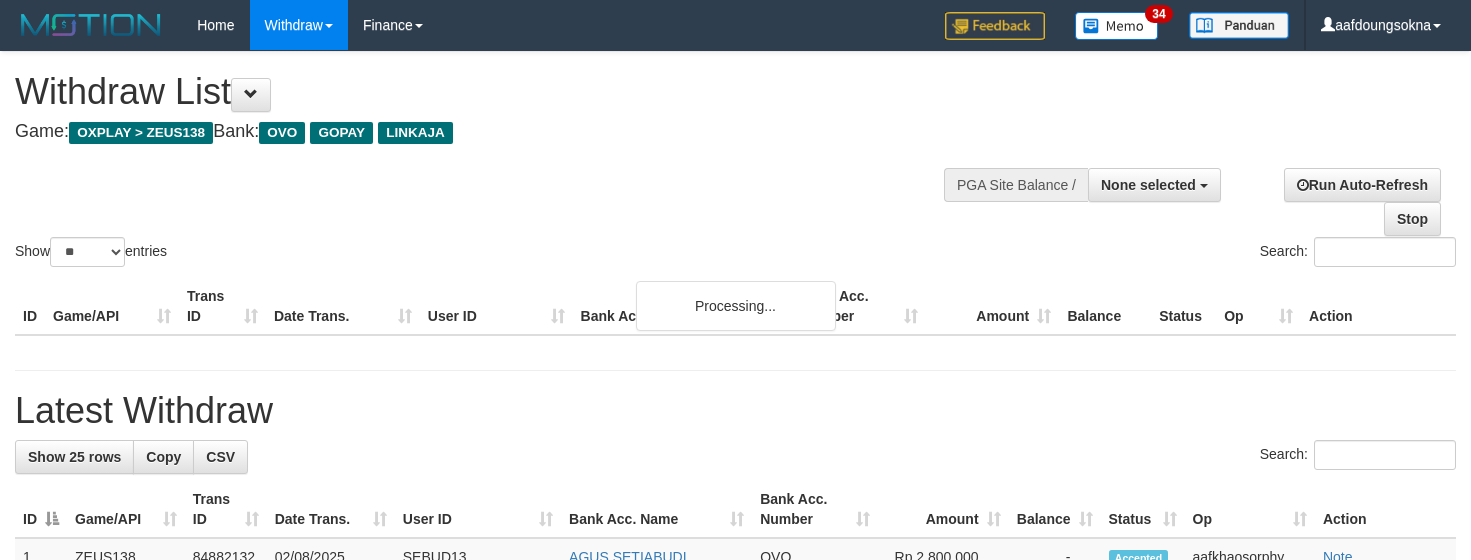 select 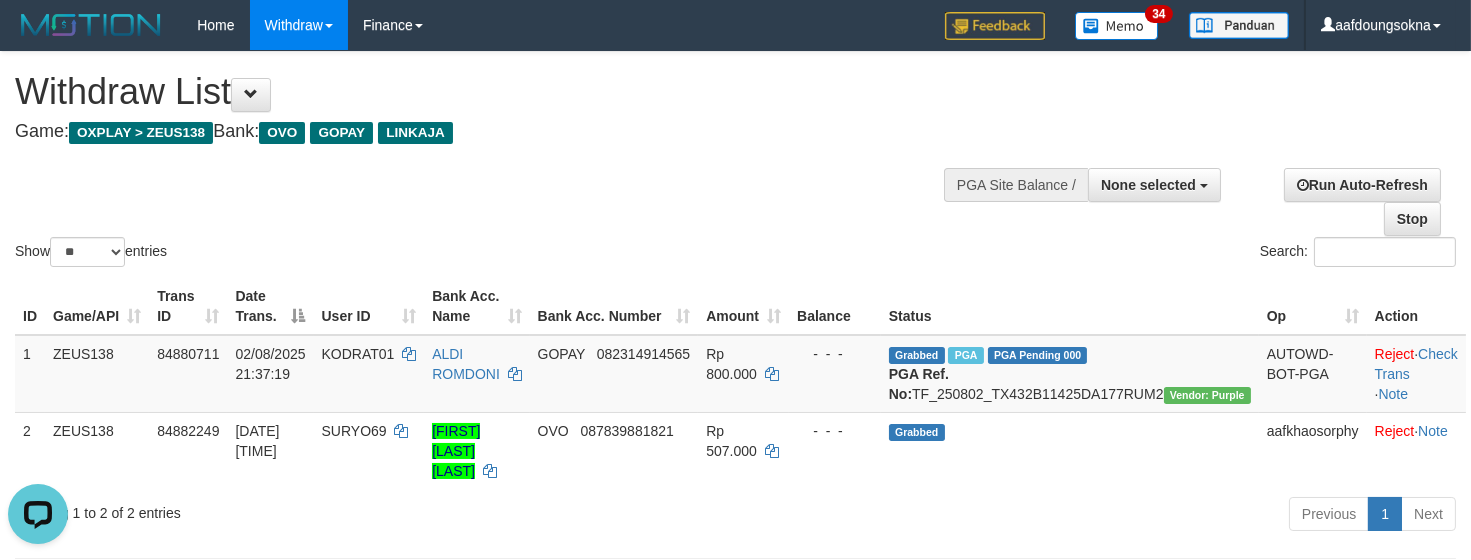 scroll, scrollTop: 0, scrollLeft: 0, axis: both 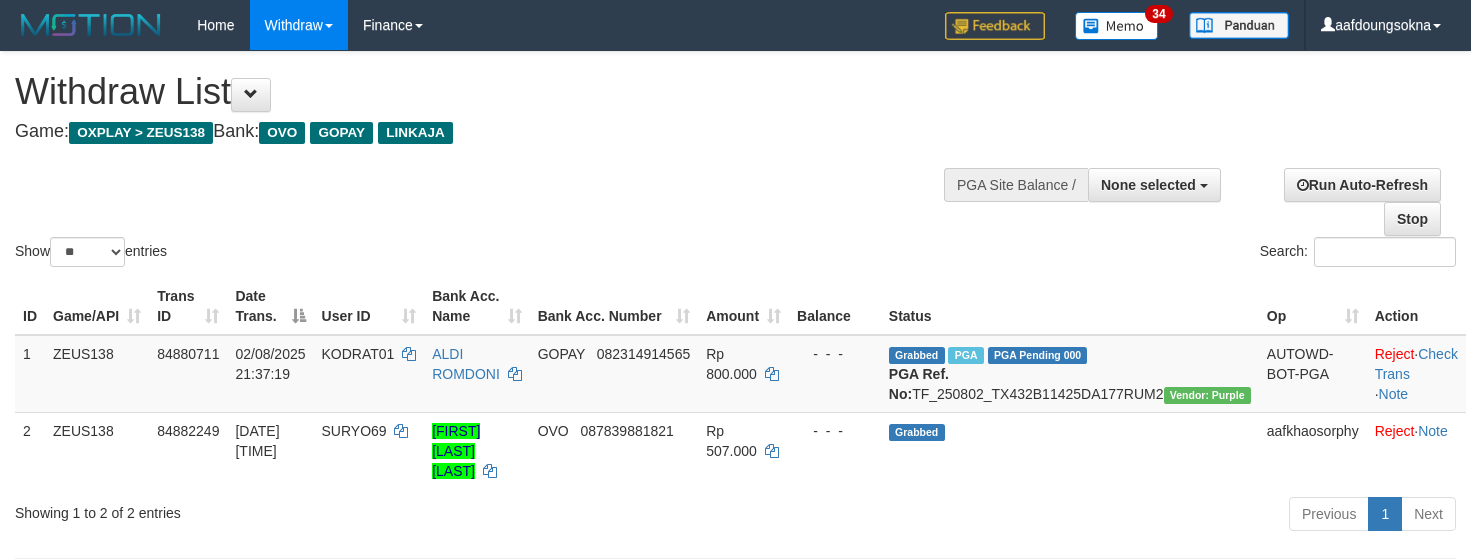 select 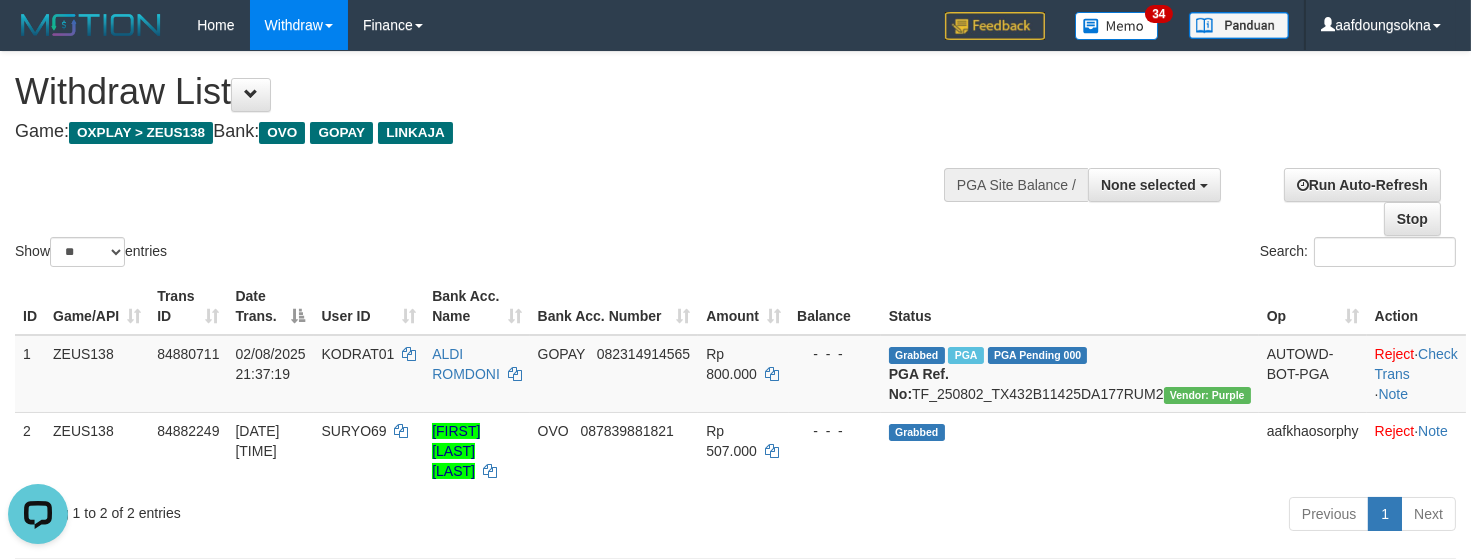 scroll, scrollTop: 0, scrollLeft: 0, axis: both 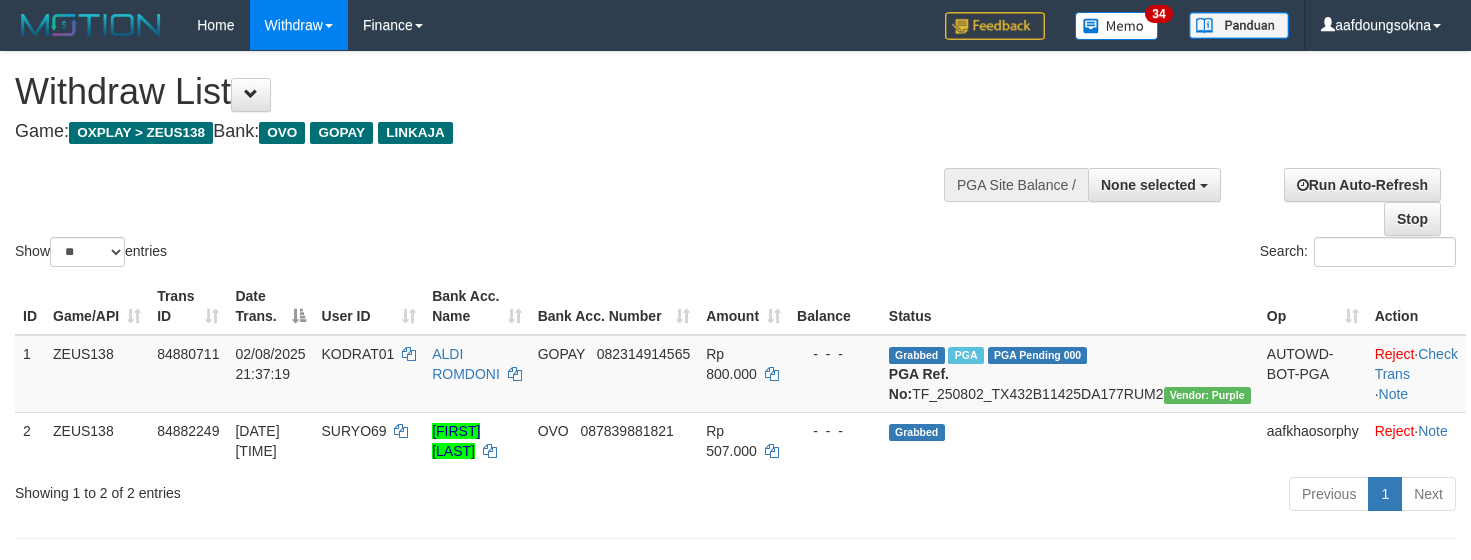 select 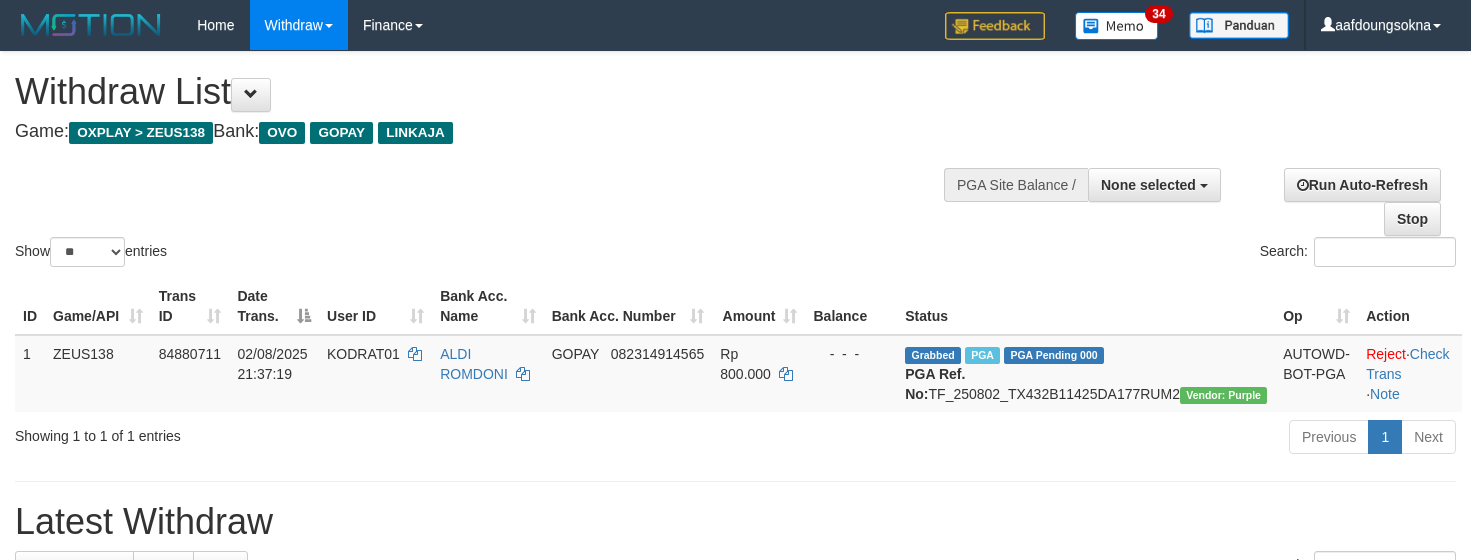 select 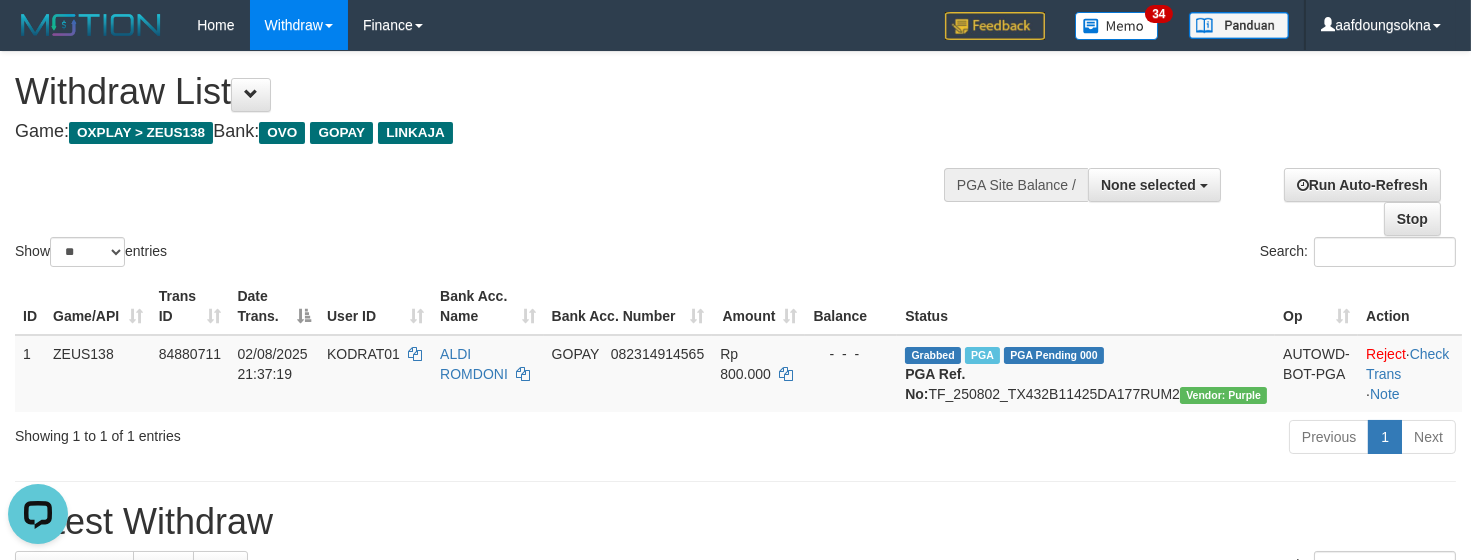 scroll, scrollTop: 0, scrollLeft: 0, axis: both 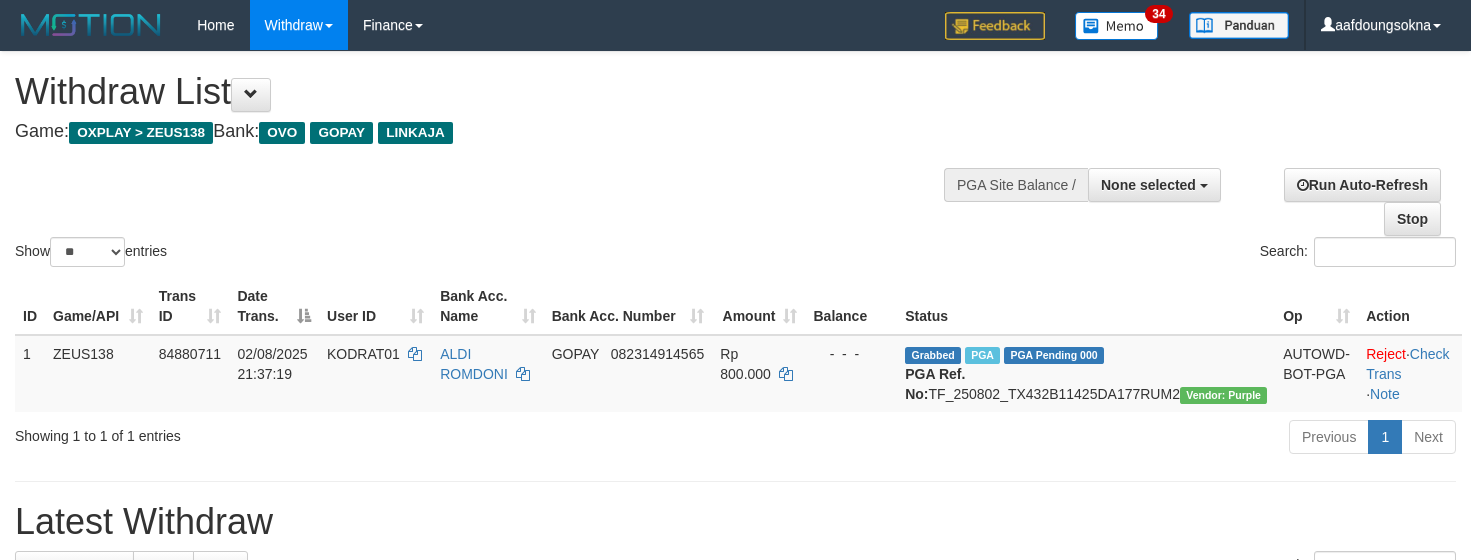 select 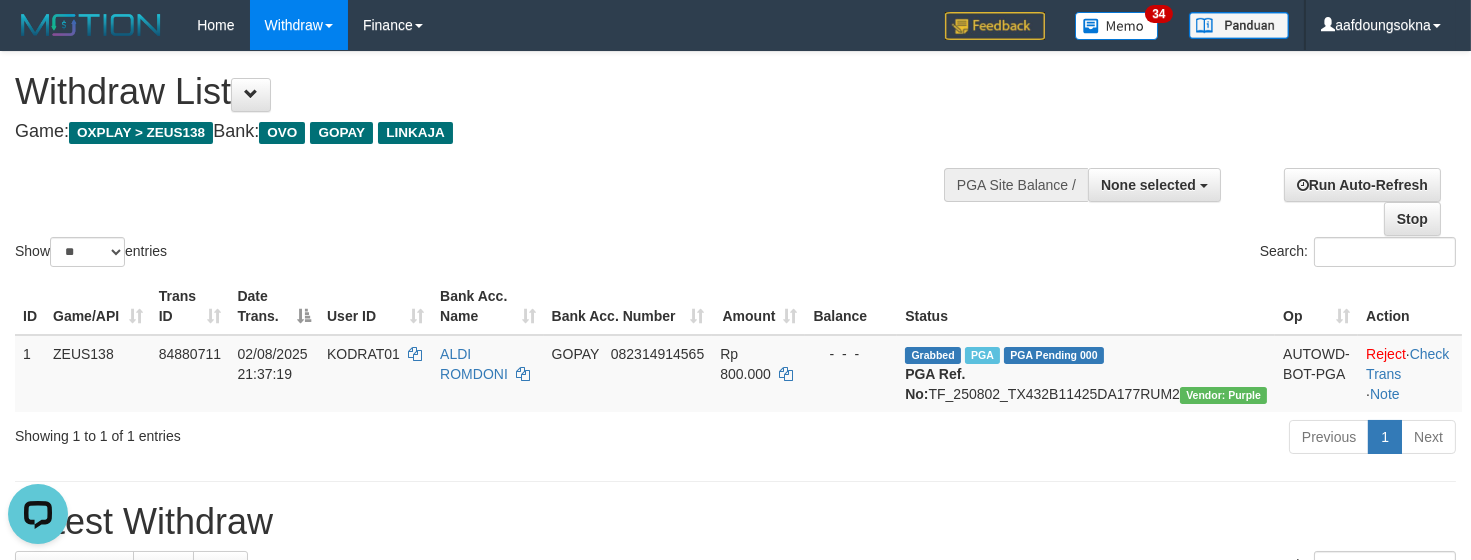 scroll, scrollTop: 0, scrollLeft: 0, axis: both 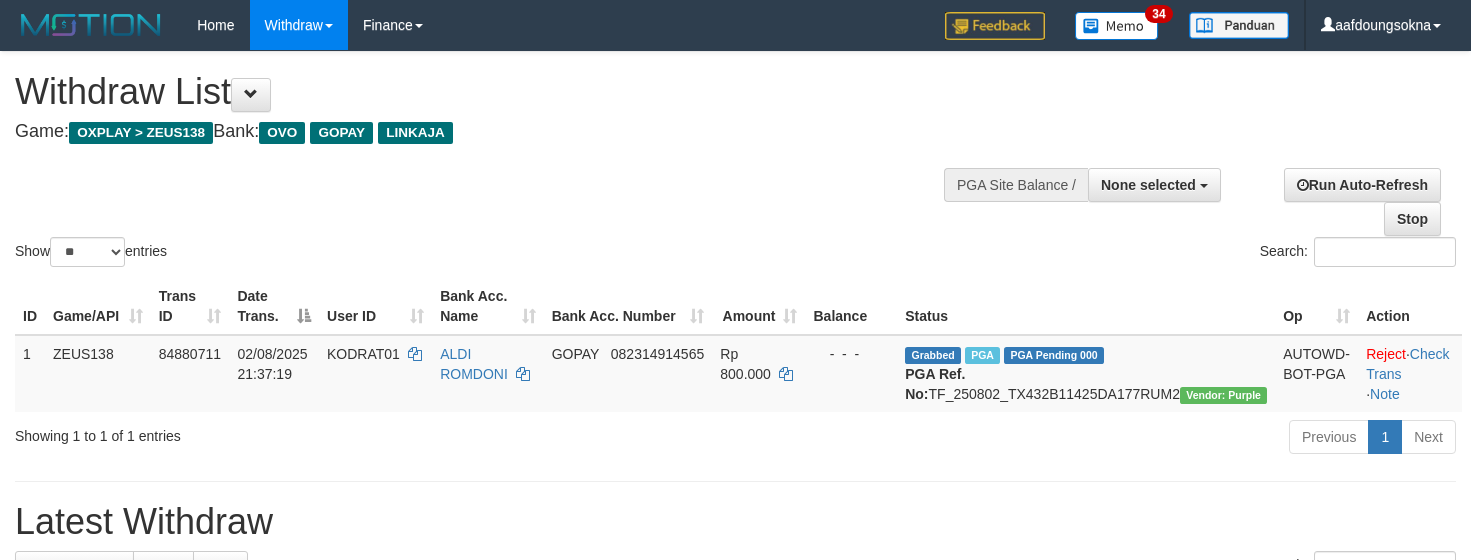 select 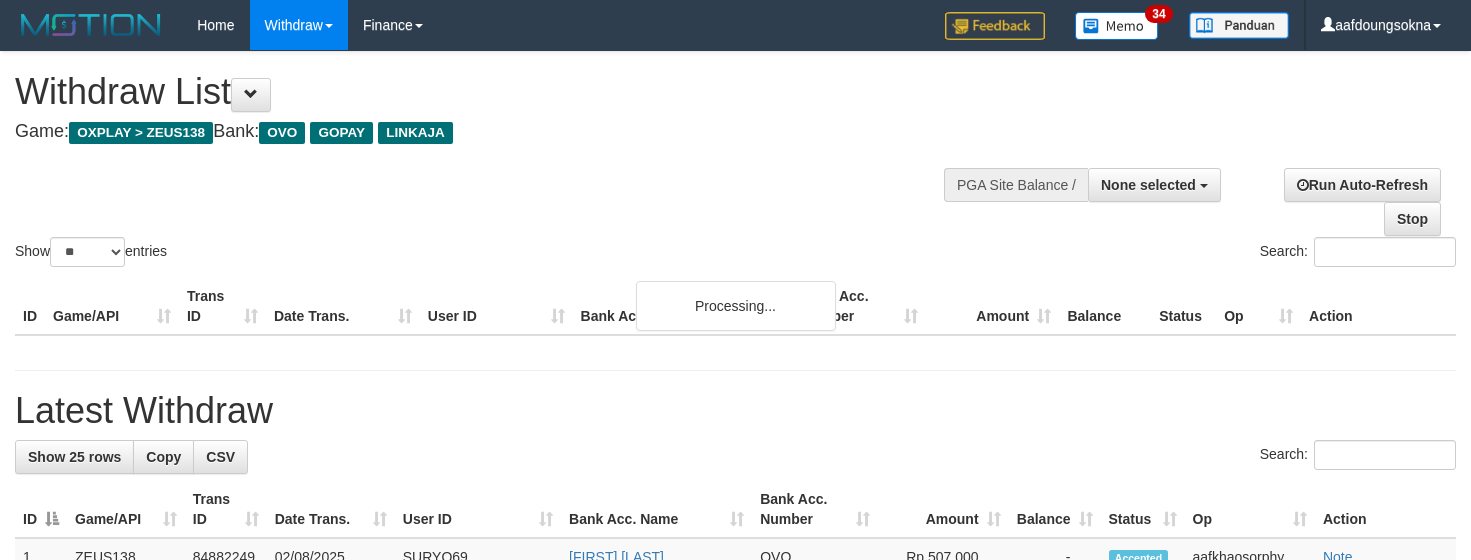 select 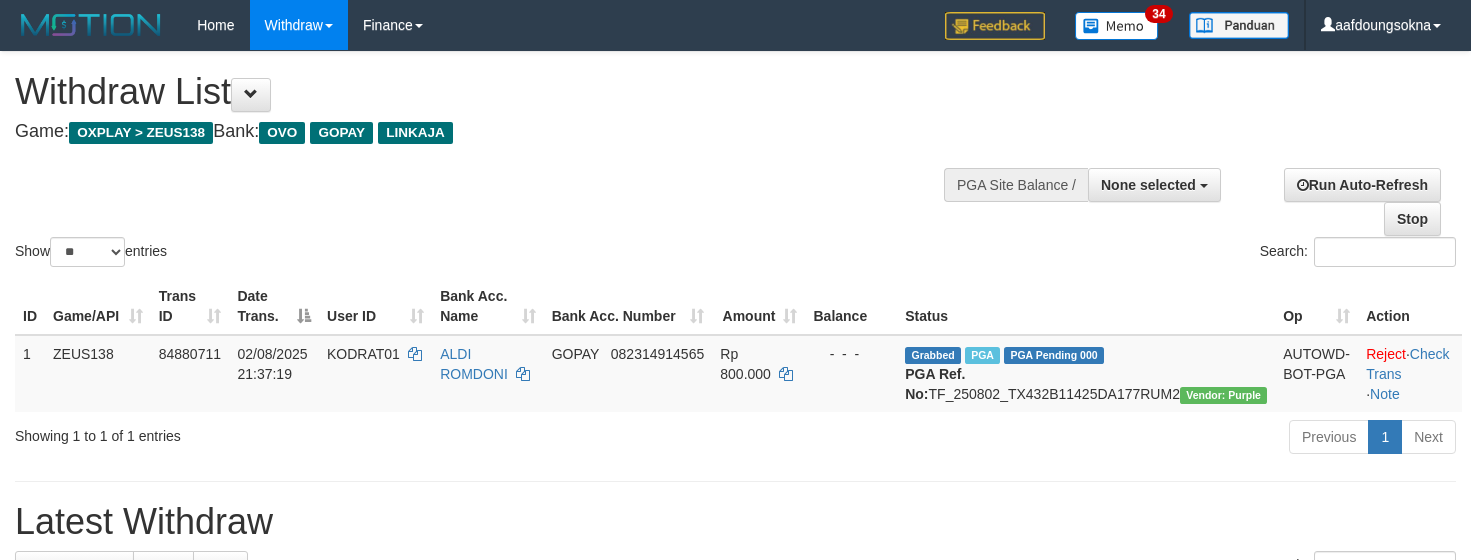select 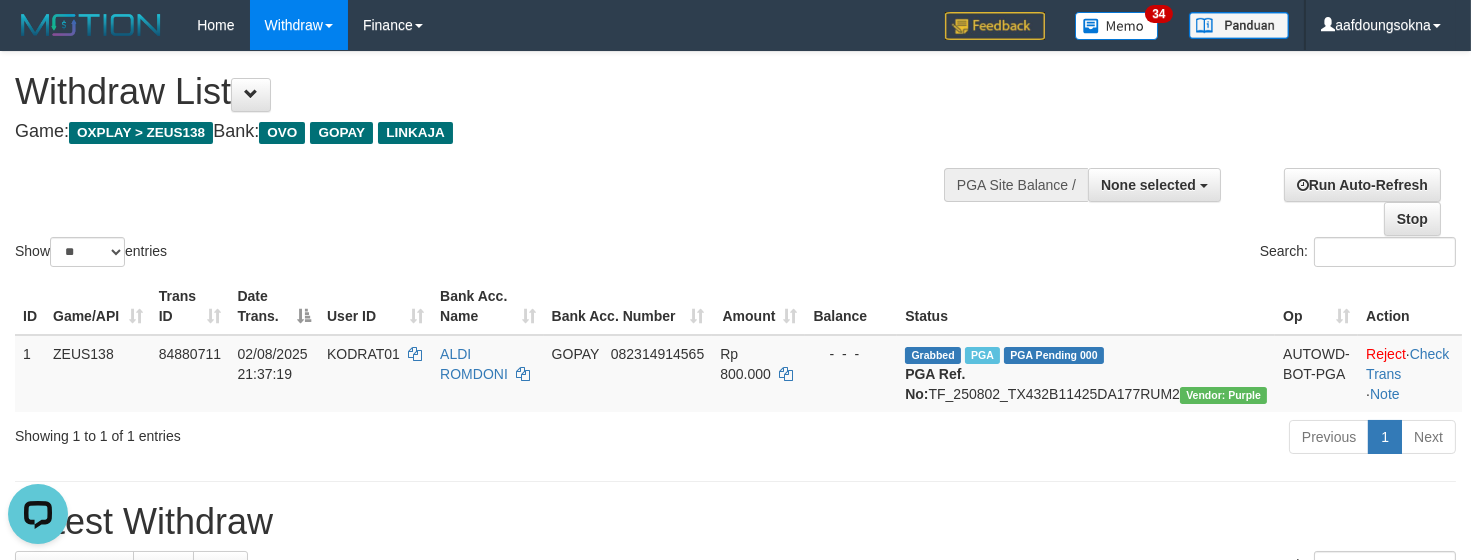 scroll, scrollTop: 0, scrollLeft: 0, axis: both 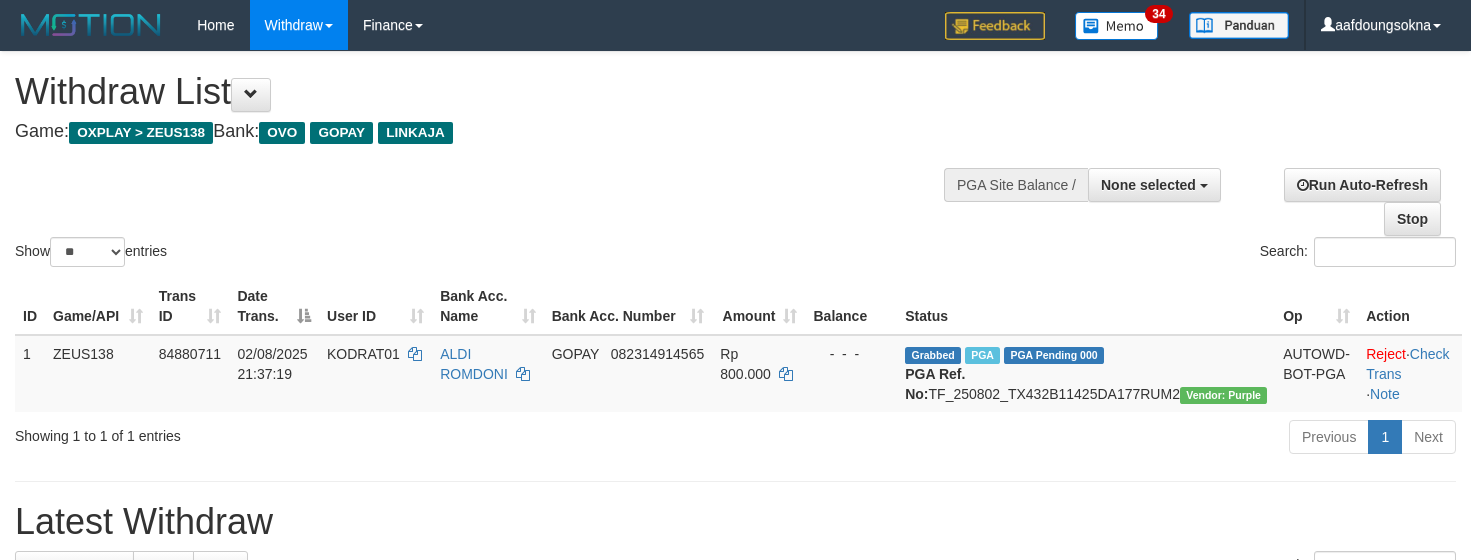 select 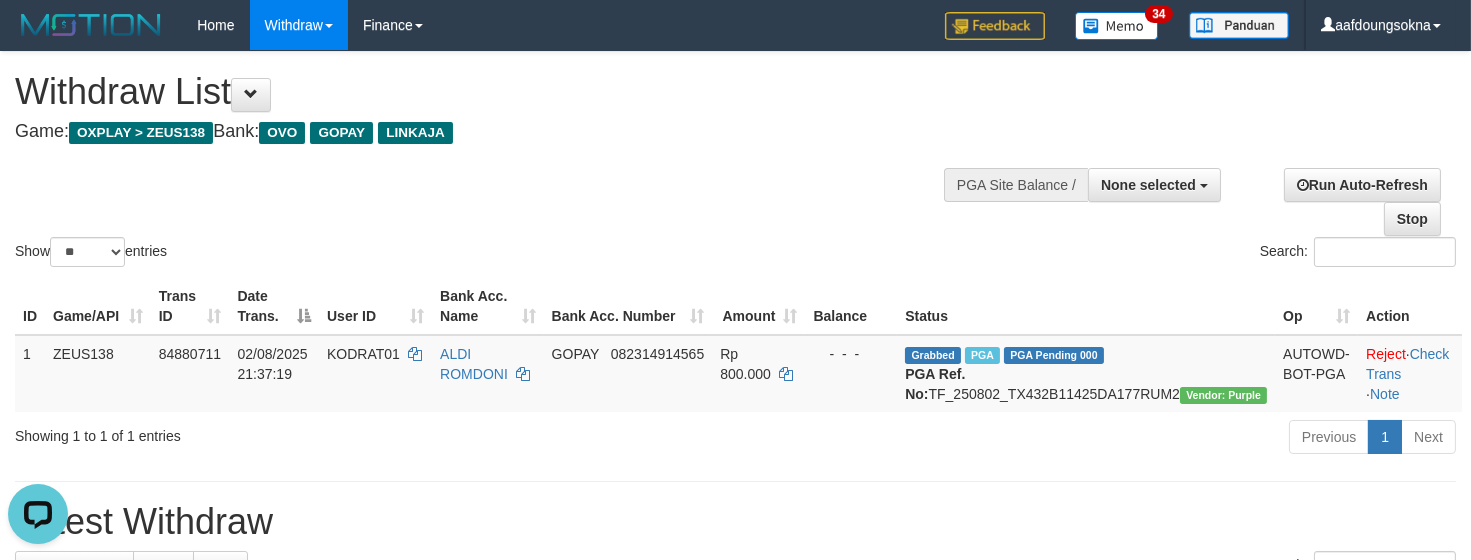 scroll, scrollTop: 0, scrollLeft: 0, axis: both 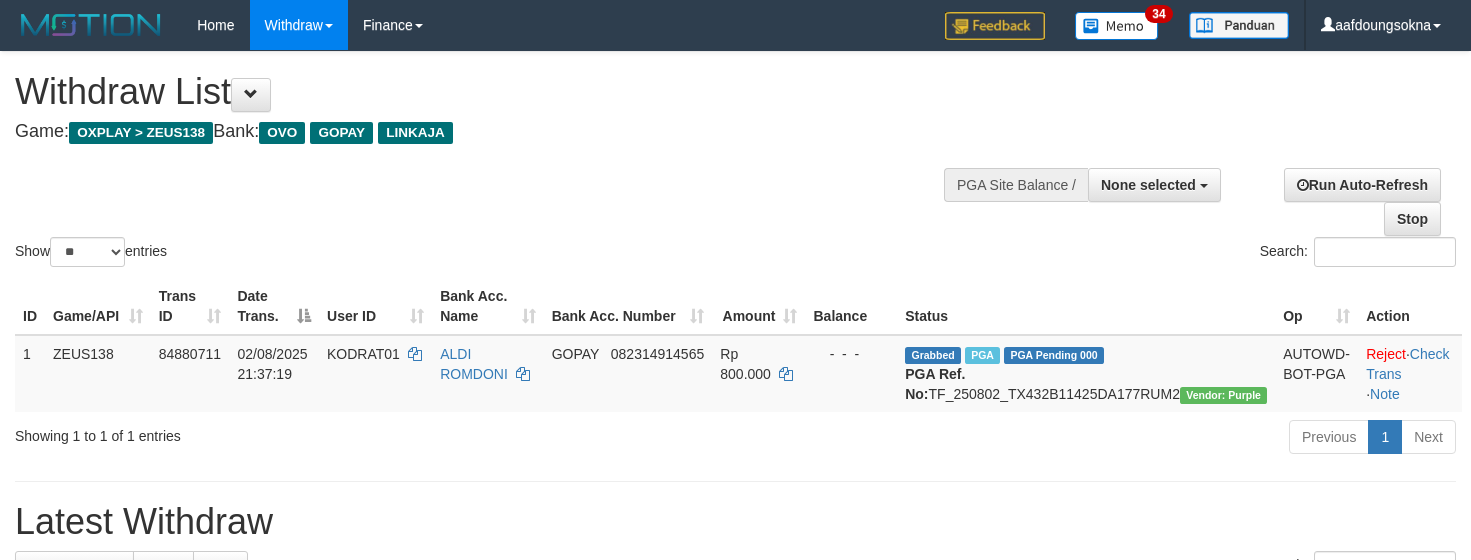 select 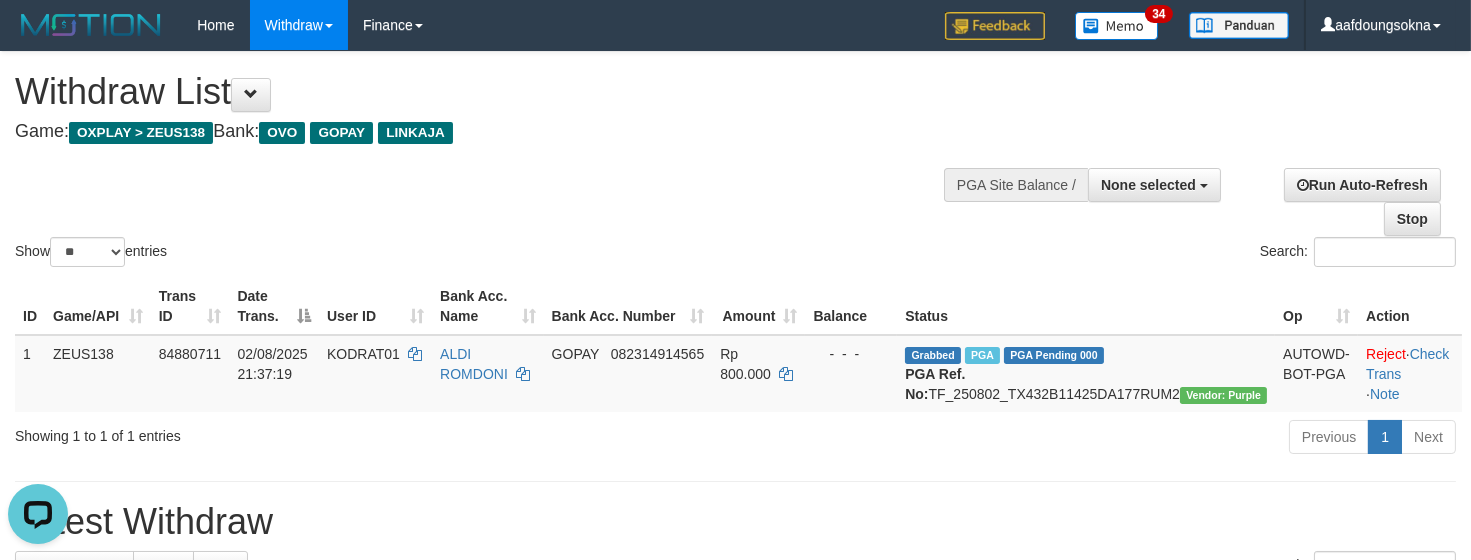 scroll, scrollTop: 0, scrollLeft: 0, axis: both 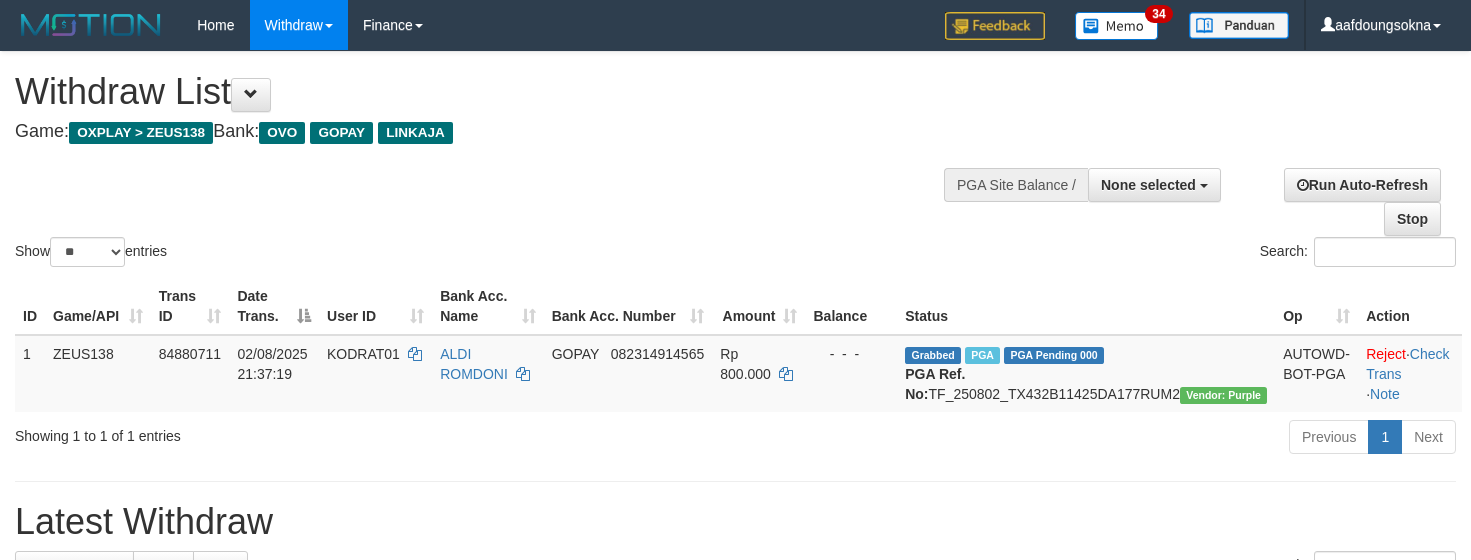select 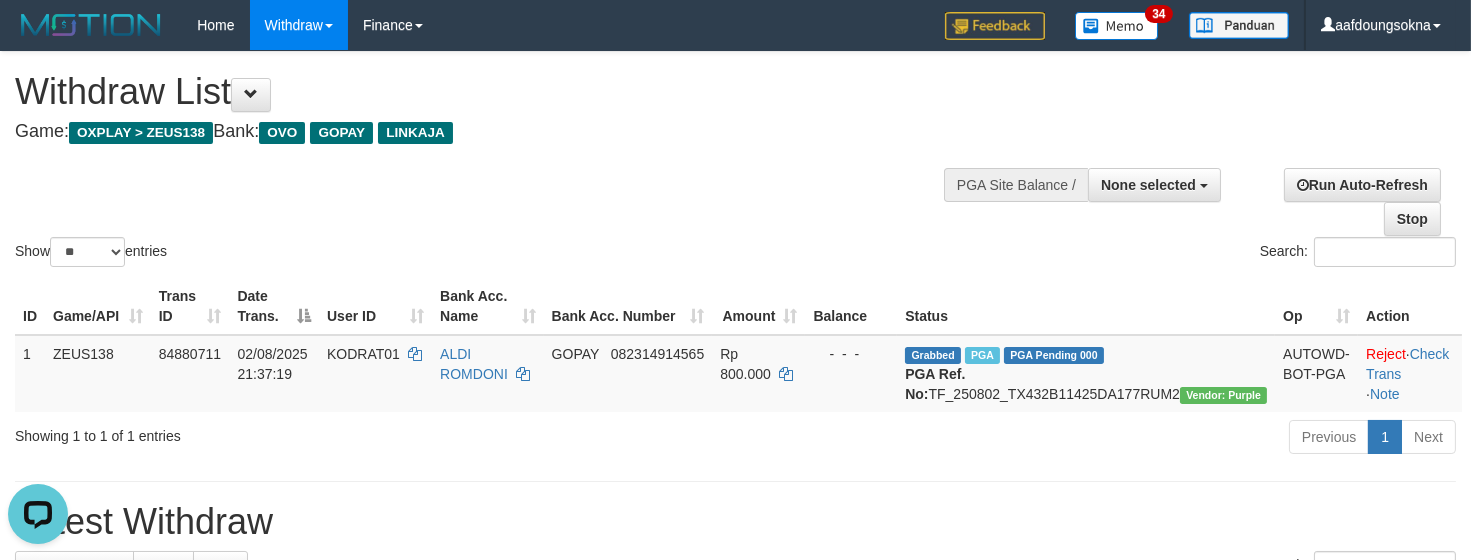 scroll, scrollTop: 0, scrollLeft: 0, axis: both 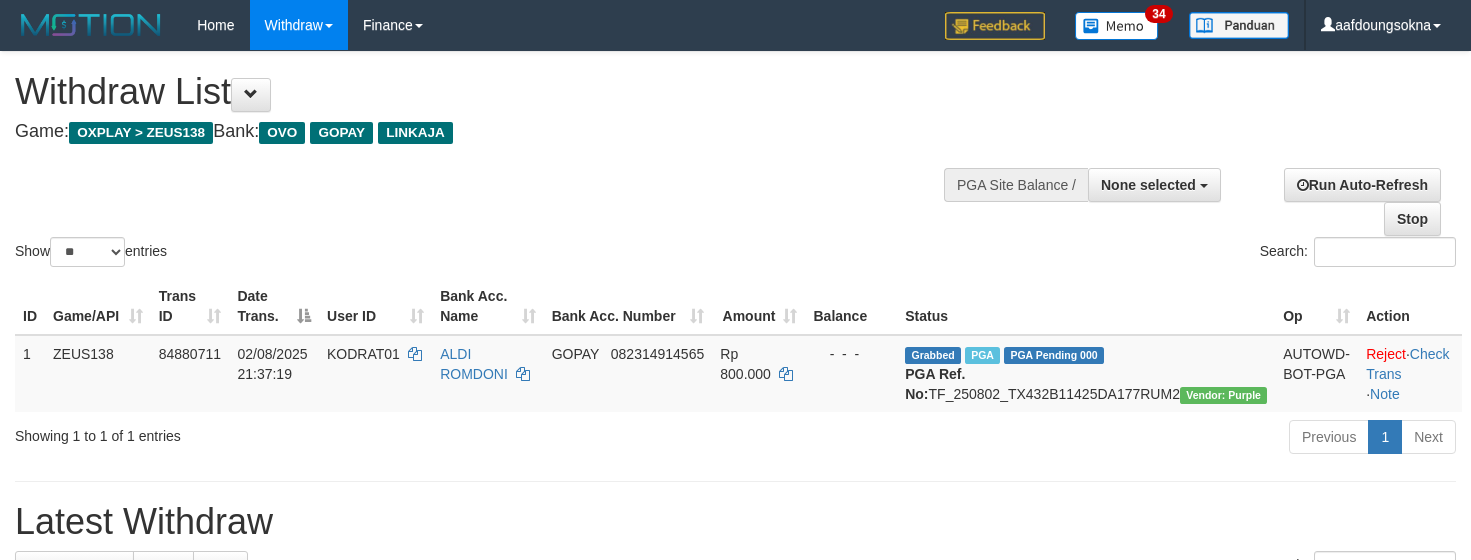 select 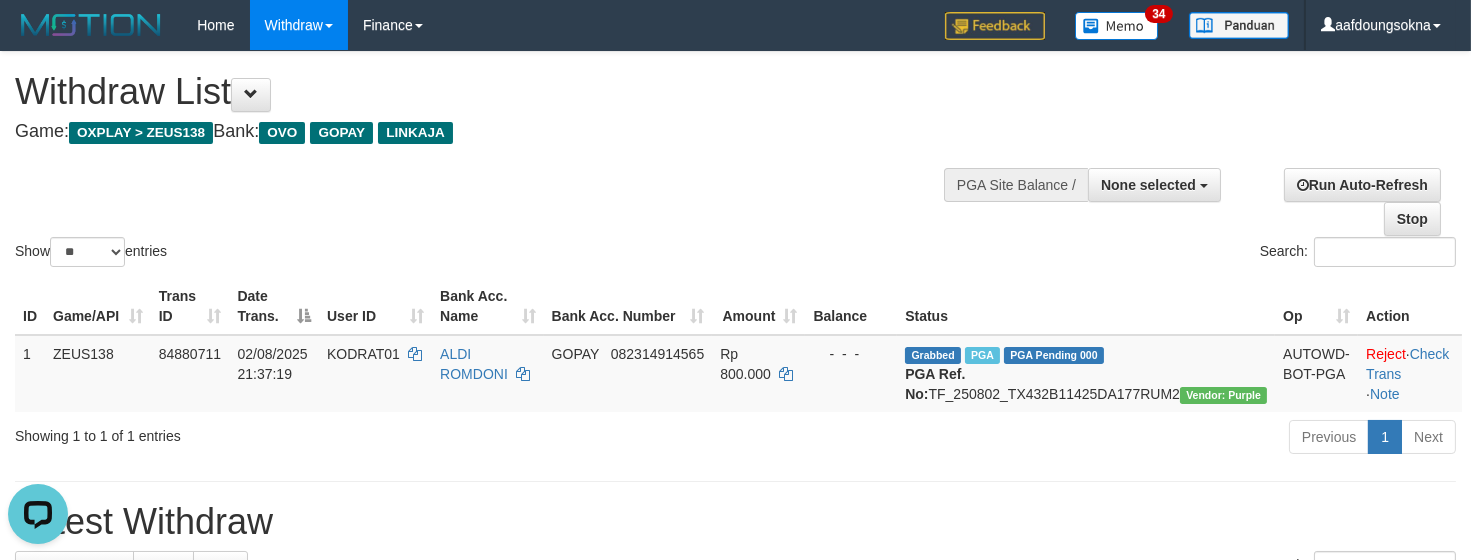 scroll, scrollTop: 0, scrollLeft: 0, axis: both 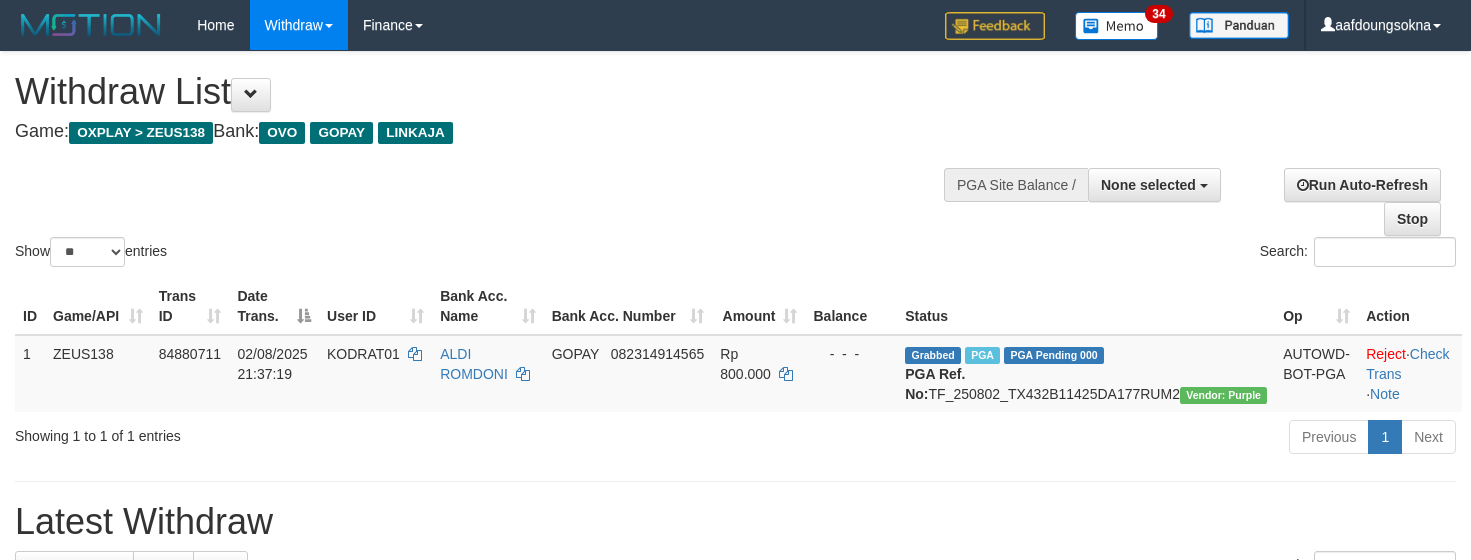 select 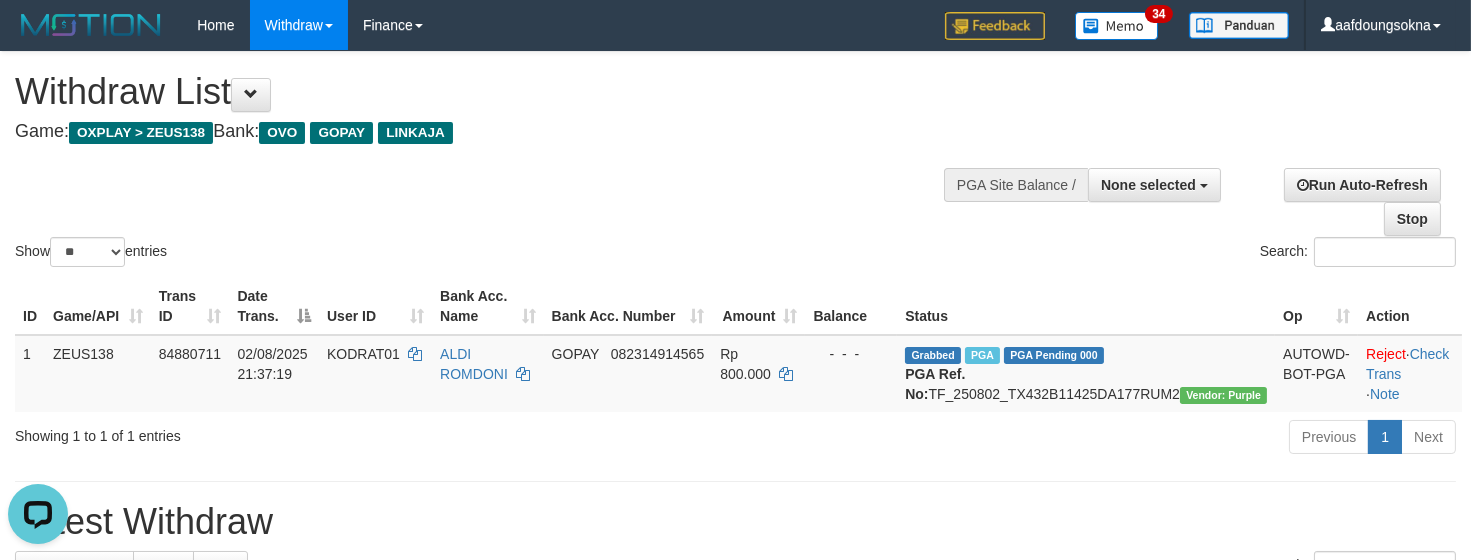 scroll, scrollTop: 0, scrollLeft: 0, axis: both 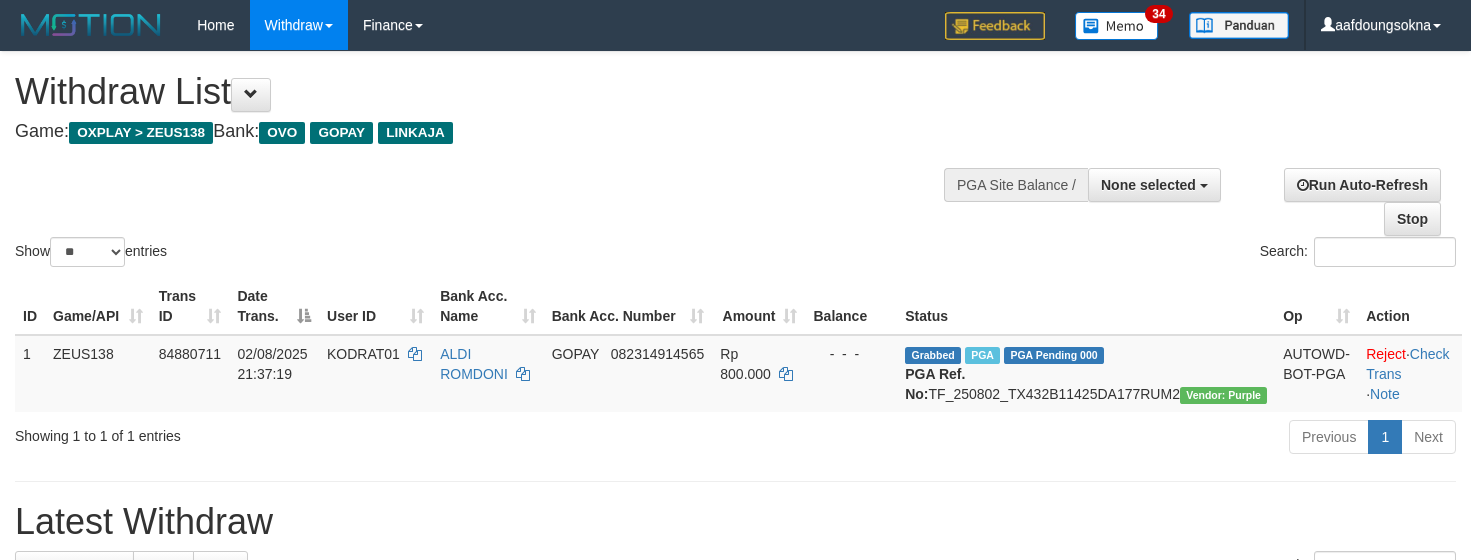 select 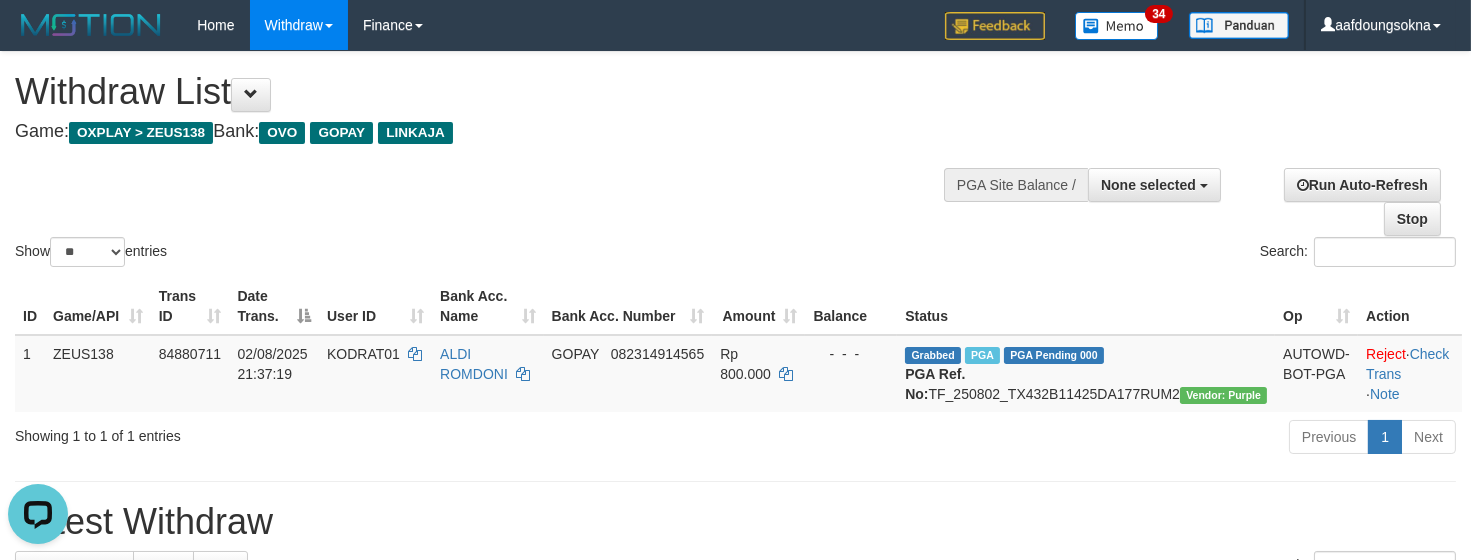 scroll, scrollTop: 0, scrollLeft: 0, axis: both 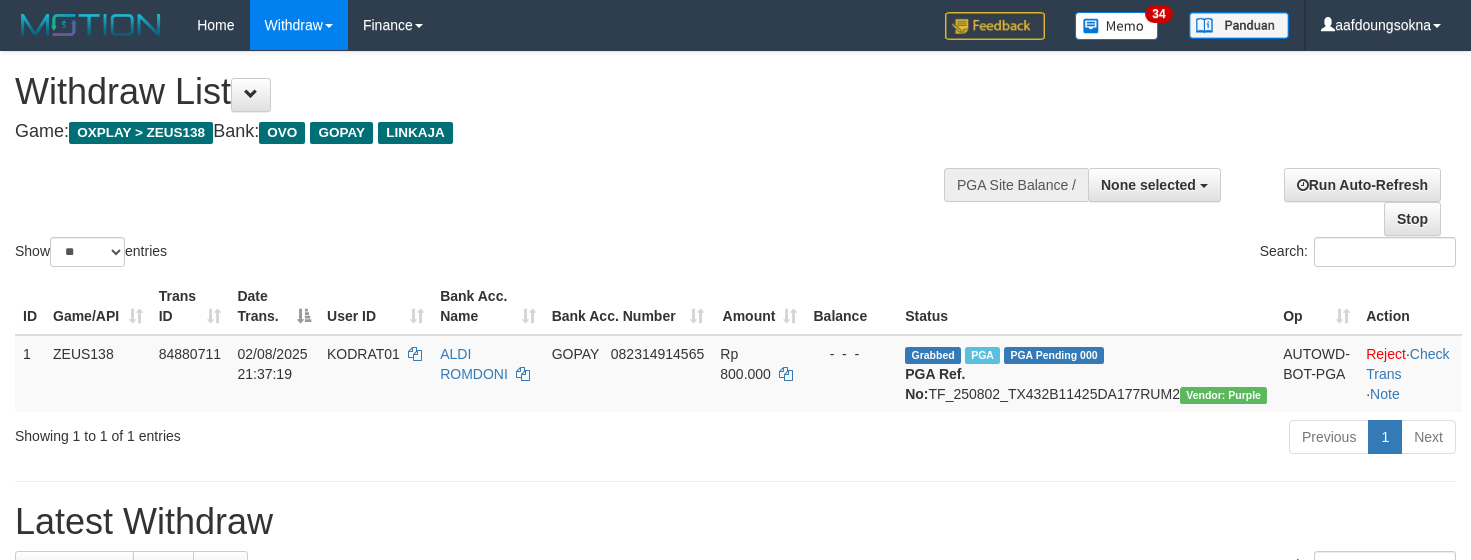 select 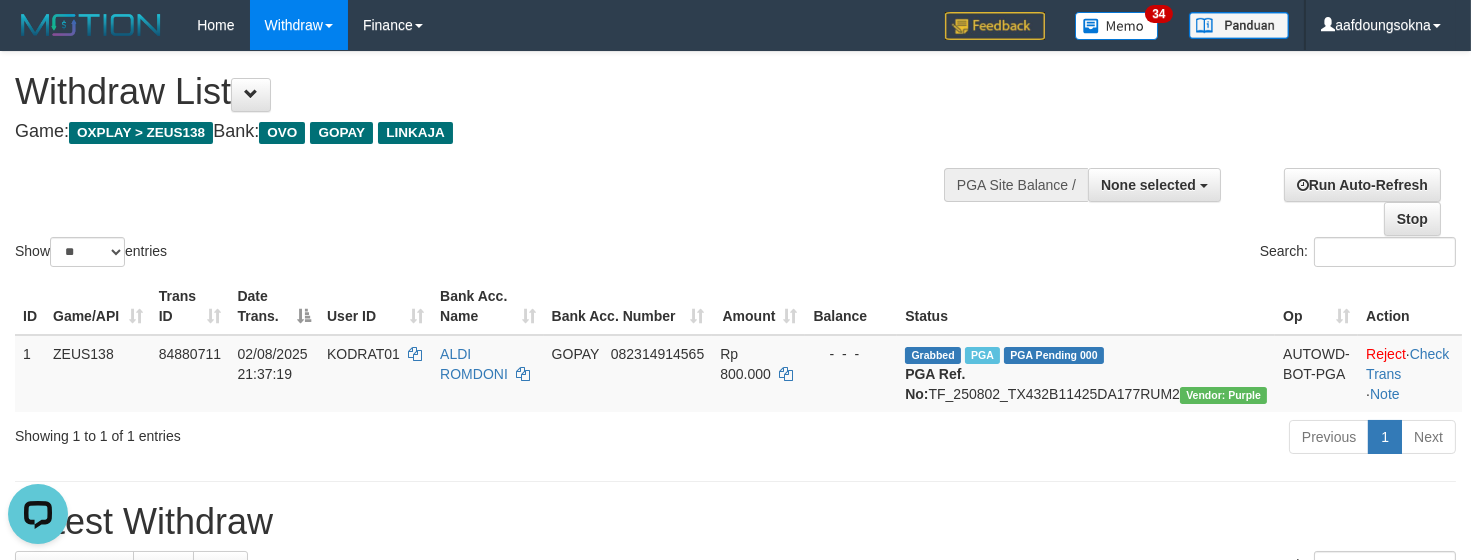 scroll, scrollTop: 0, scrollLeft: 0, axis: both 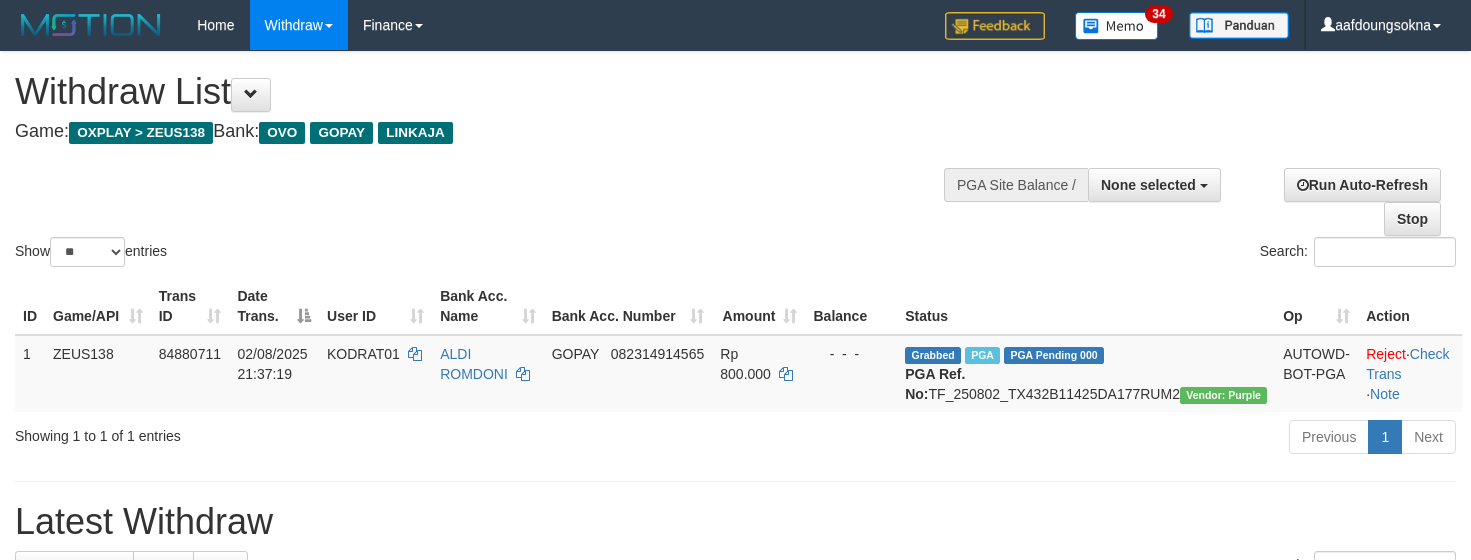 select 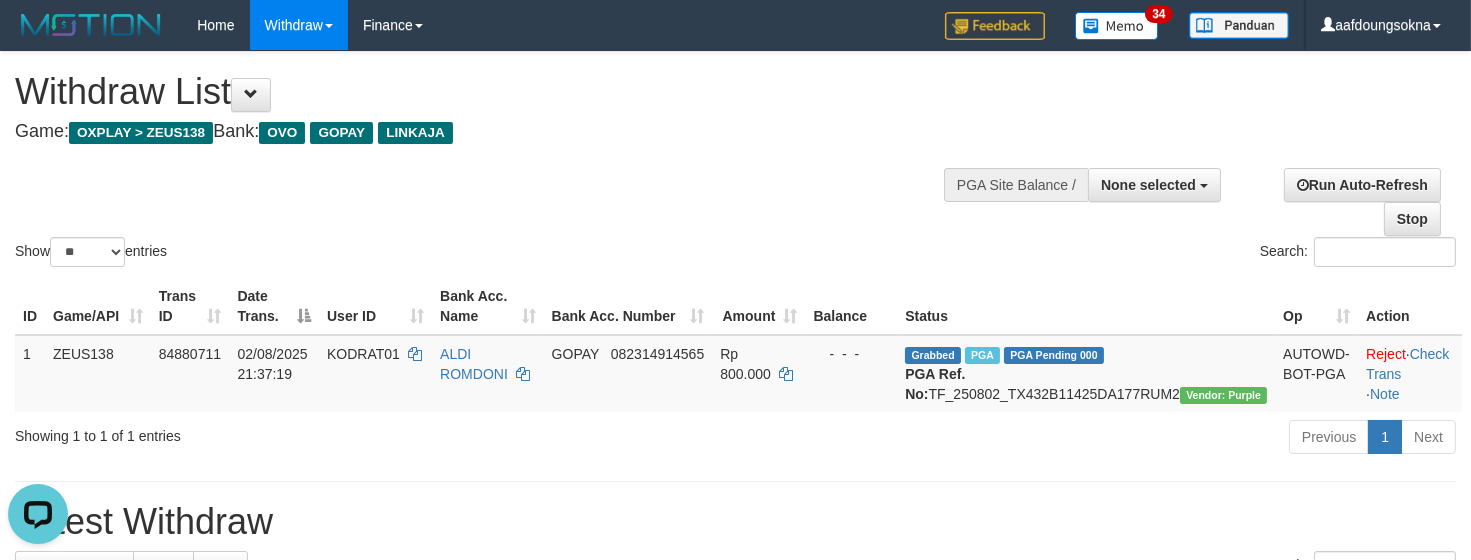 scroll, scrollTop: 0, scrollLeft: 0, axis: both 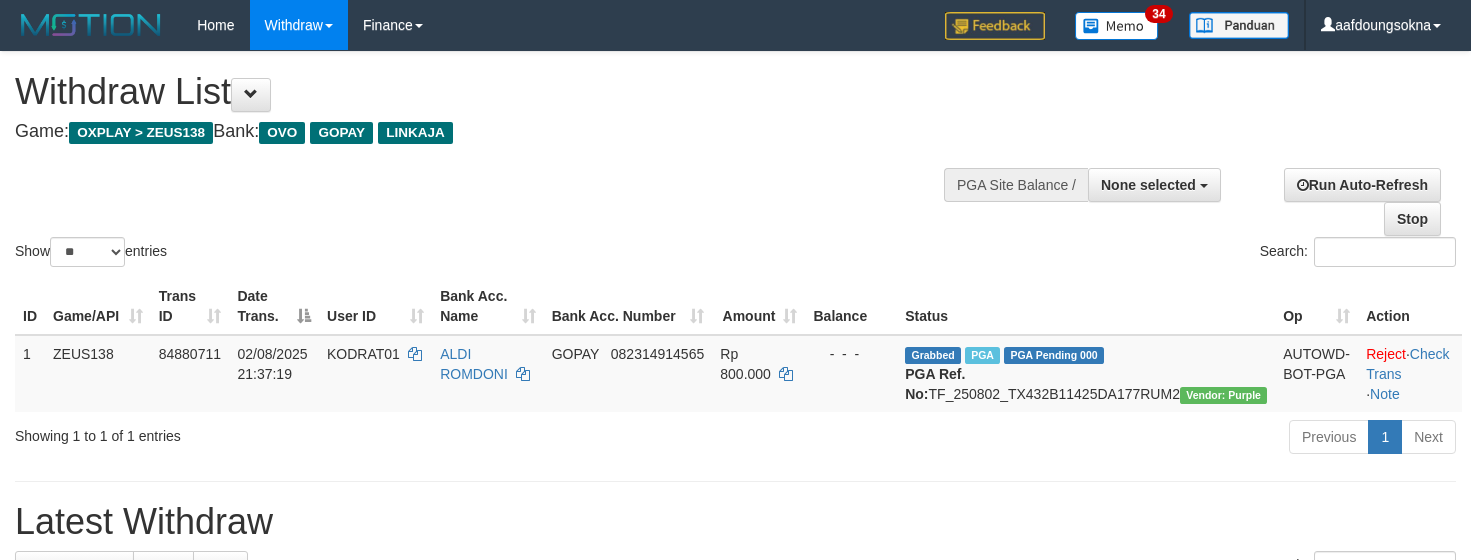 select 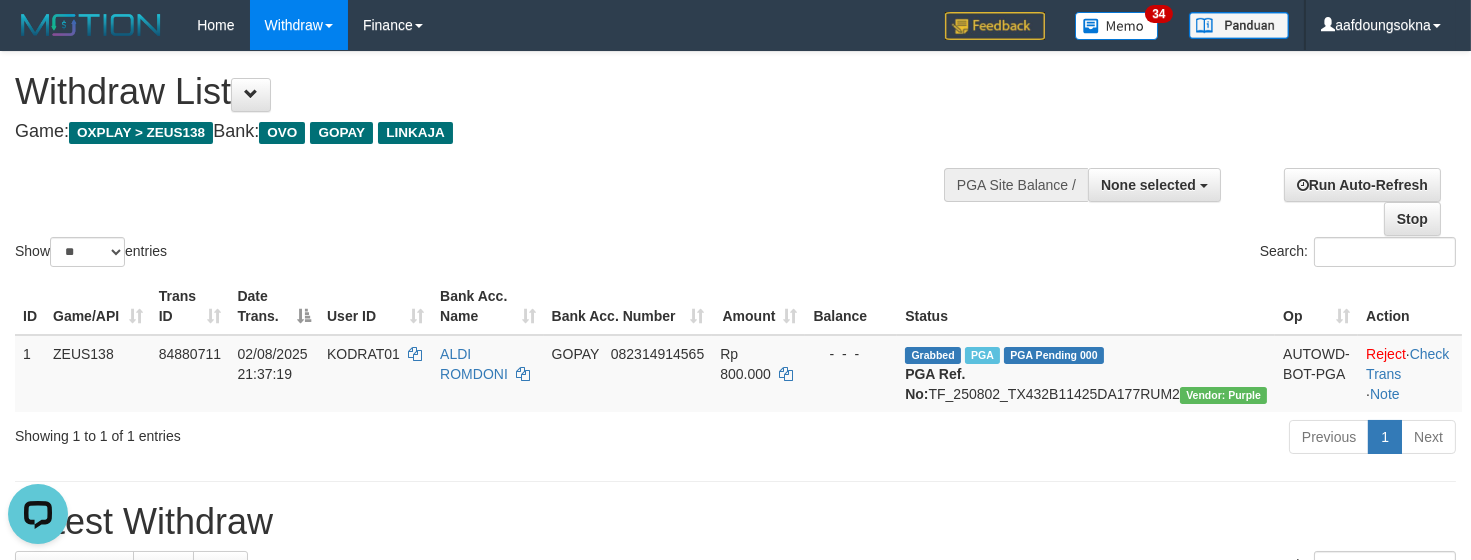 scroll, scrollTop: 0, scrollLeft: 0, axis: both 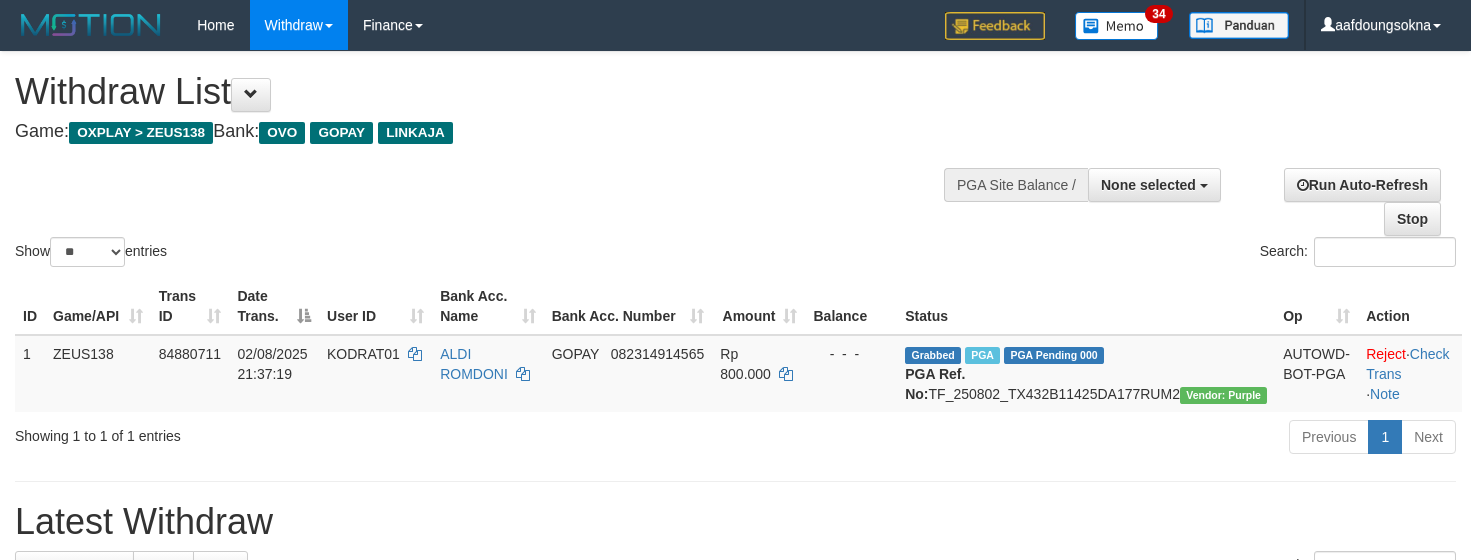select 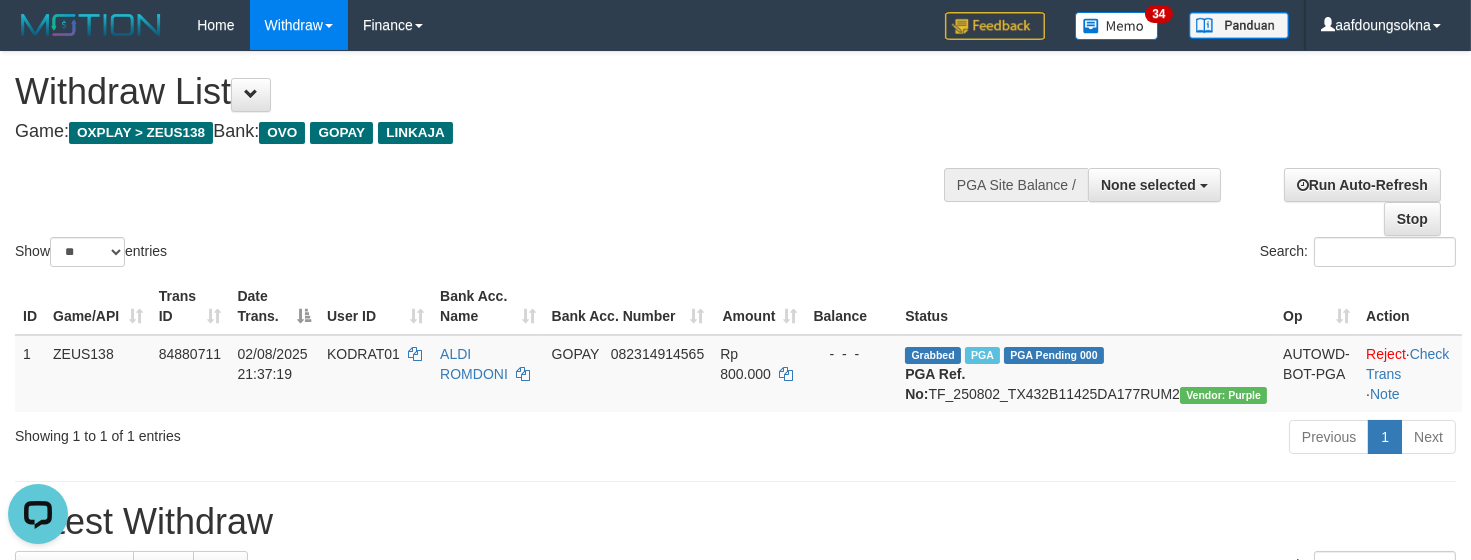 scroll, scrollTop: 0, scrollLeft: 0, axis: both 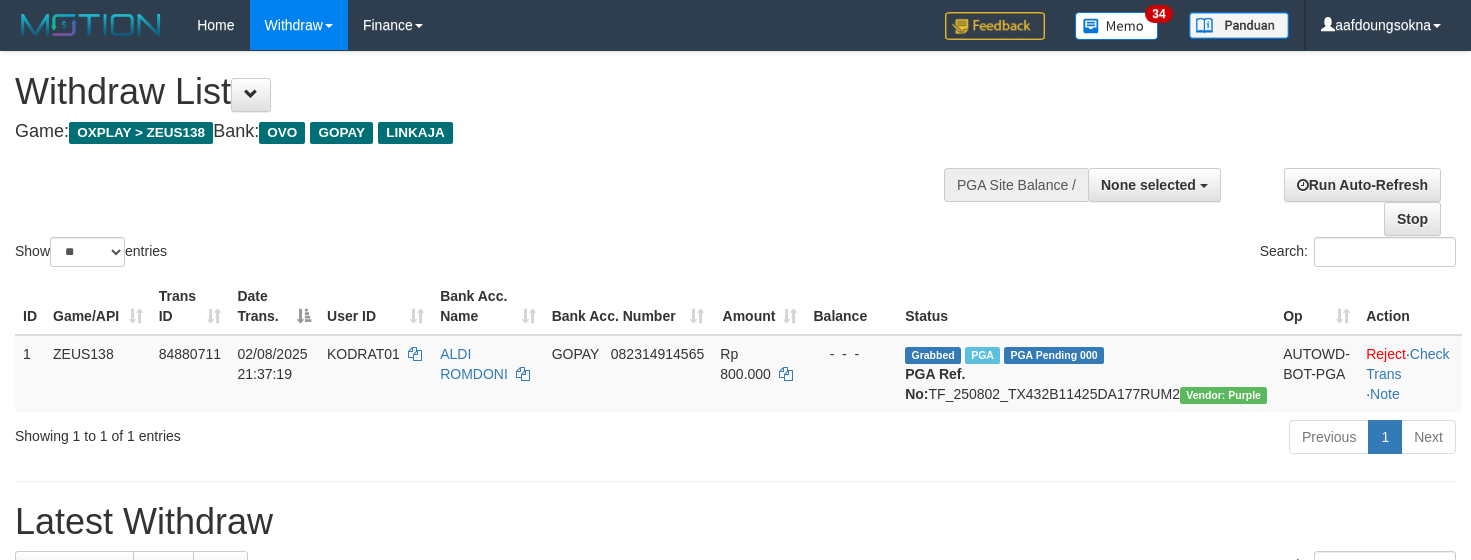 select 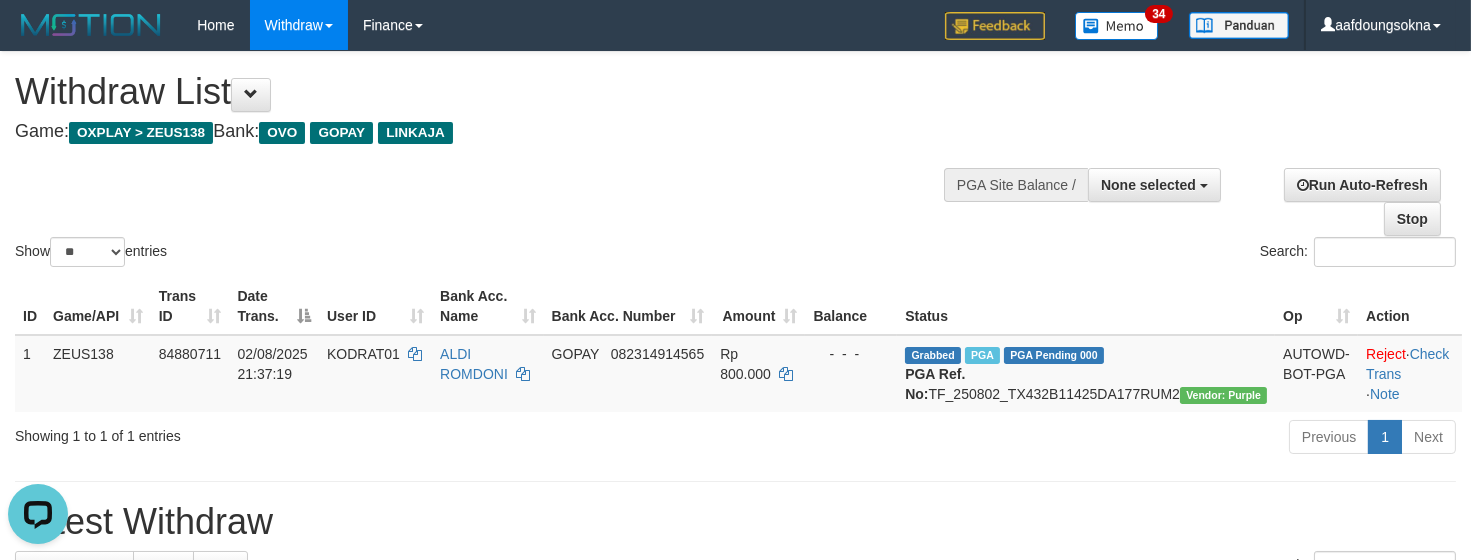 scroll, scrollTop: 0, scrollLeft: 0, axis: both 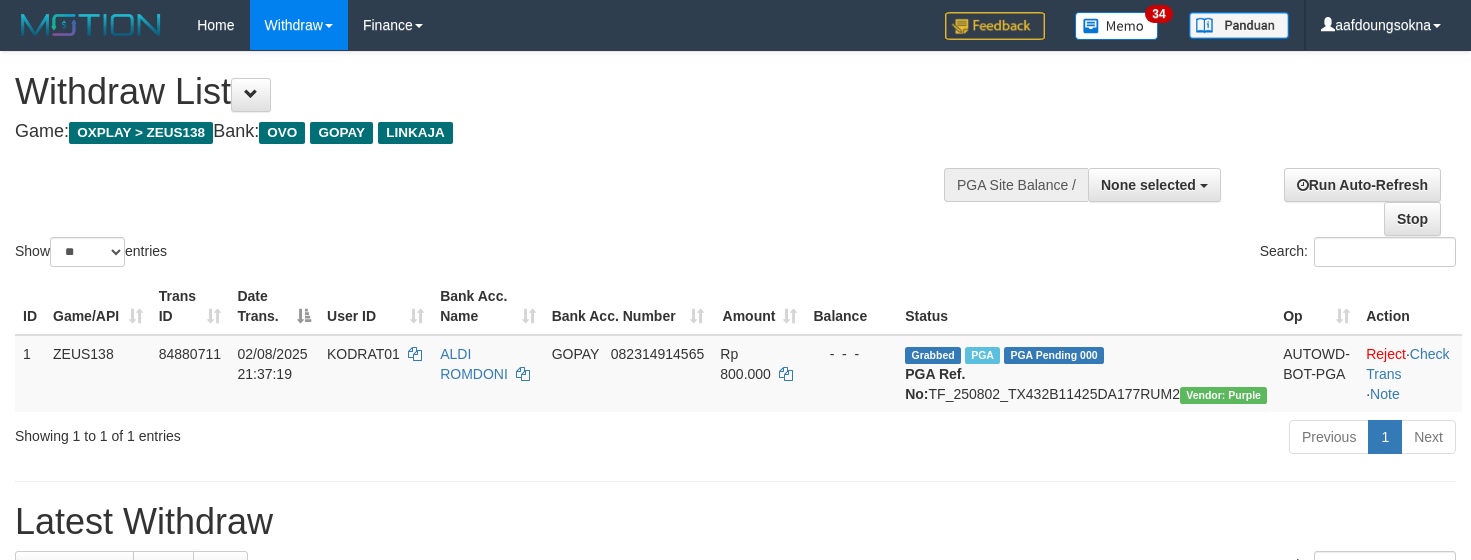 select 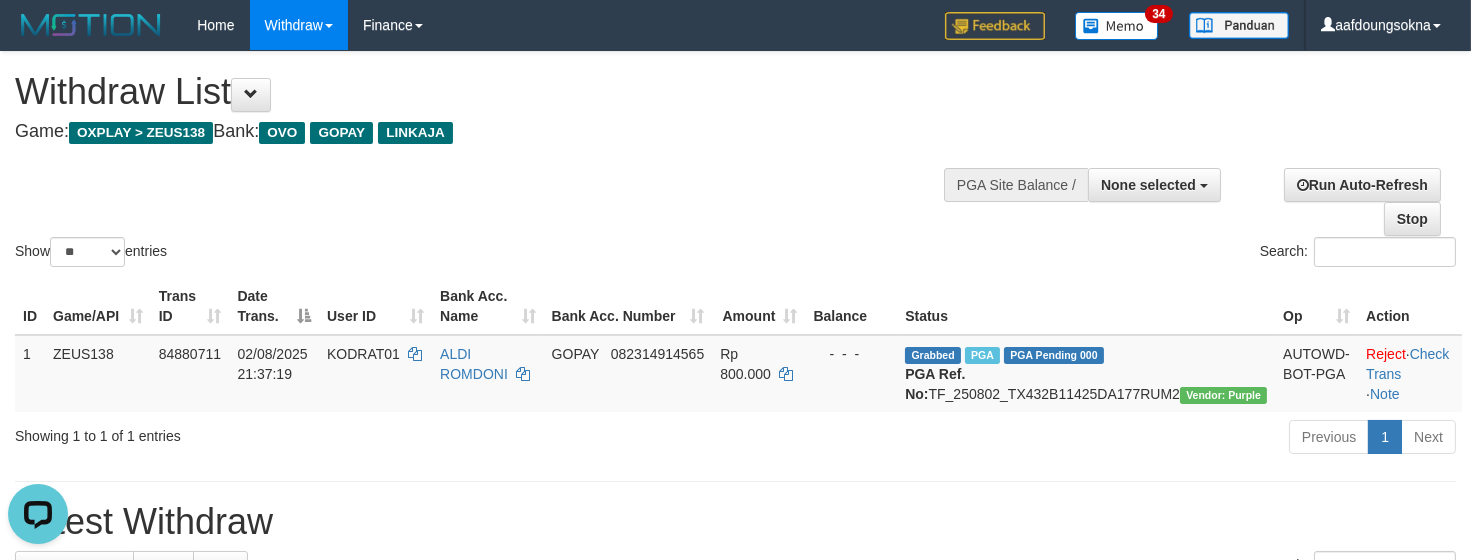 scroll, scrollTop: 0, scrollLeft: 0, axis: both 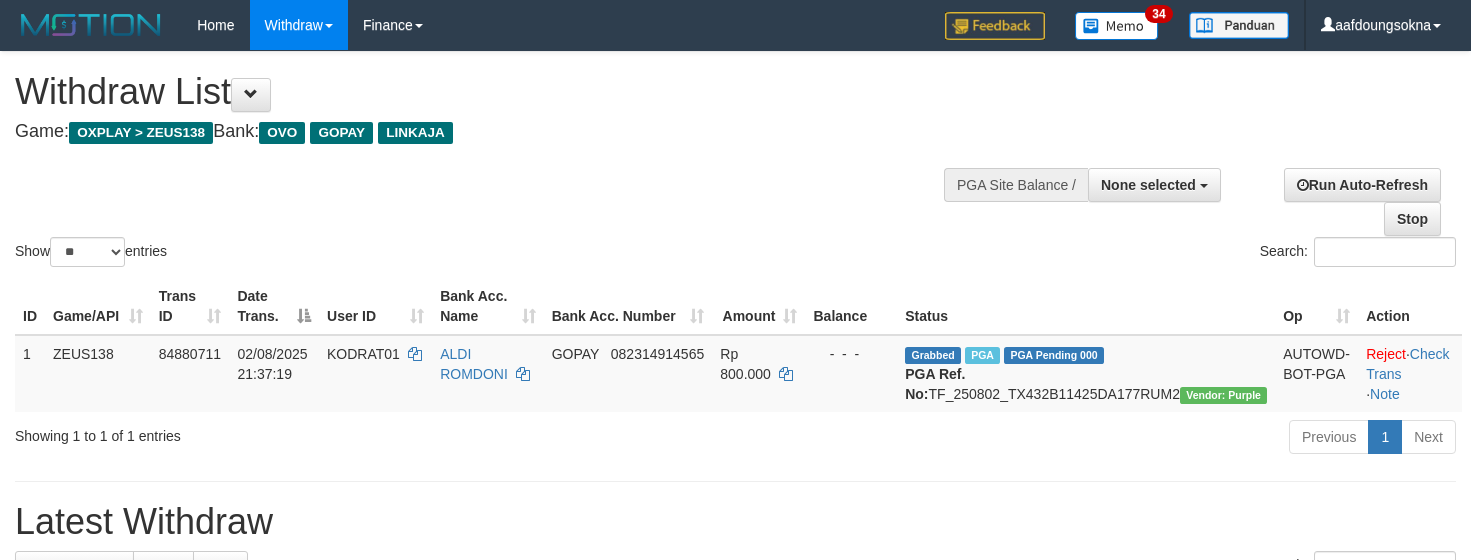 select 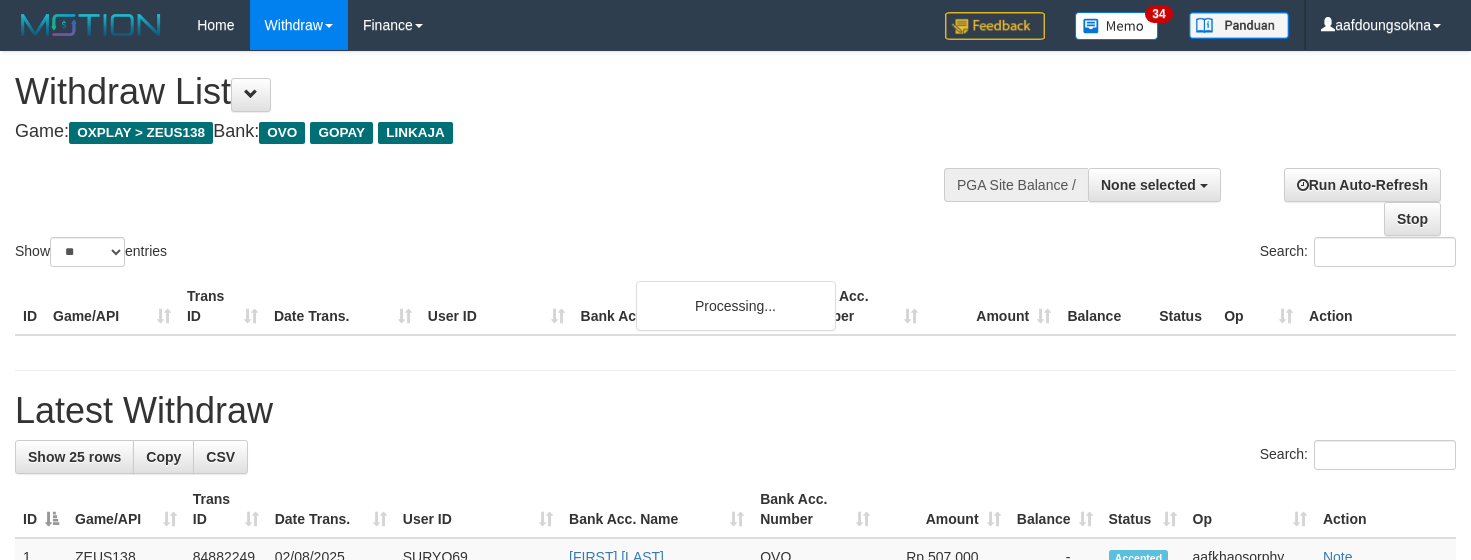 select 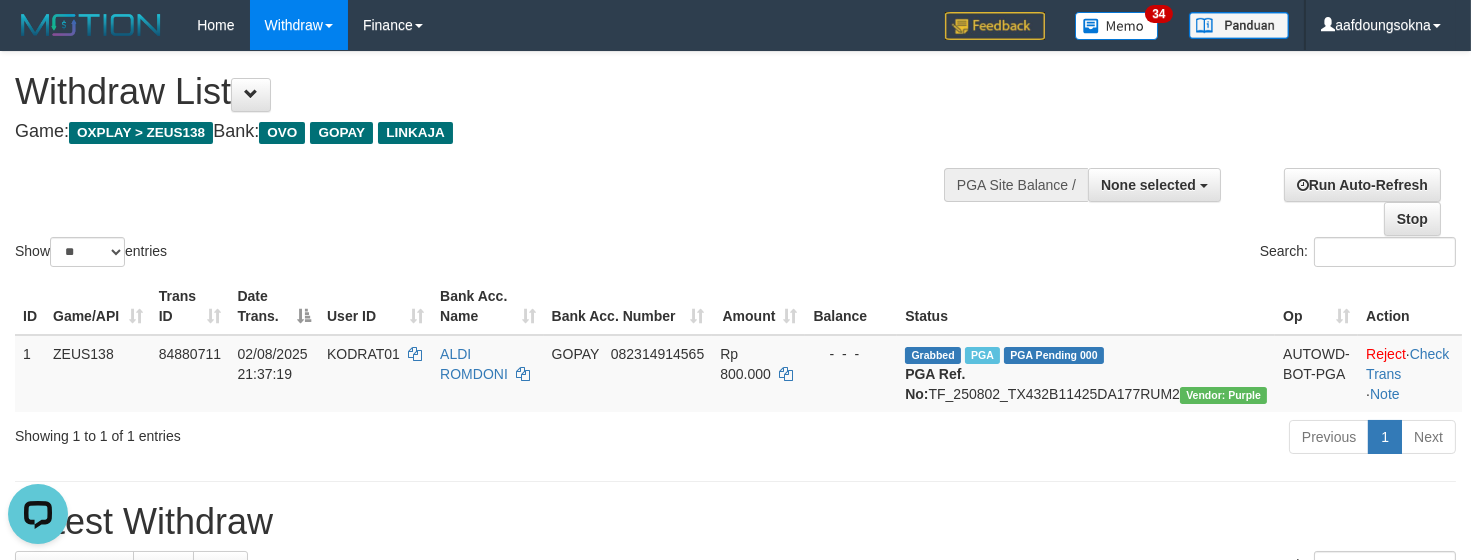 scroll, scrollTop: 0, scrollLeft: 0, axis: both 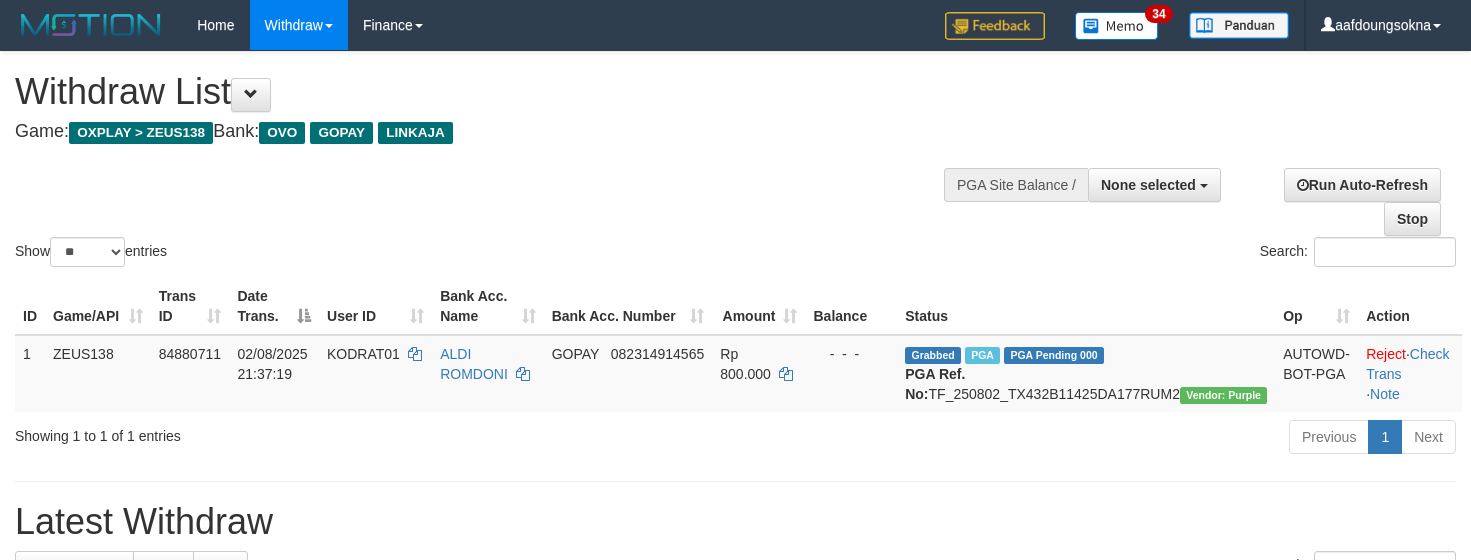 select 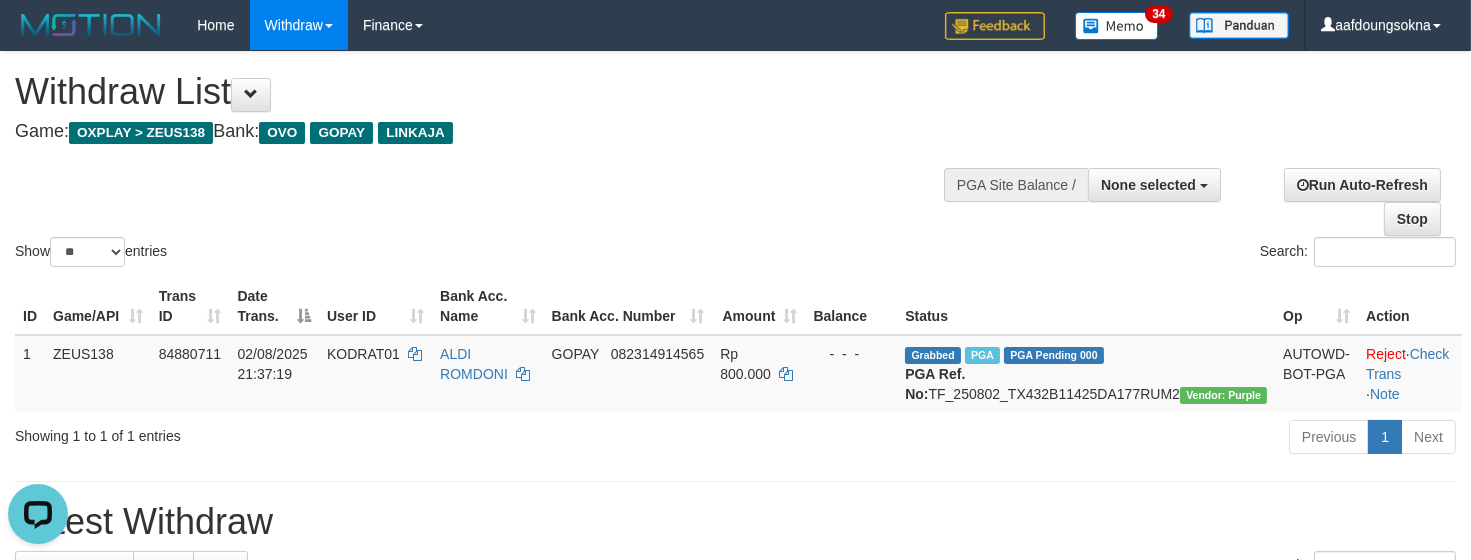 scroll, scrollTop: 0, scrollLeft: 0, axis: both 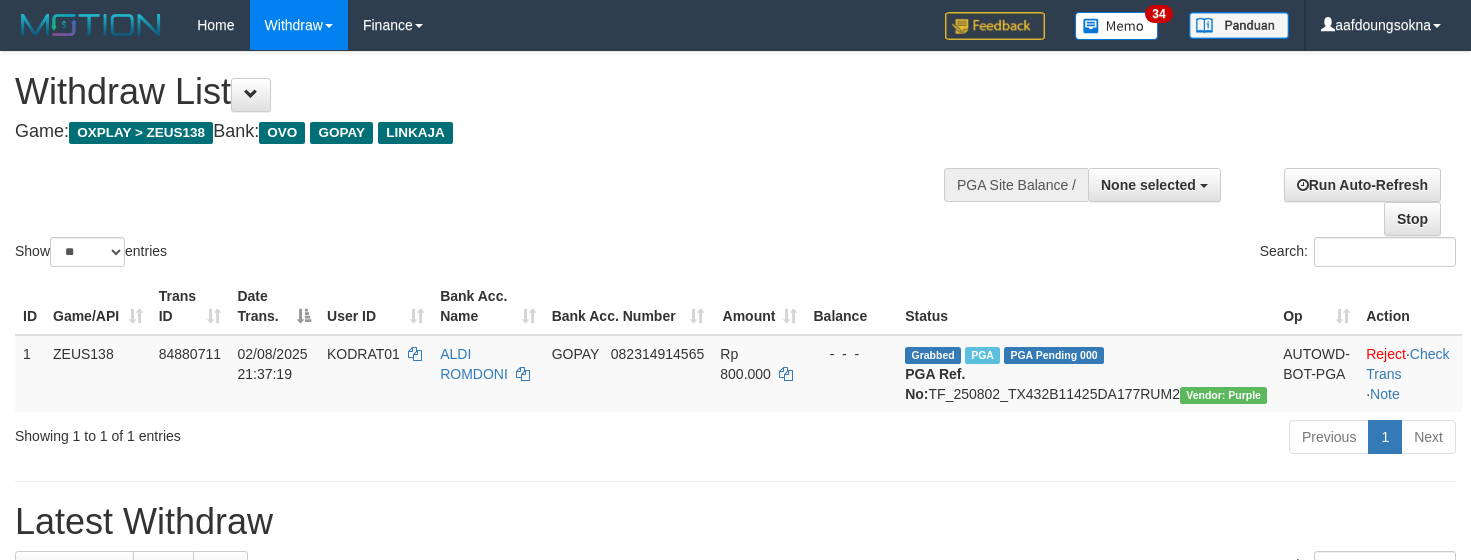 select 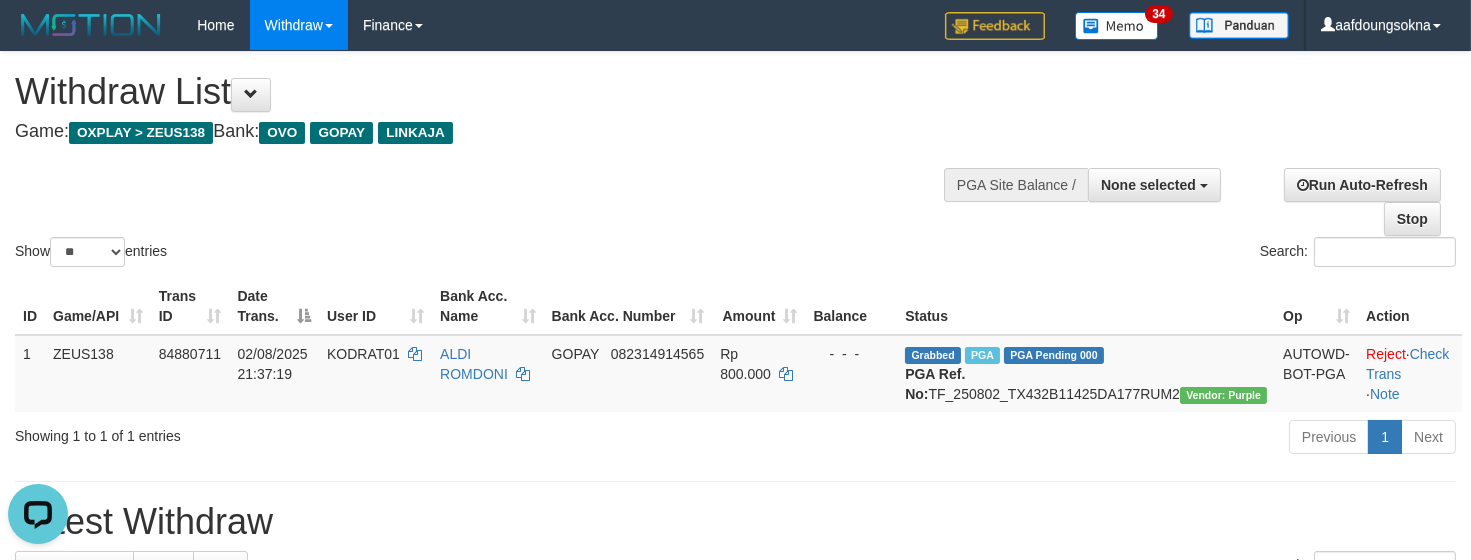 scroll, scrollTop: 0, scrollLeft: 0, axis: both 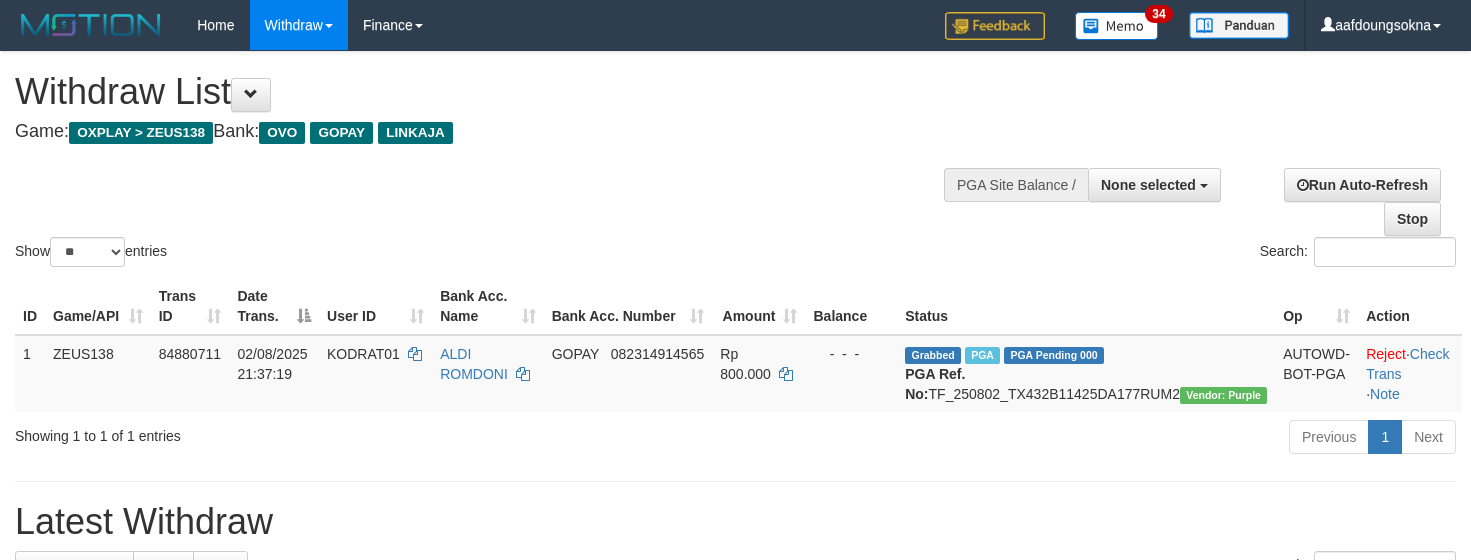 select 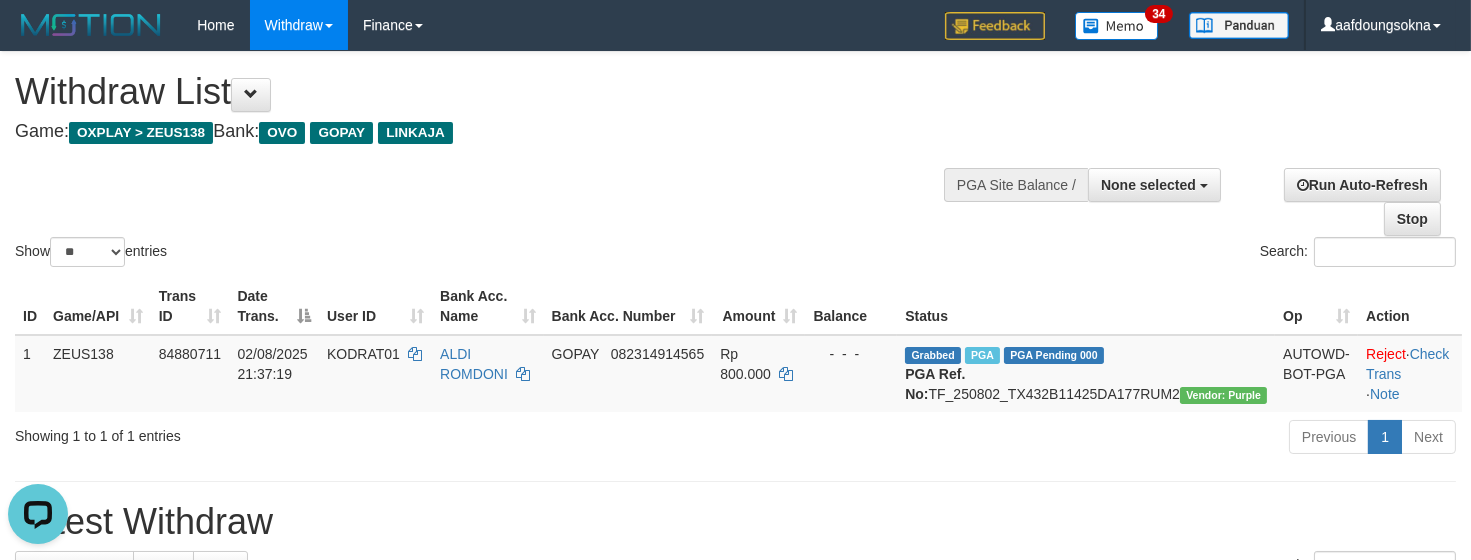 scroll, scrollTop: 0, scrollLeft: 0, axis: both 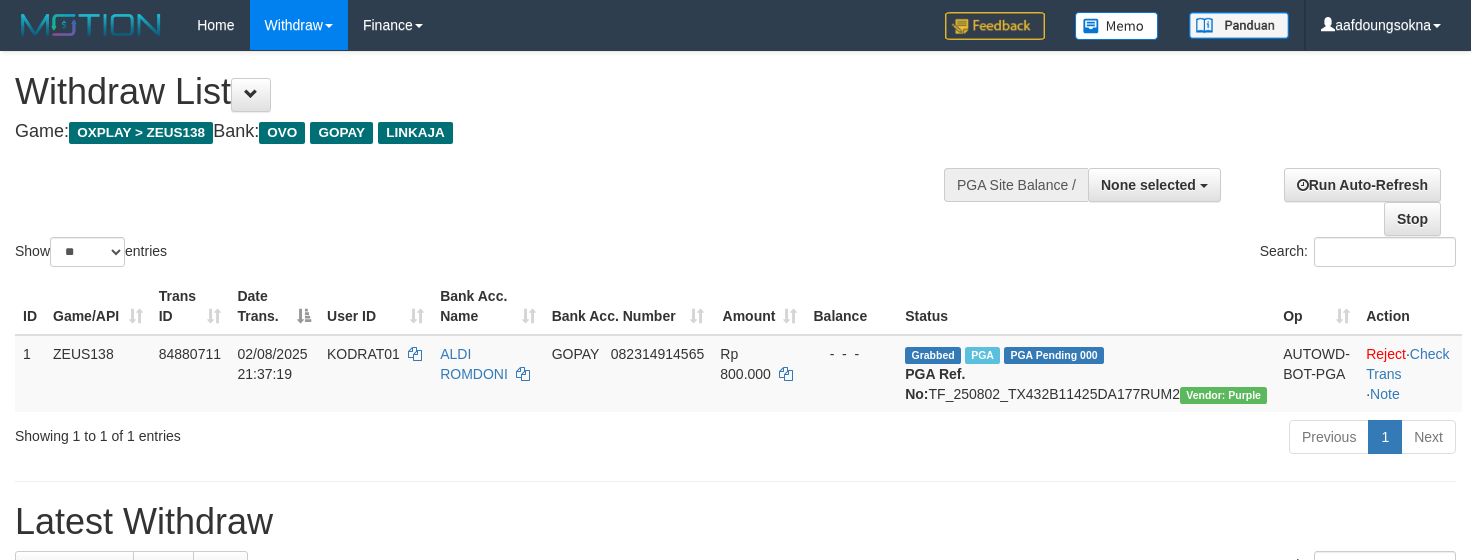 select 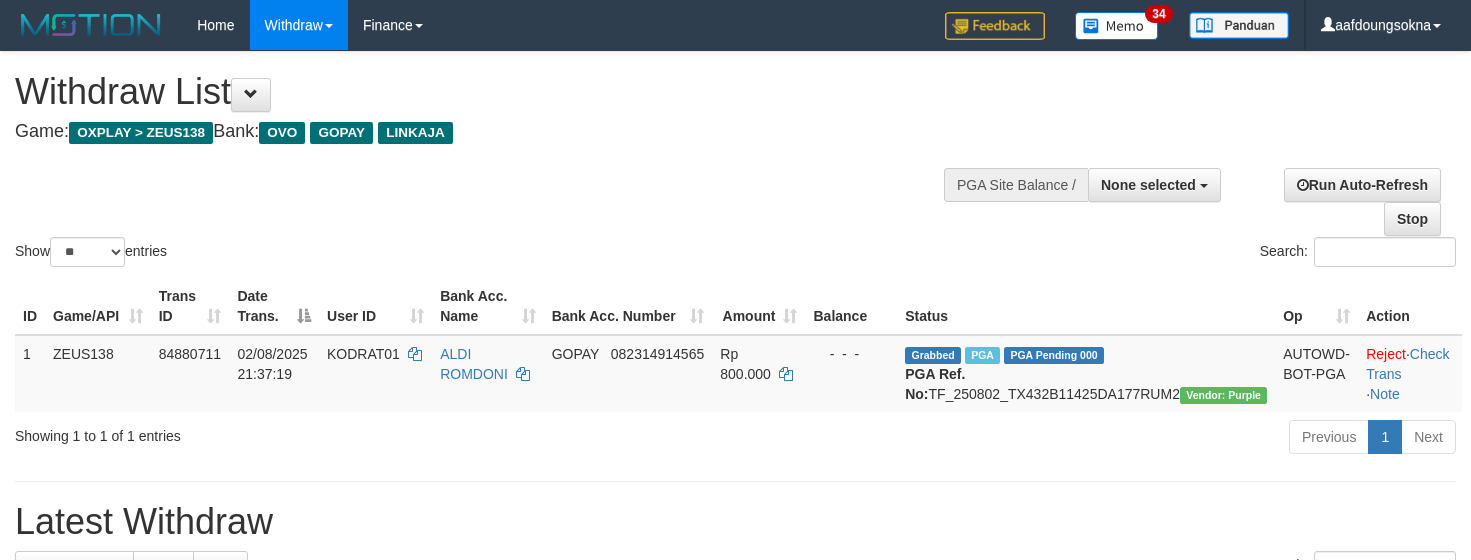 select 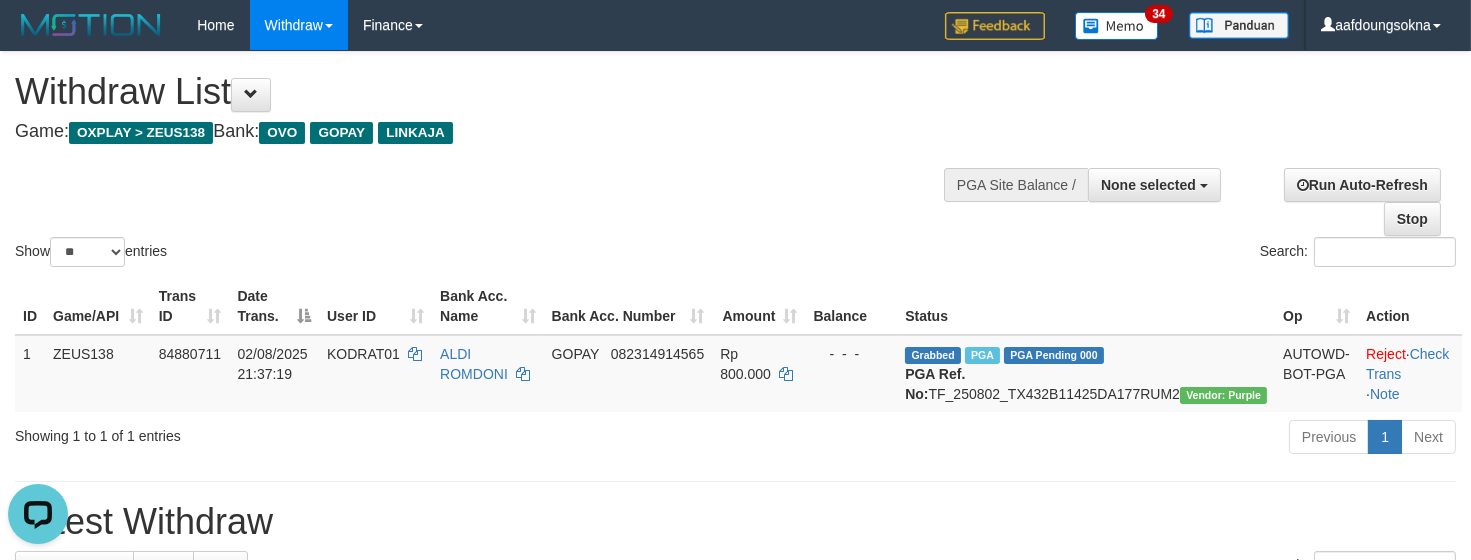 scroll, scrollTop: 0, scrollLeft: 0, axis: both 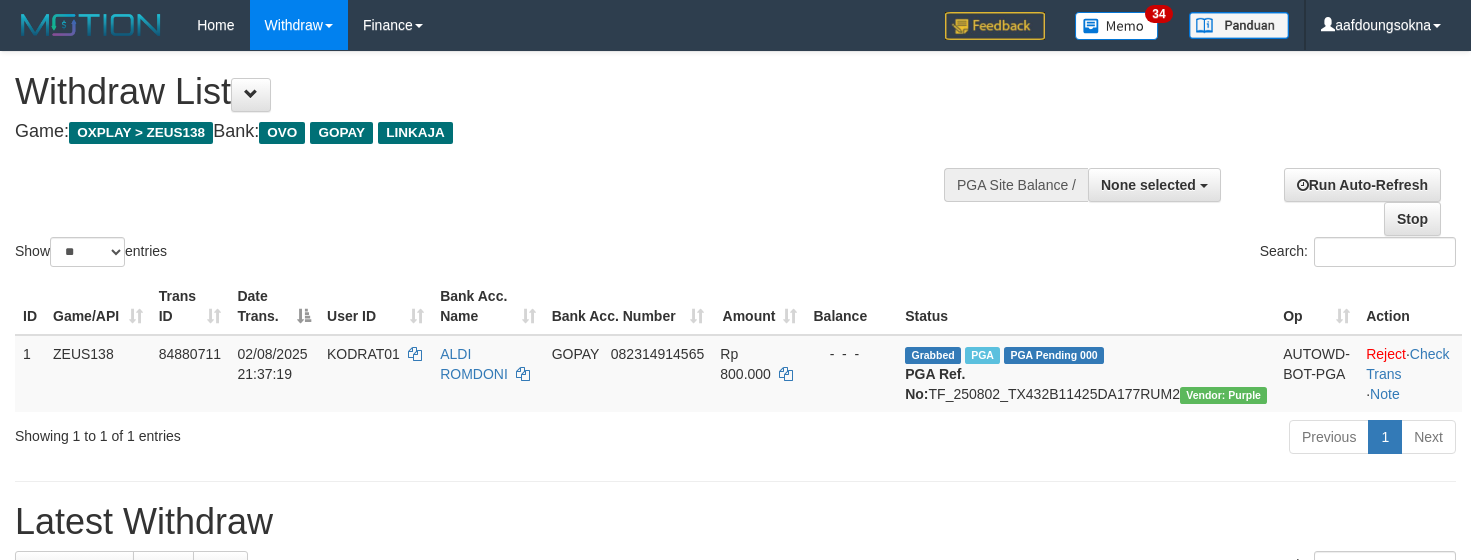 select 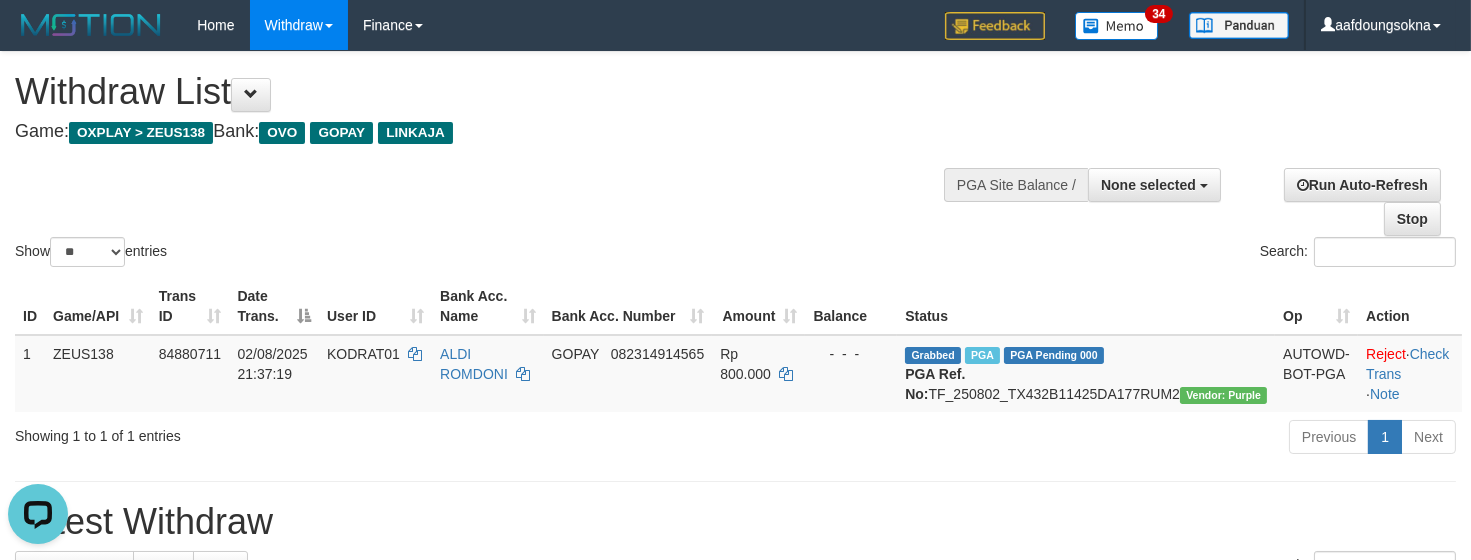 scroll, scrollTop: 0, scrollLeft: 0, axis: both 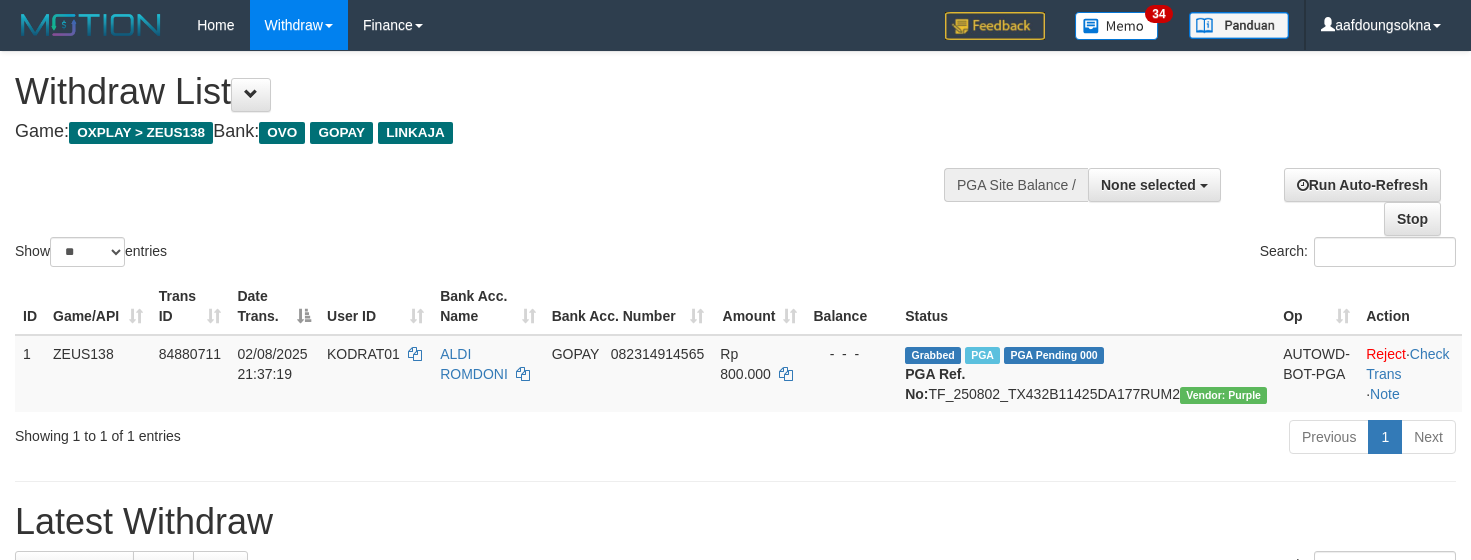 select 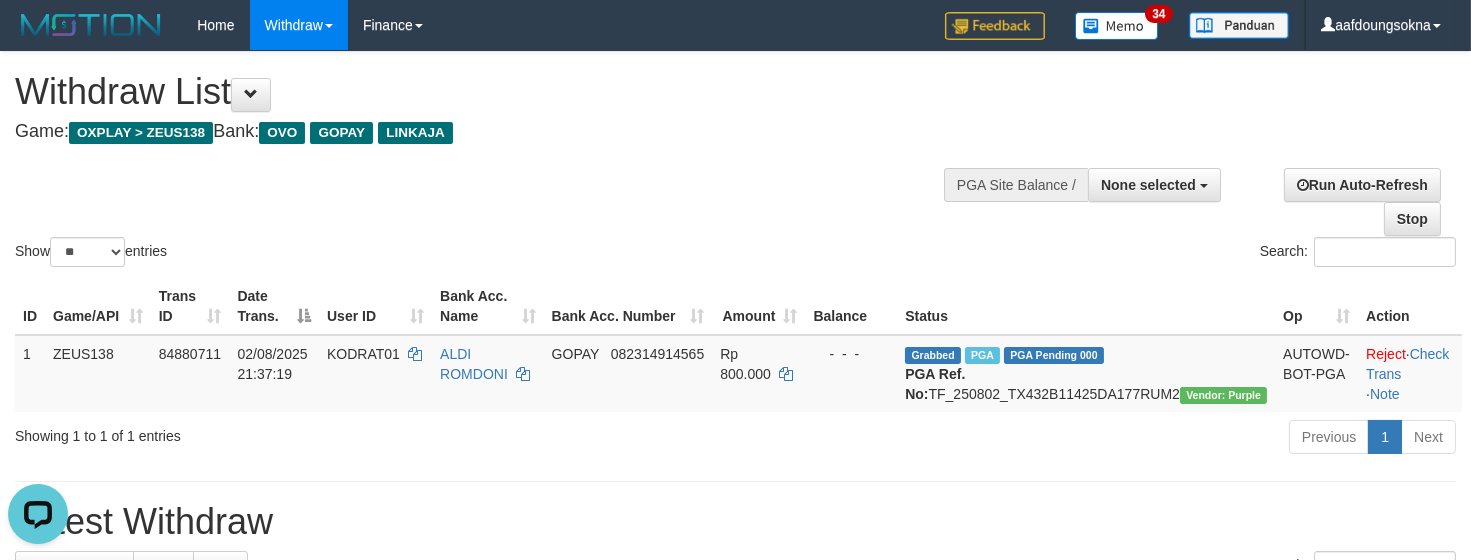 scroll, scrollTop: 0, scrollLeft: 0, axis: both 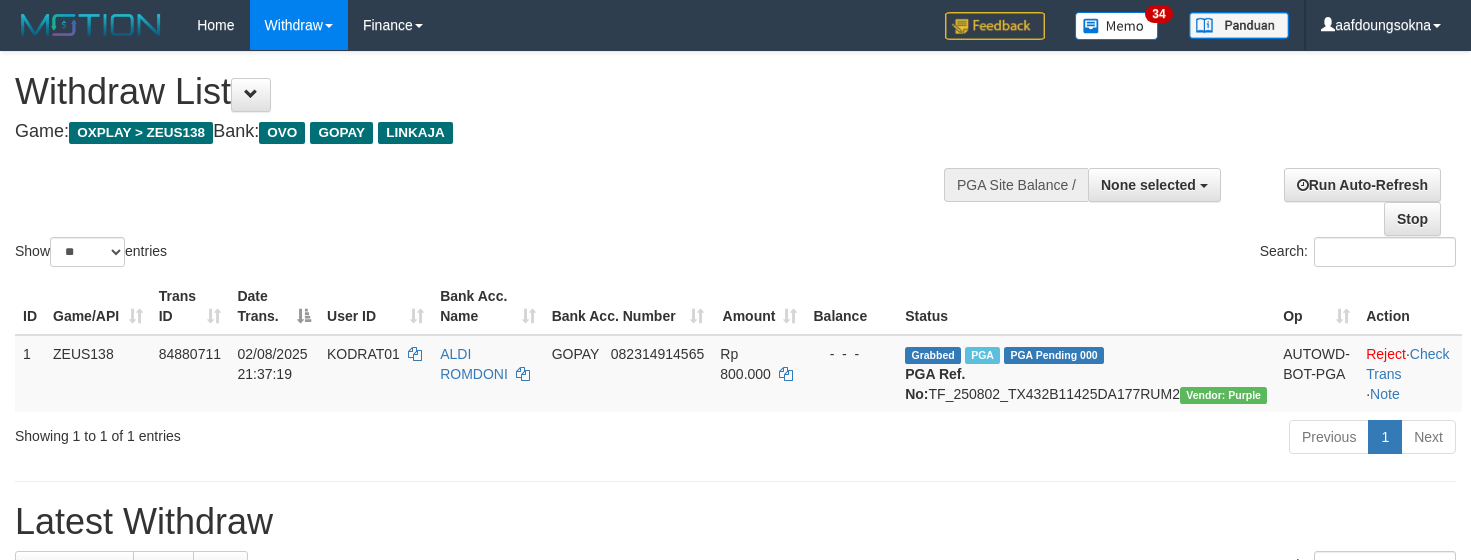 select 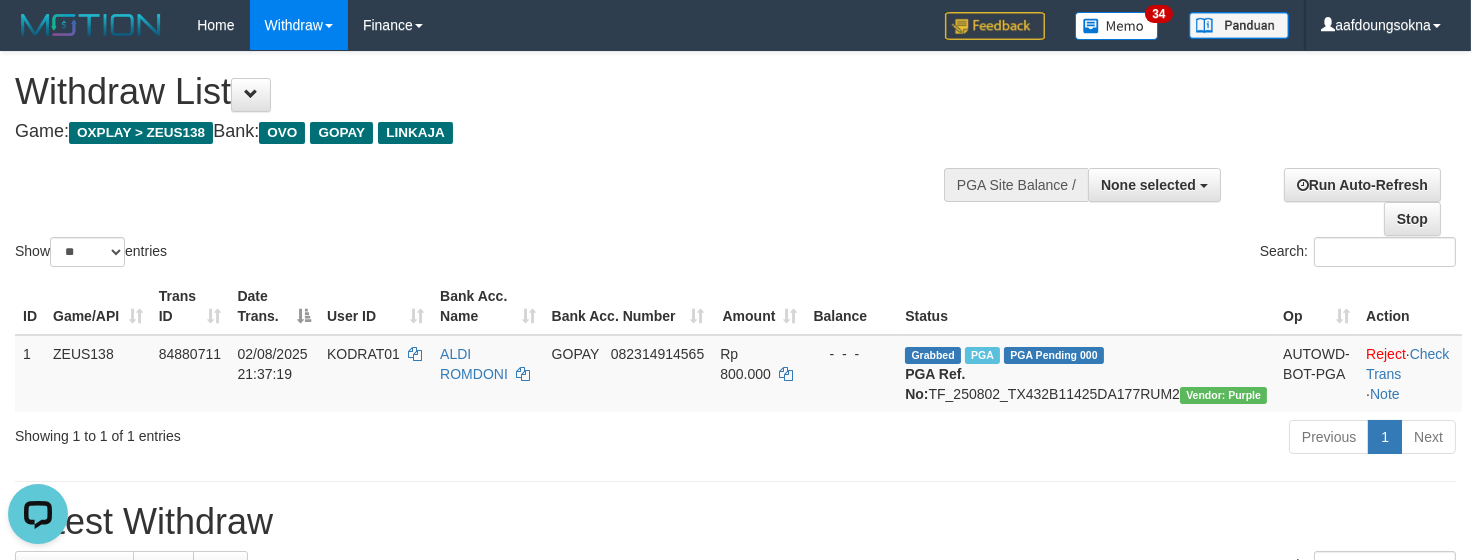 scroll, scrollTop: 0, scrollLeft: 0, axis: both 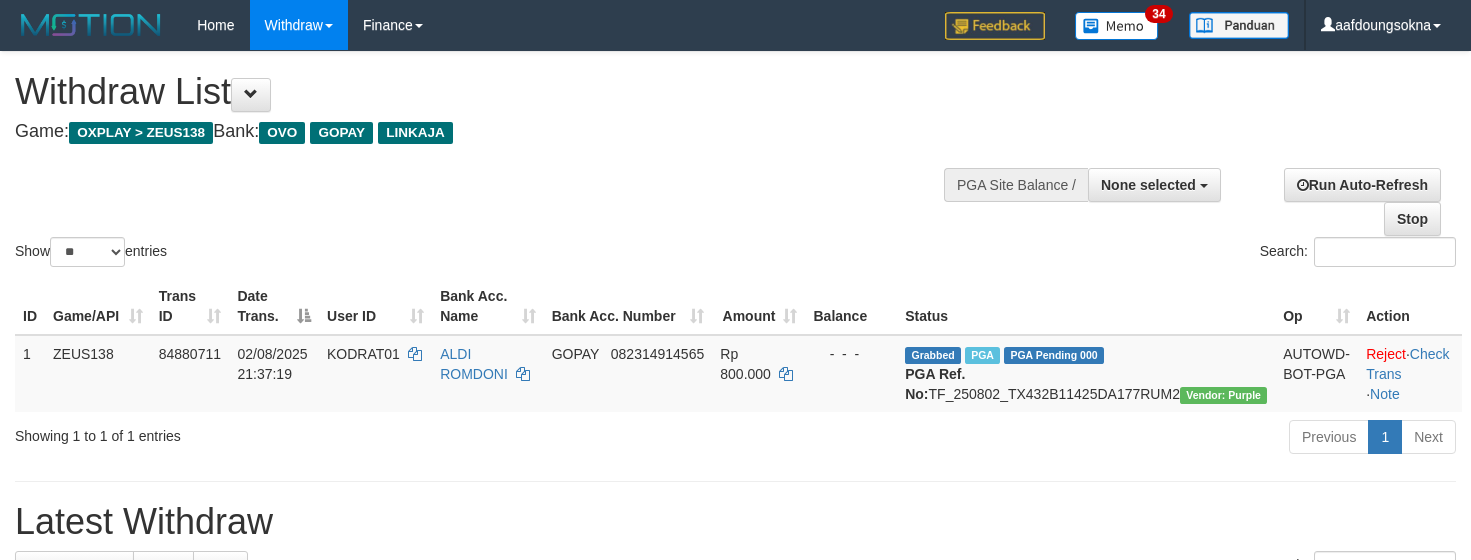 select 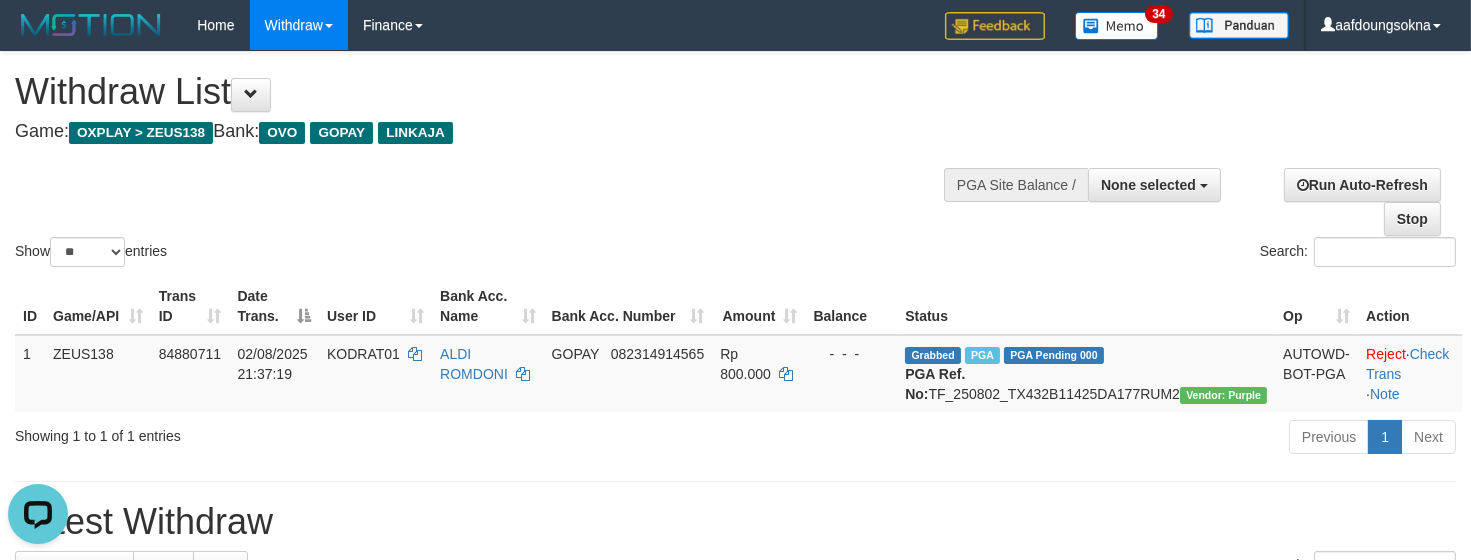 scroll, scrollTop: 0, scrollLeft: 0, axis: both 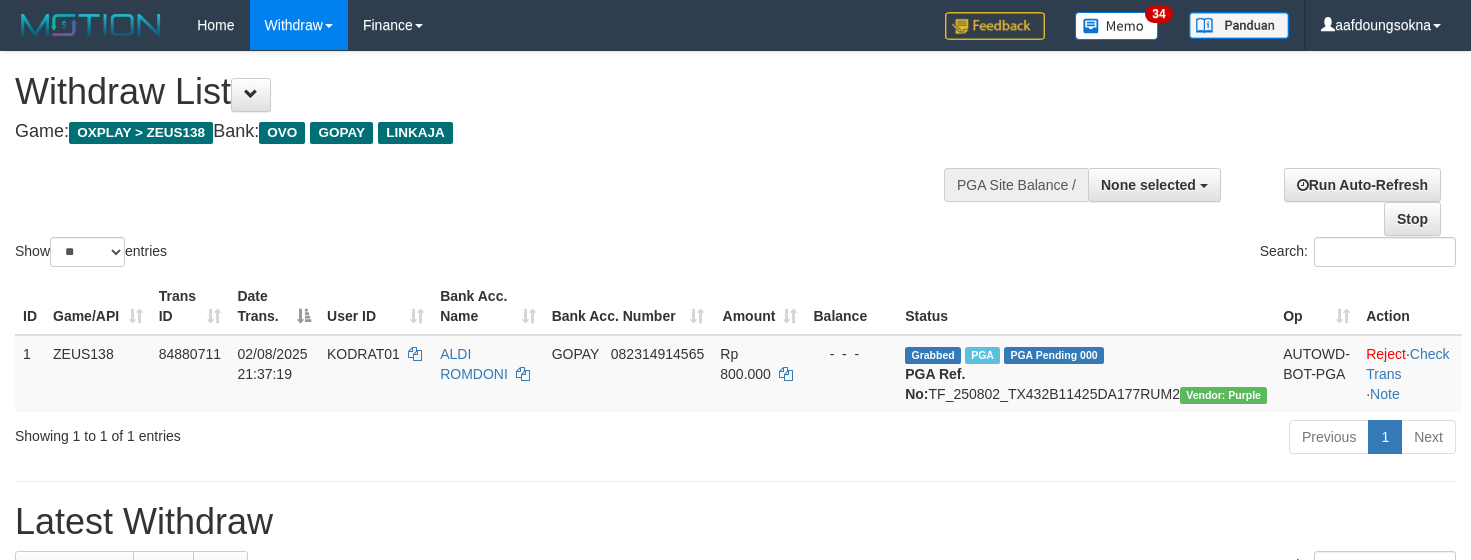 select 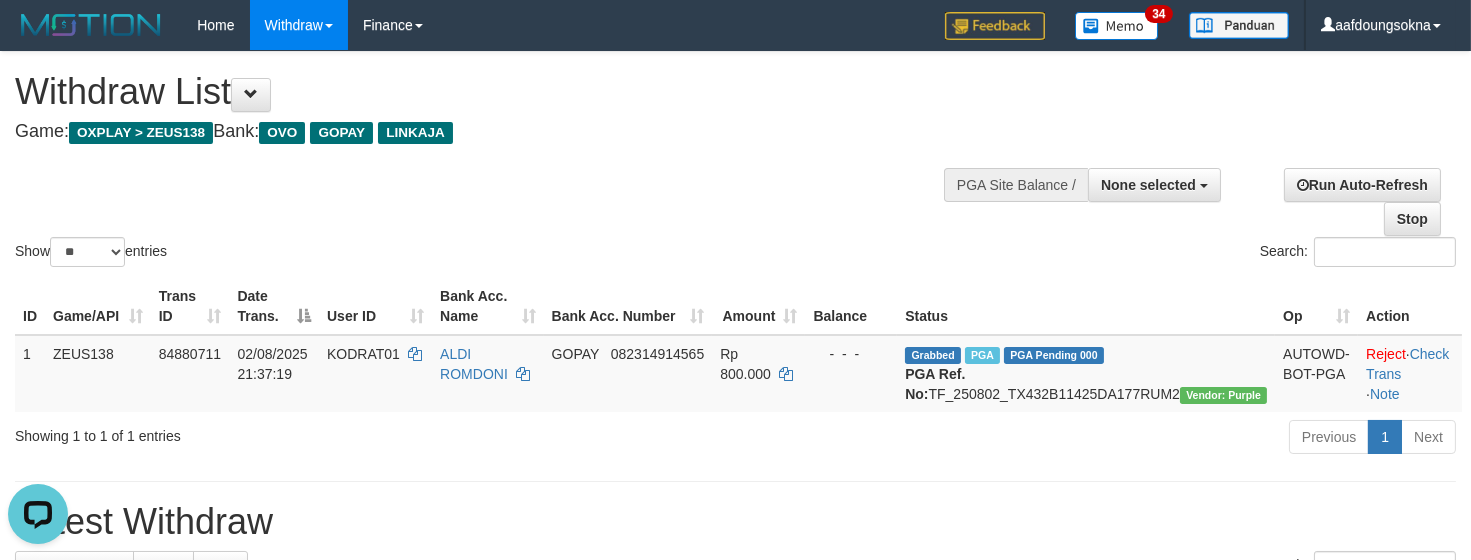 scroll, scrollTop: 0, scrollLeft: 0, axis: both 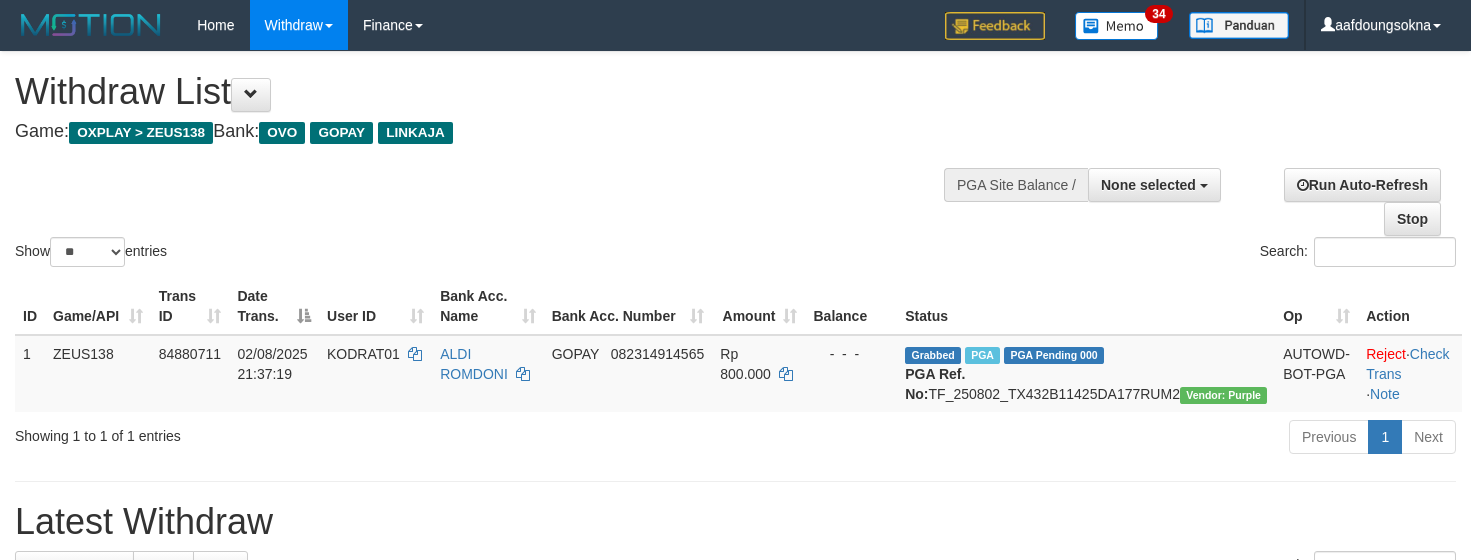select 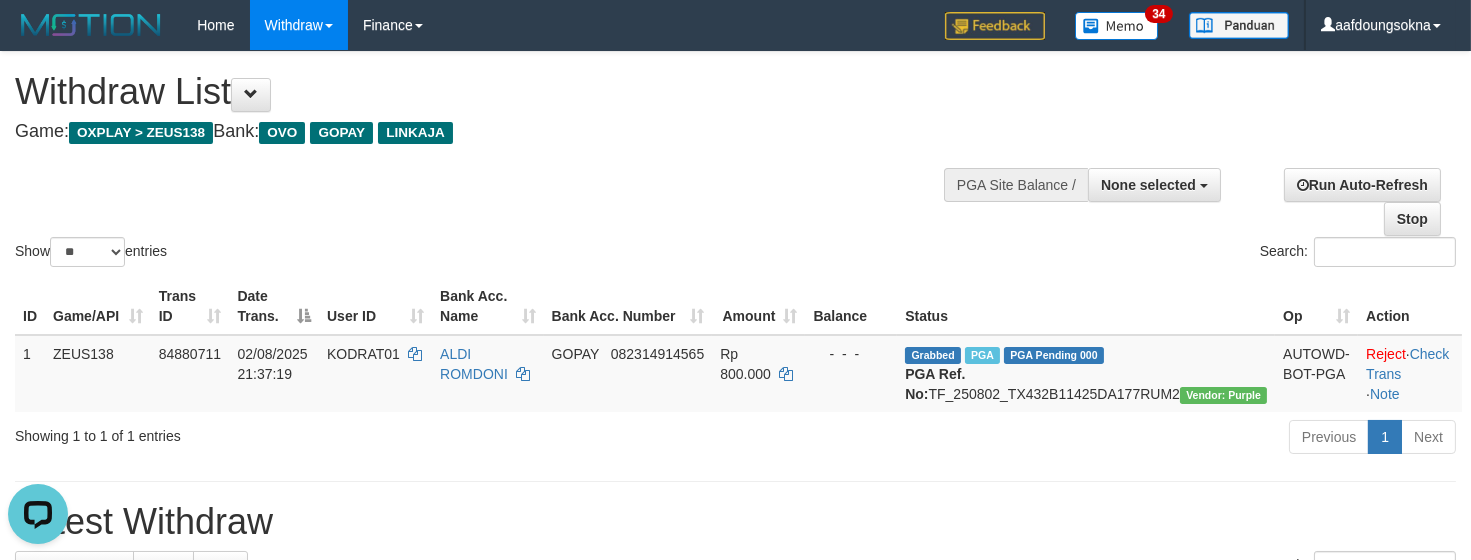 scroll, scrollTop: 0, scrollLeft: 0, axis: both 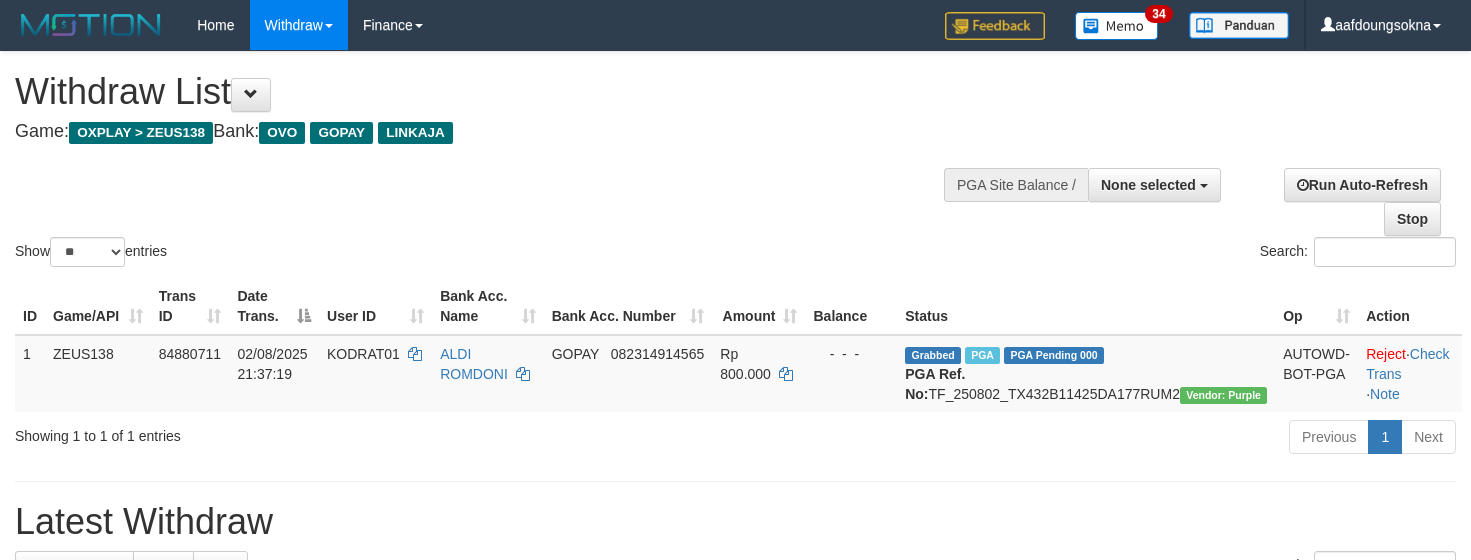 select 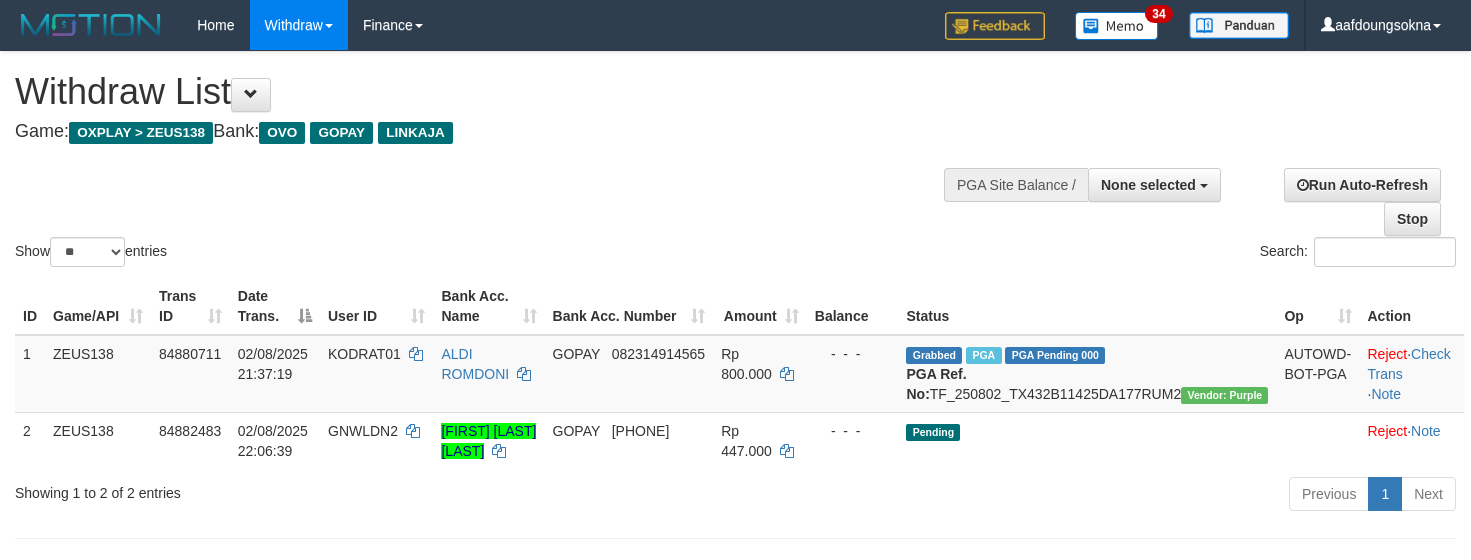 select 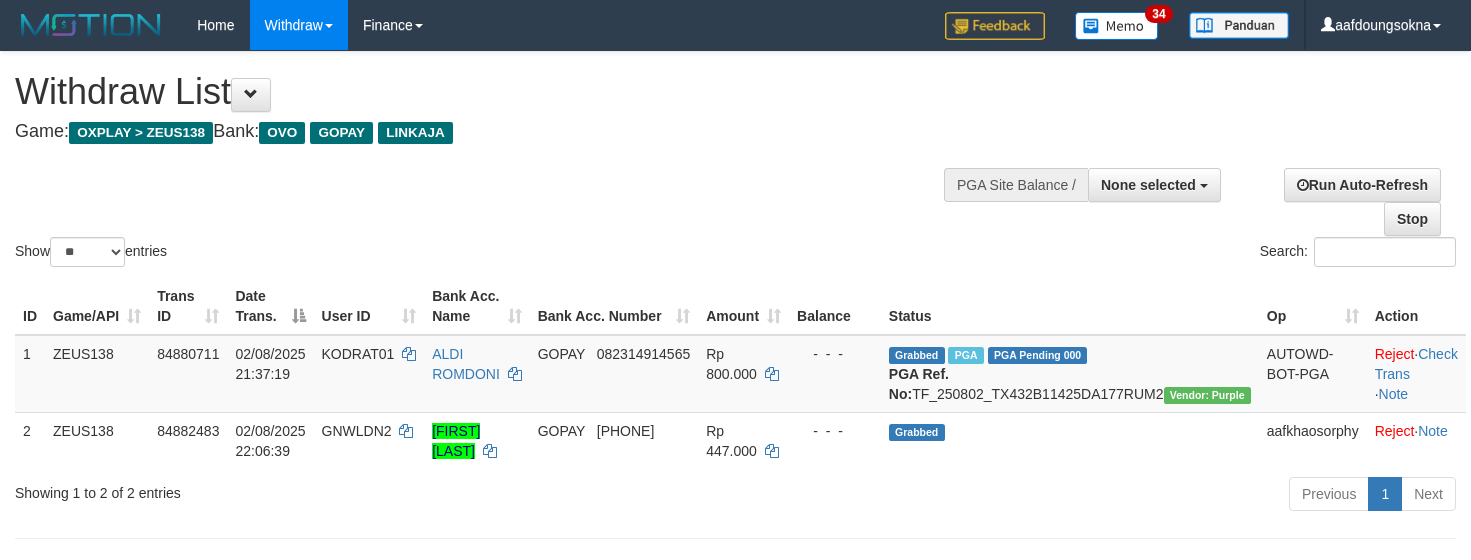 select 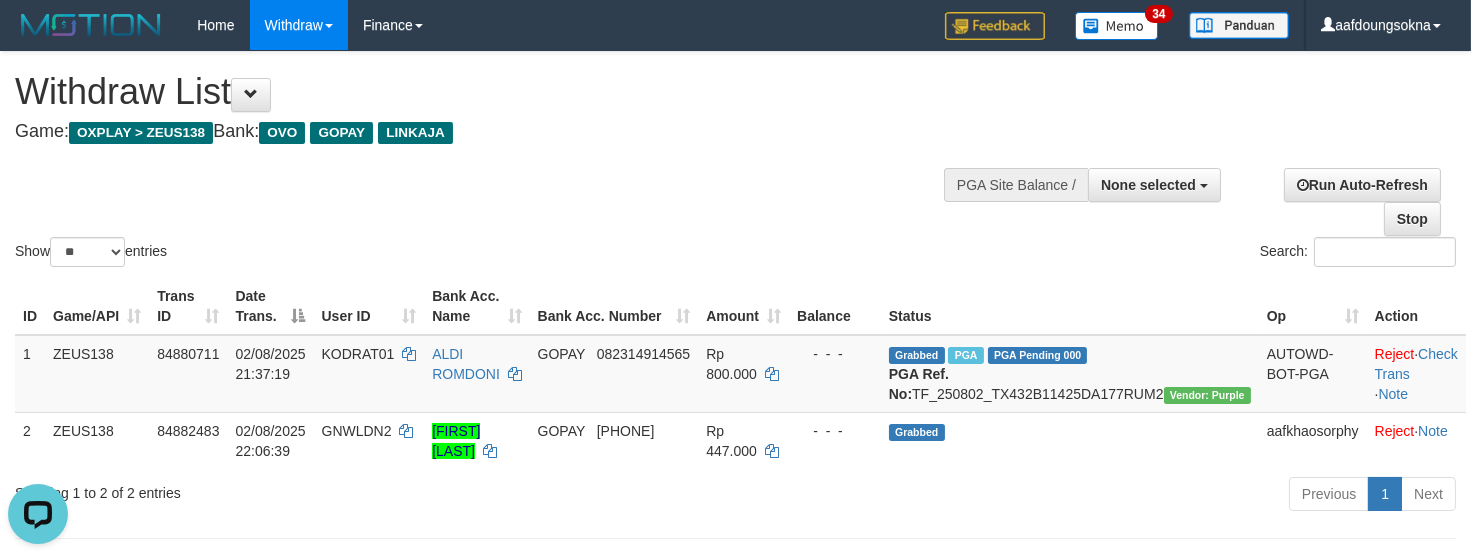 scroll, scrollTop: 0, scrollLeft: 0, axis: both 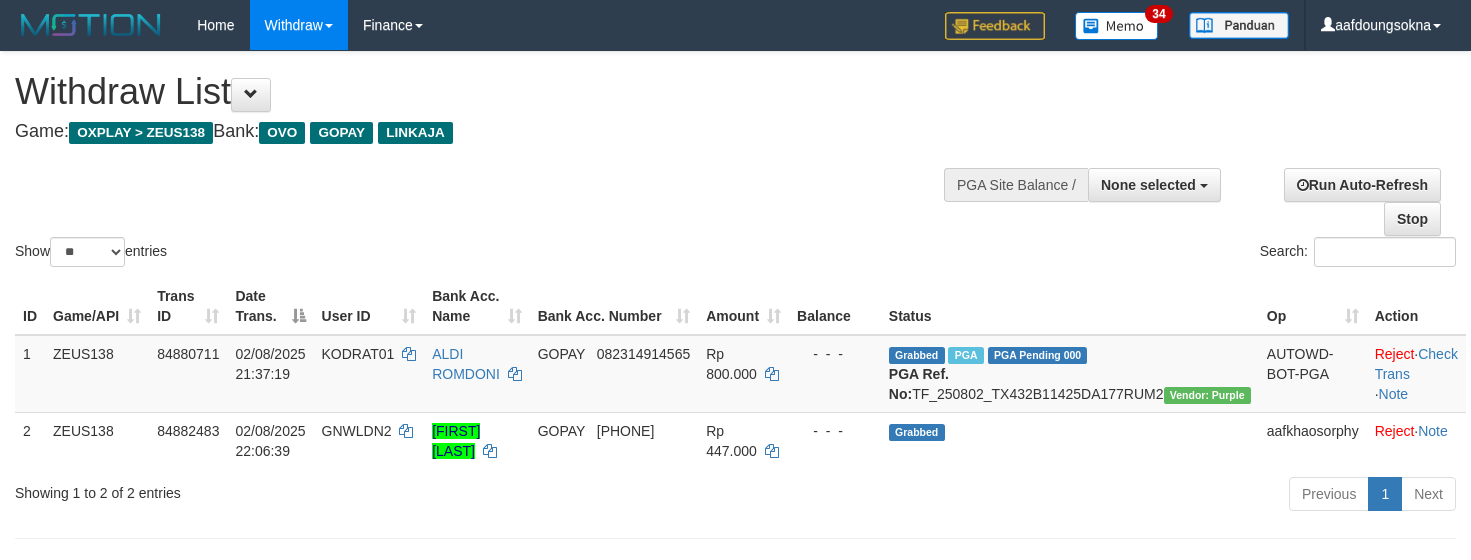 select 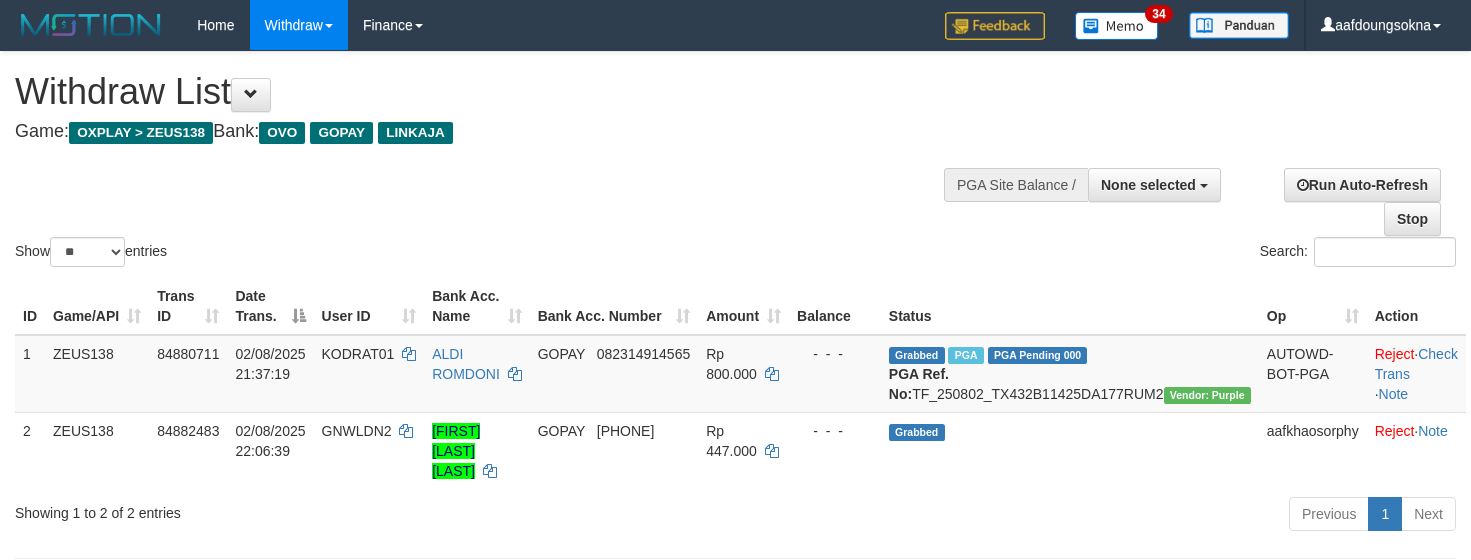 select 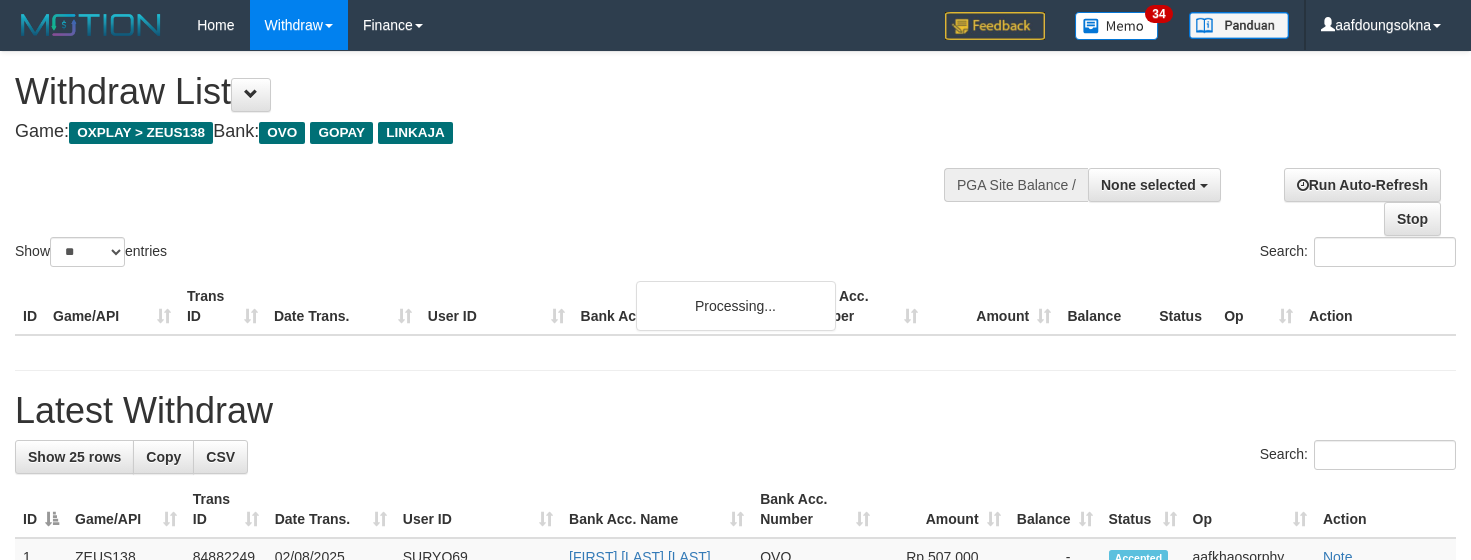 select 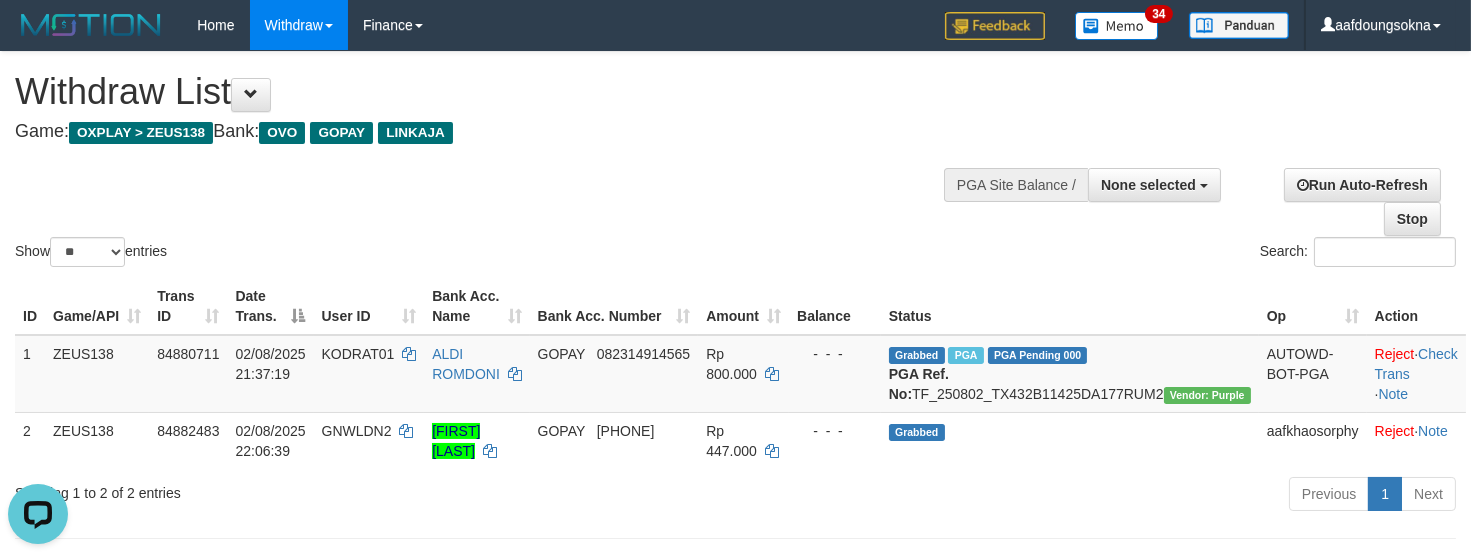 scroll, scrollTop: 0, scrollLeft: 0, axis: both 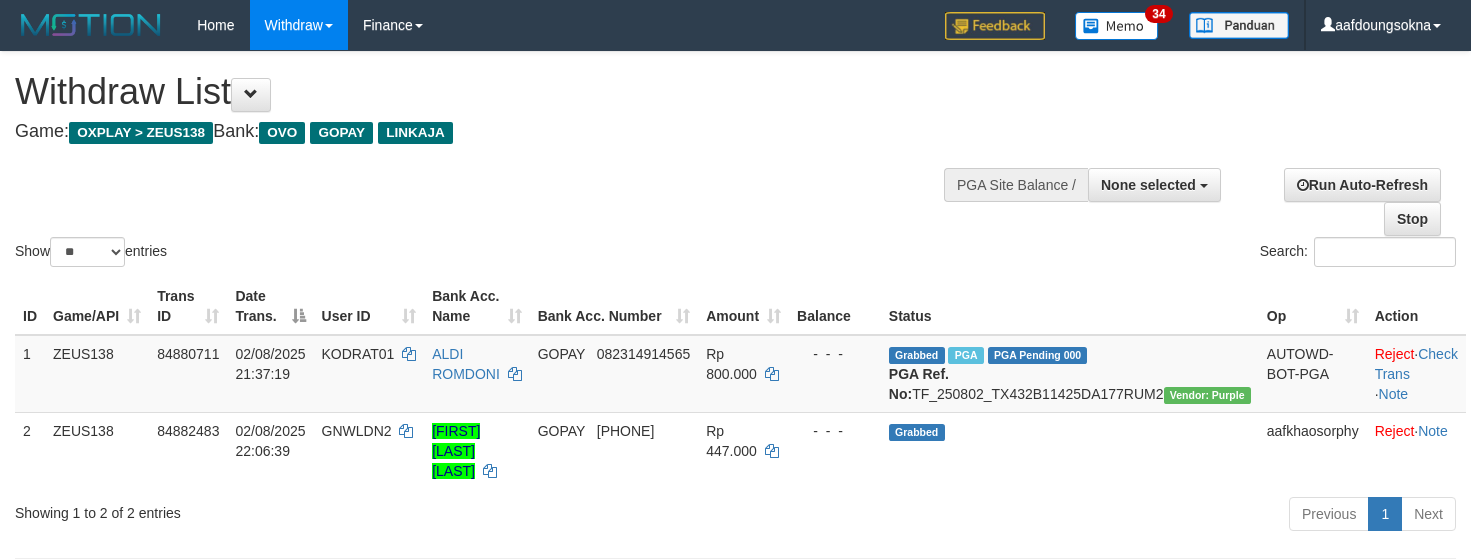 select 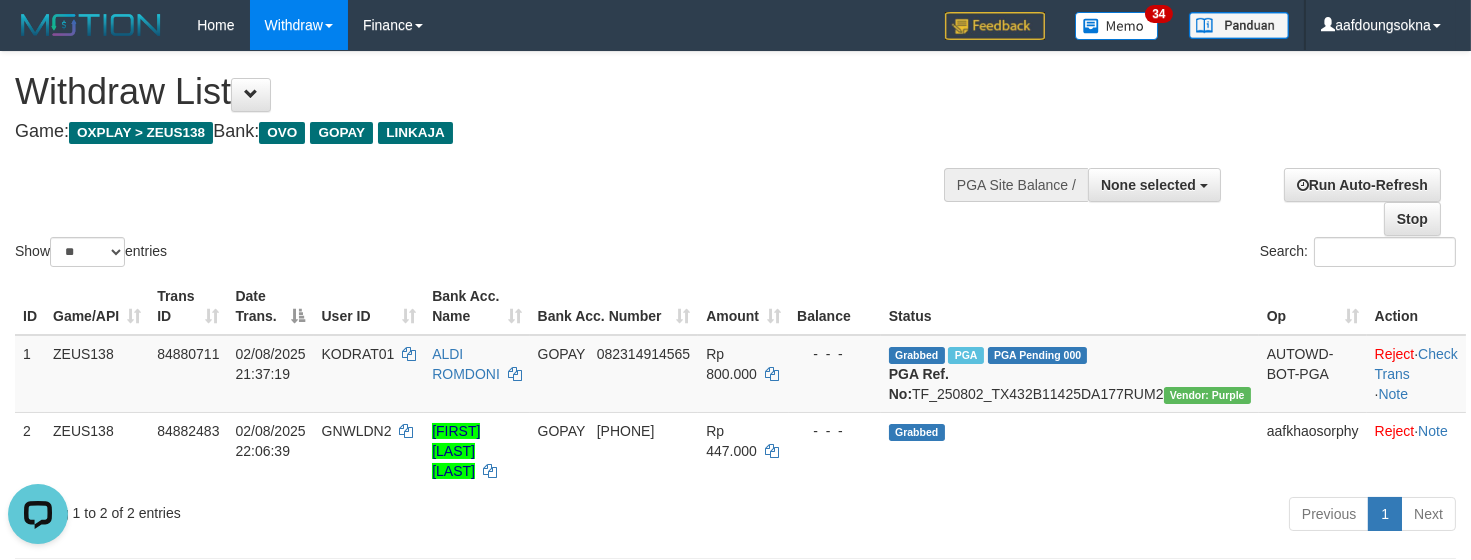 scroll, scrollTop: 0, scrollLeft: 0, axis: both 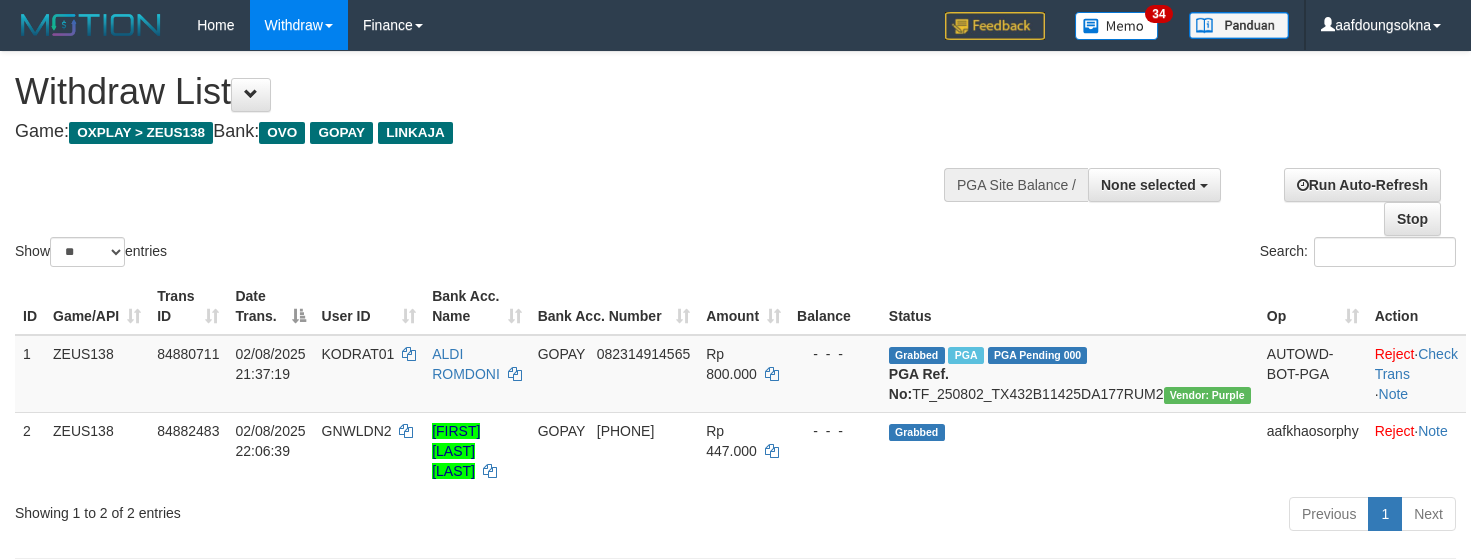 select 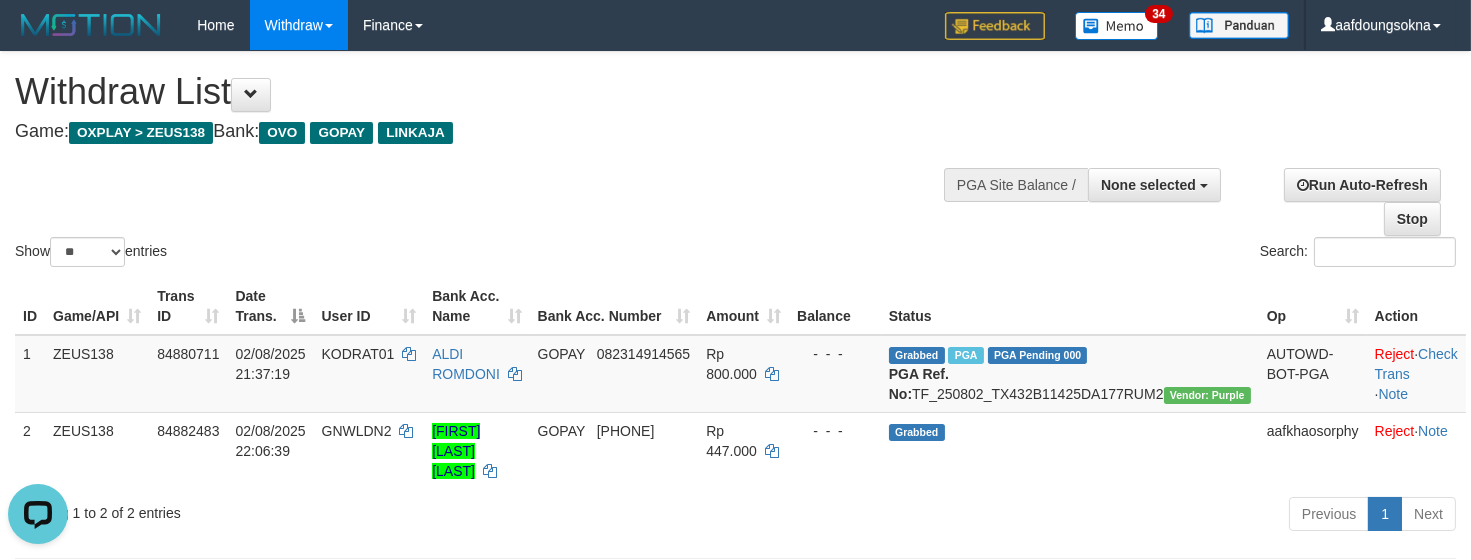 scroll, scrollTop: 0, scrollLeft: 0, axis: both 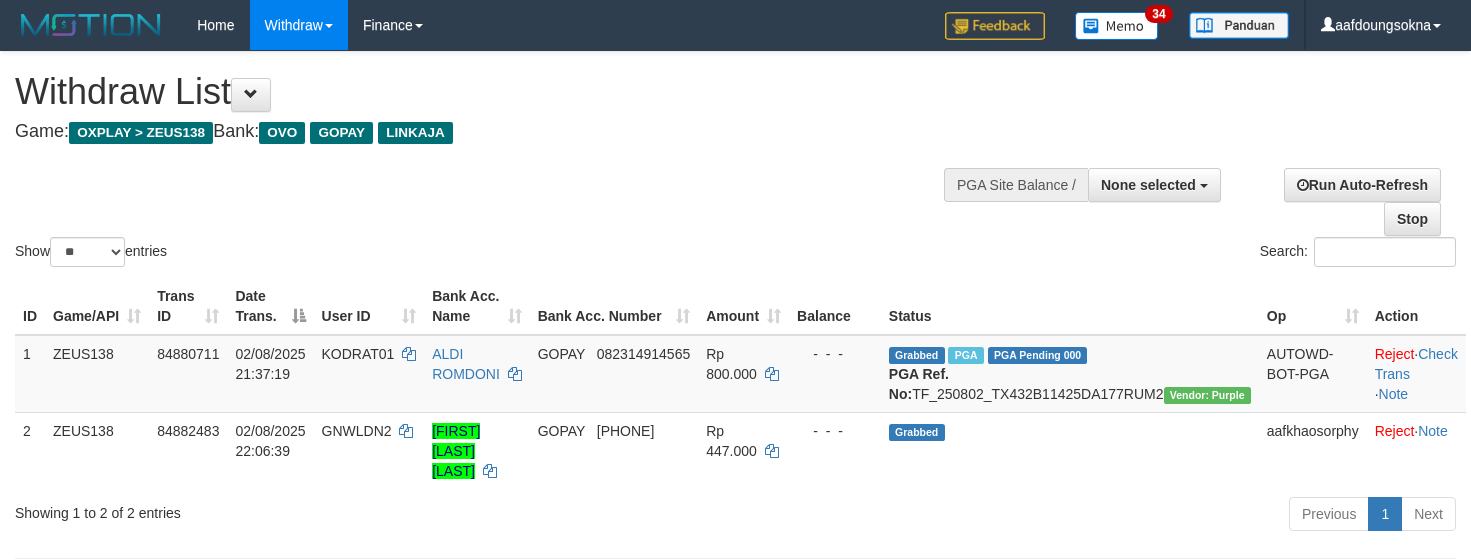 select 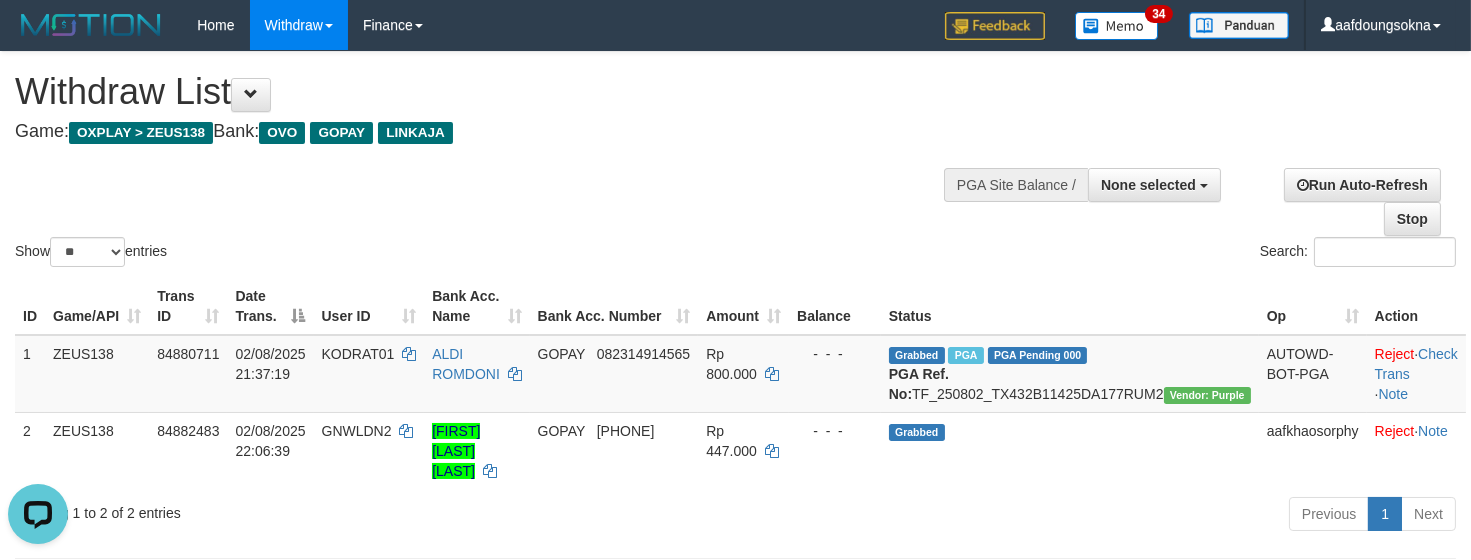 scroll, scrollTop: 0, scrollLeft: 0, axis: both 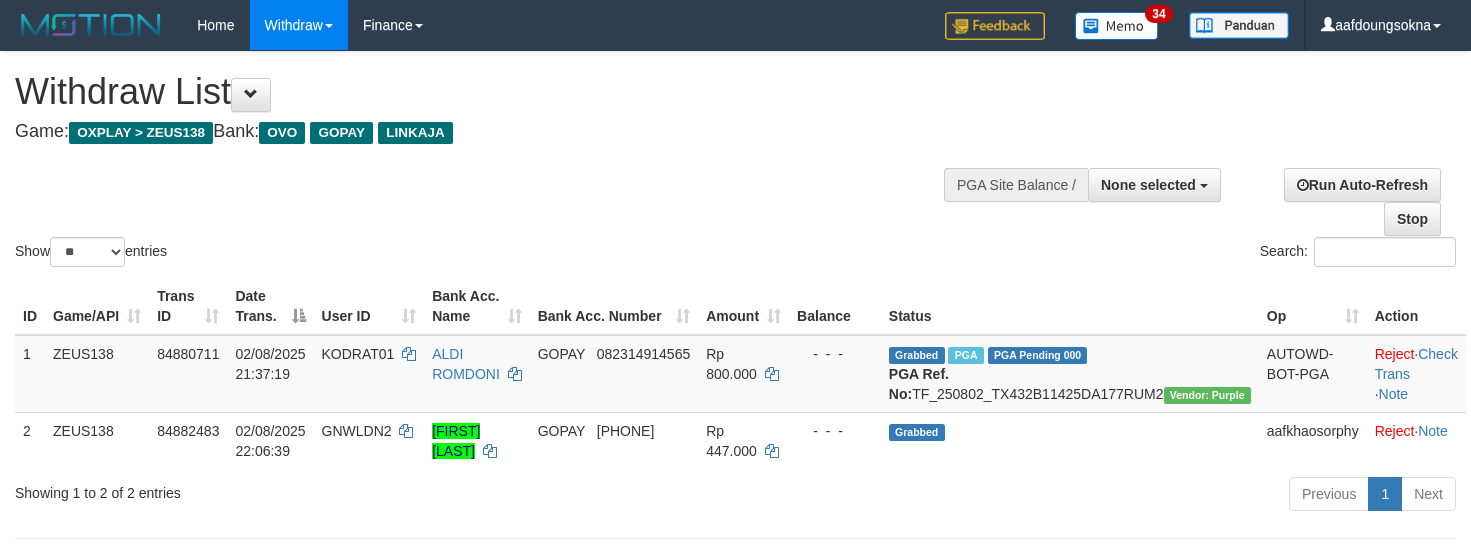 select 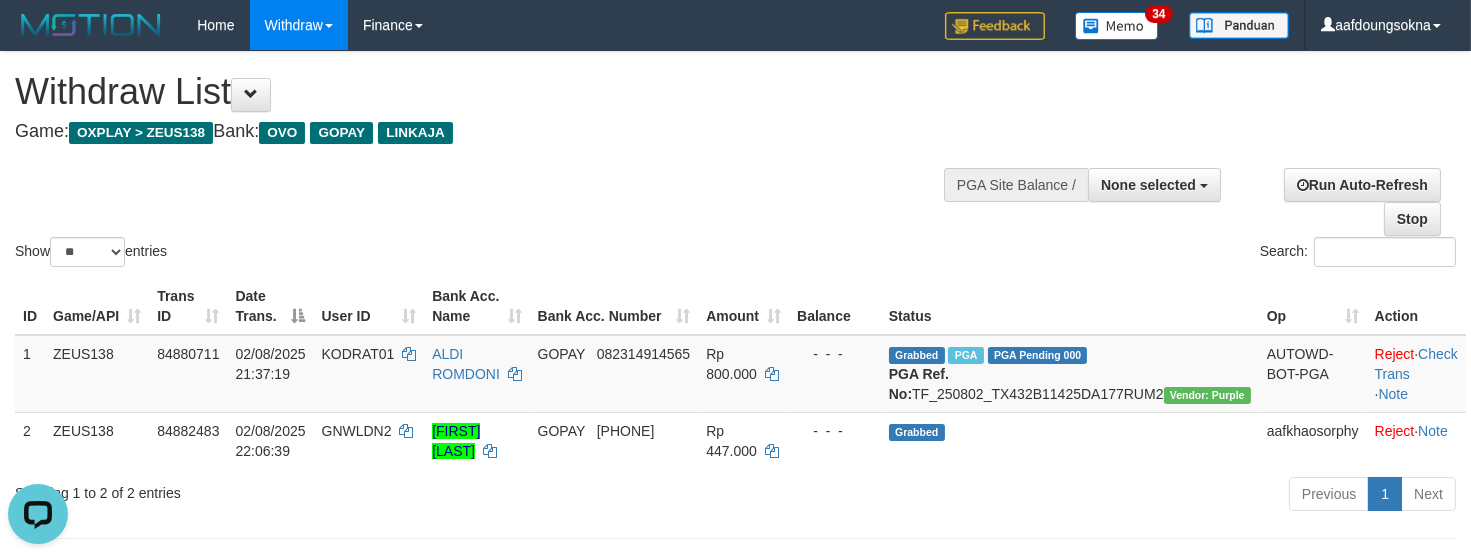 scroll, scrollTop: 0, scrollLeft: 0, axis: both 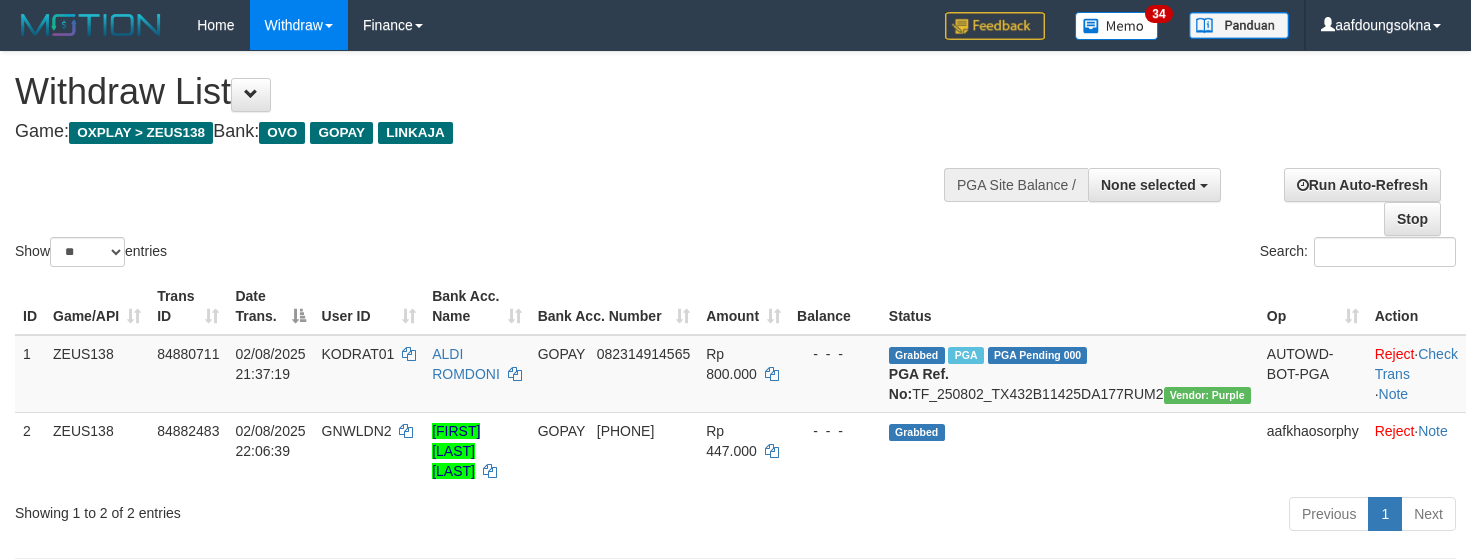 select 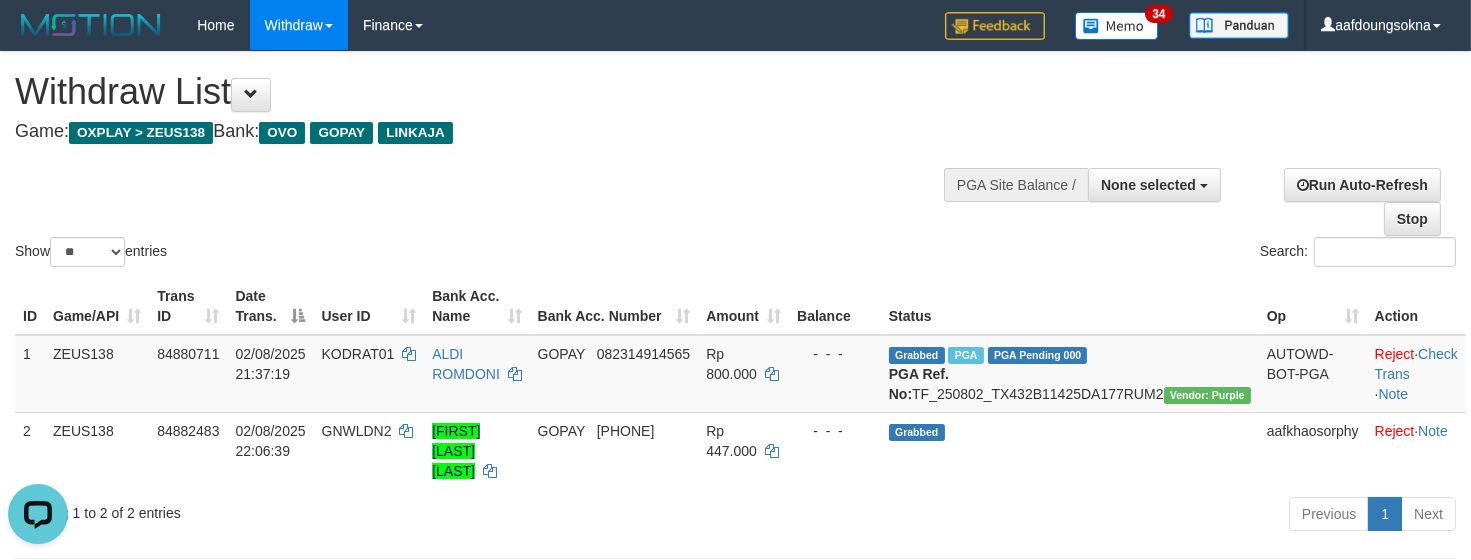 scroll, scrollTop: 0, scrollLeft: 0, axis: both 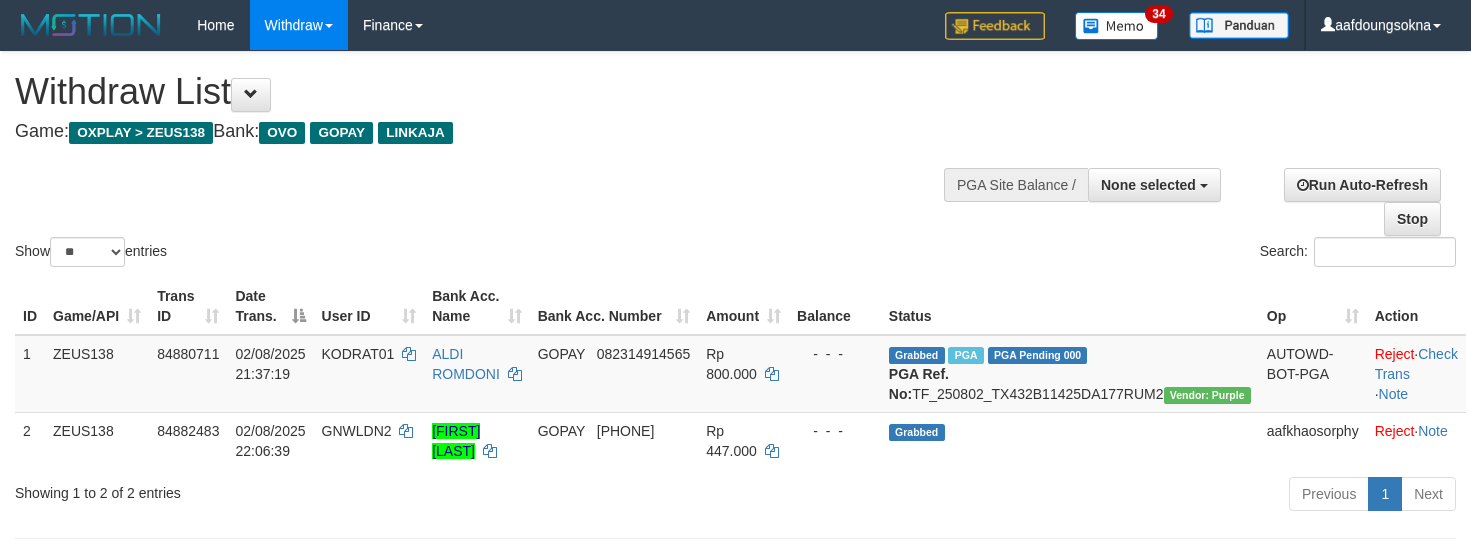 select 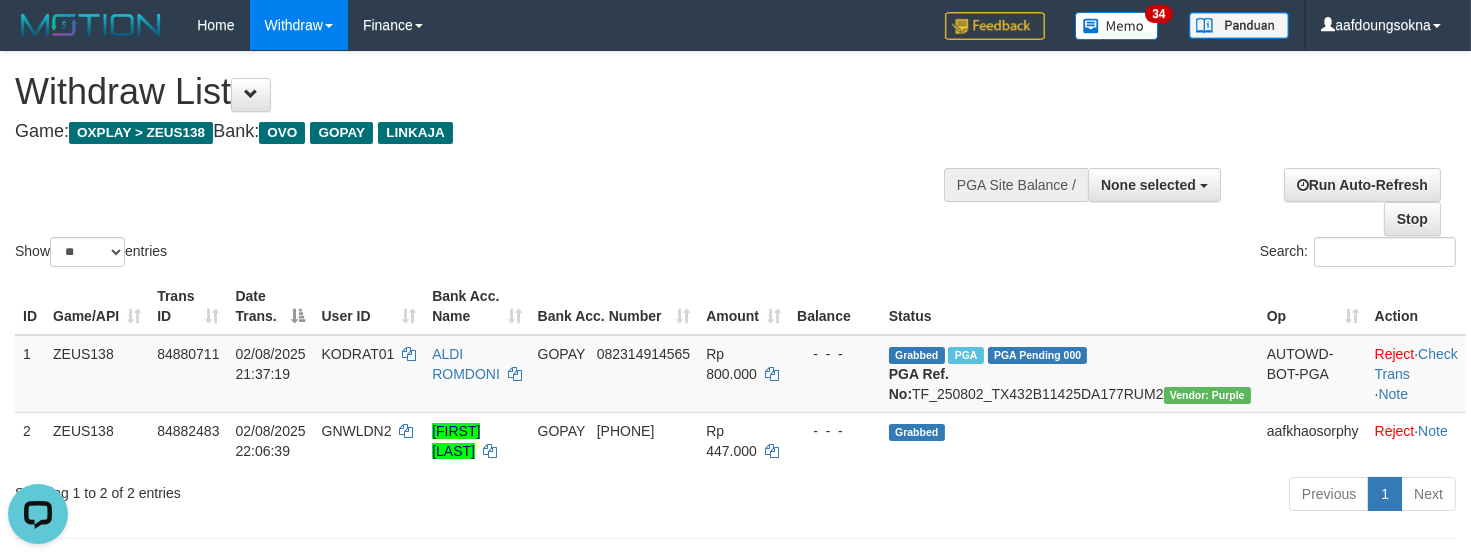 scroll, scrollTop: 0, scrollLeft: 0, axis: both 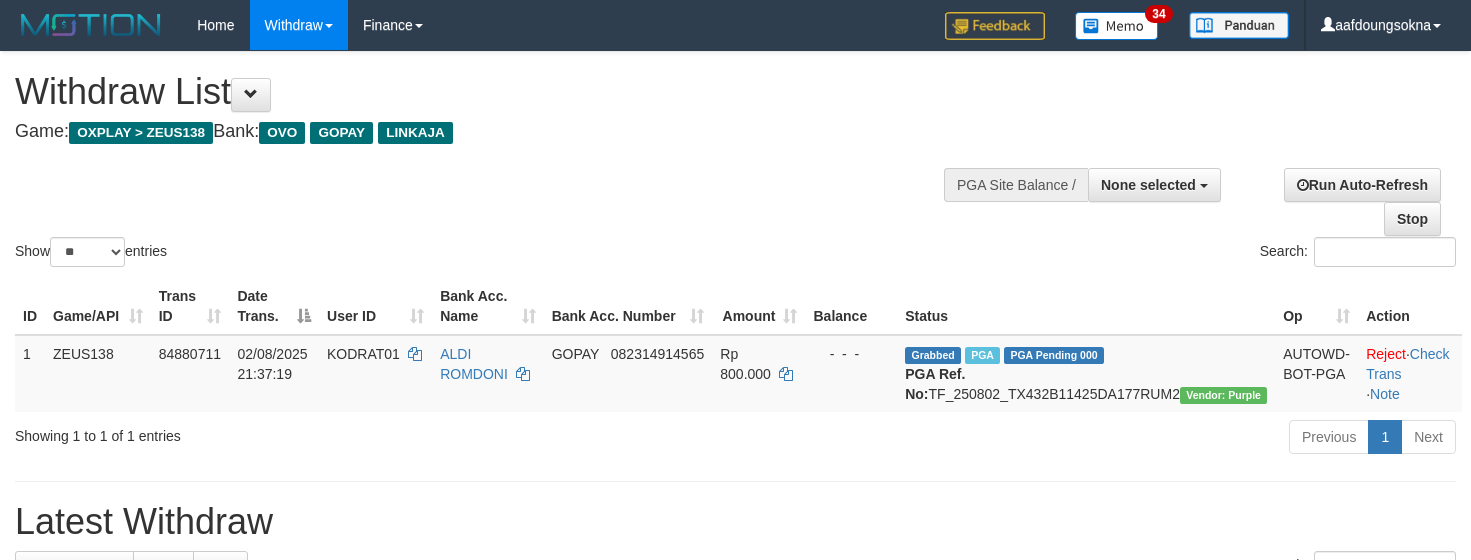 select 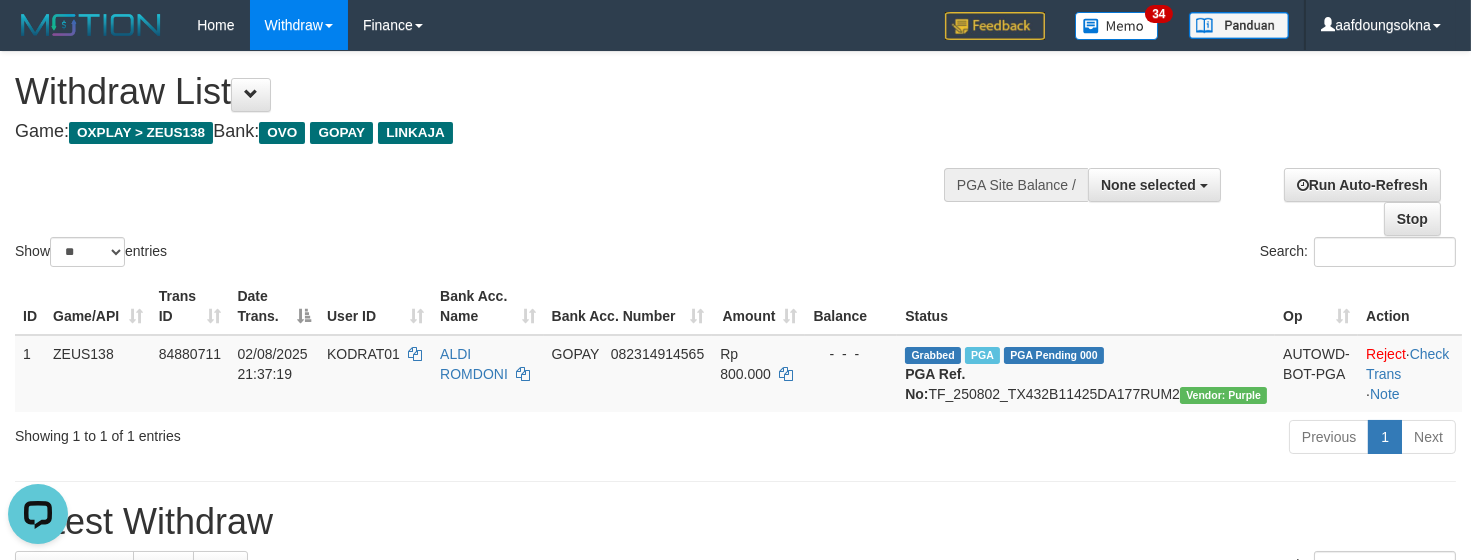 scroll, scrollTop: 0, scrollLeft: 0, axis: both 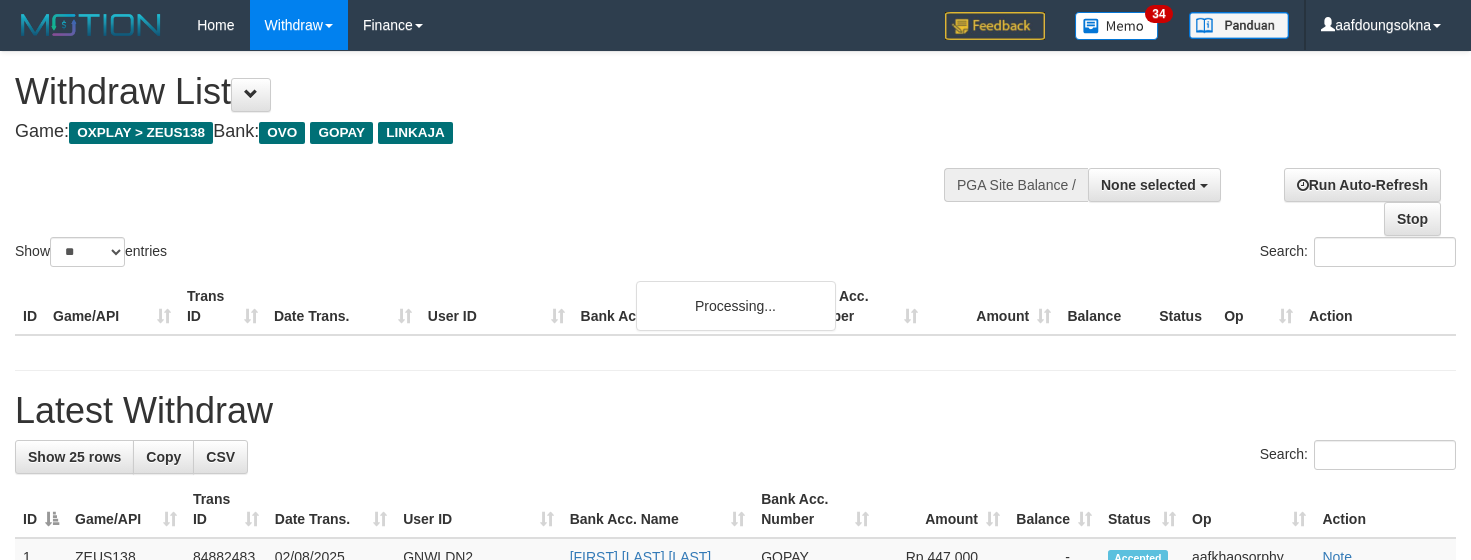 select 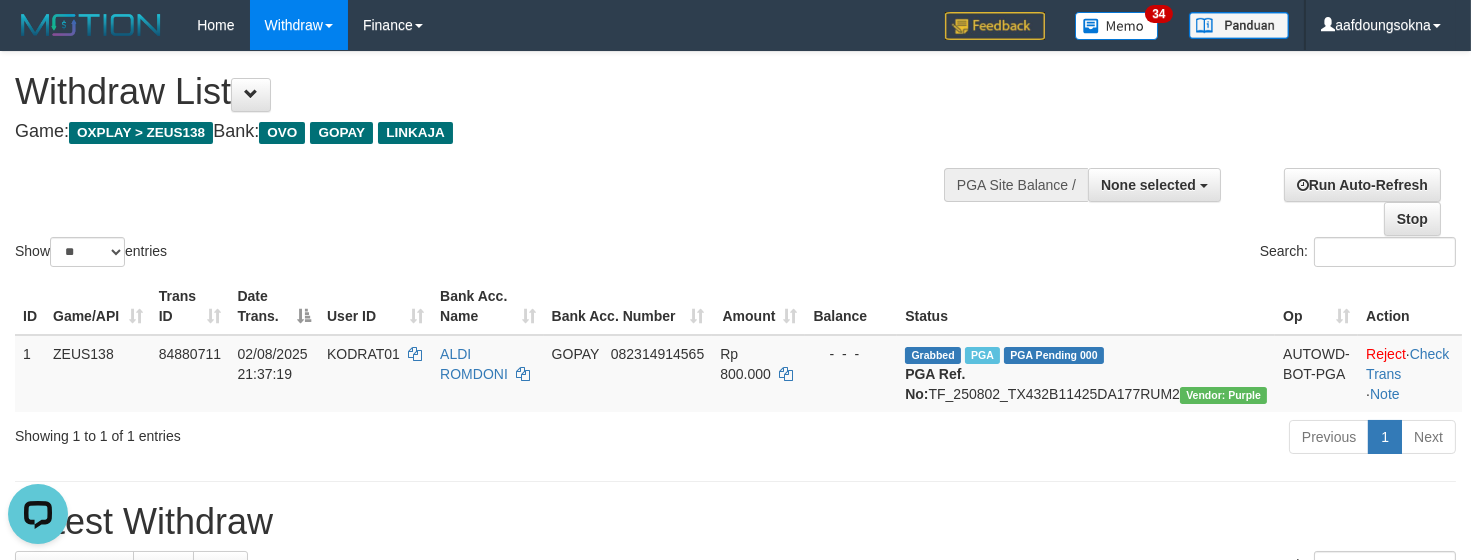 scroll, scrollTop: 0, scrollLeft: 0, axis: both 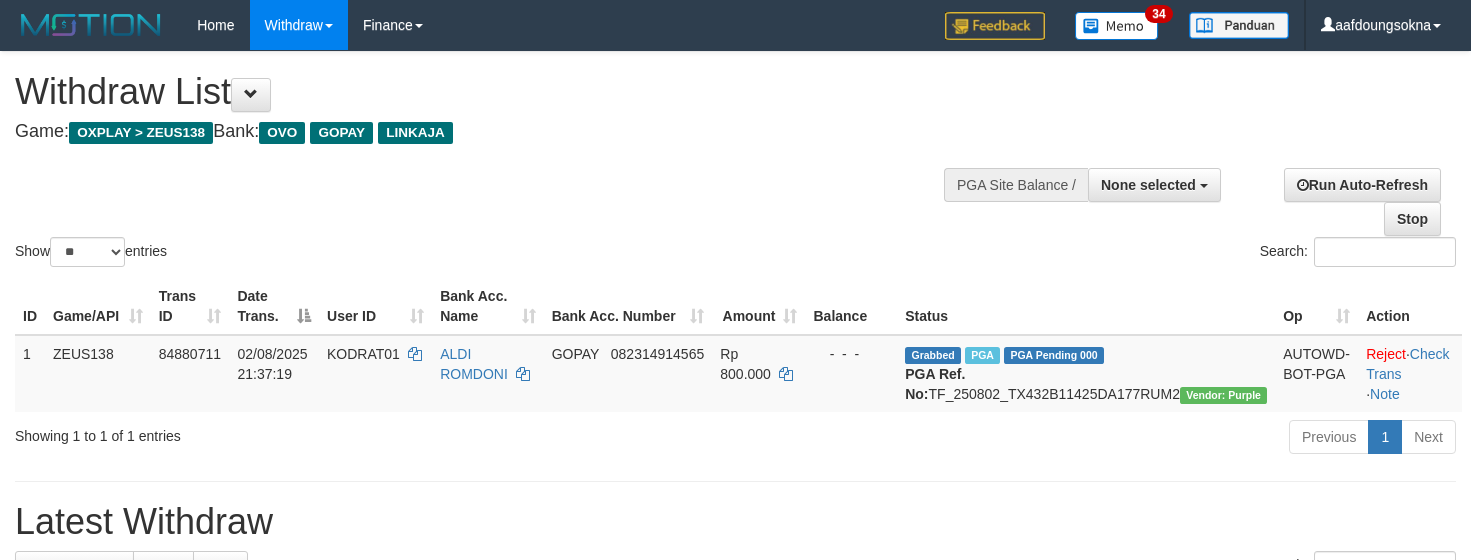 select 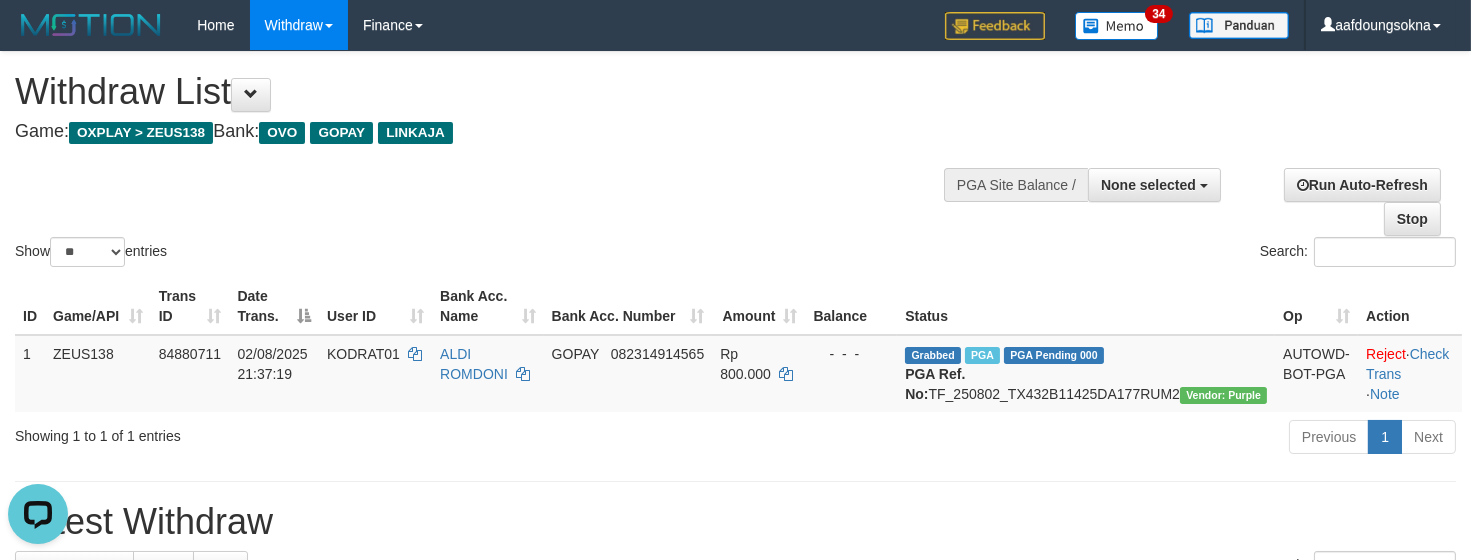 scroll, scrollTop: 0, scrollLeft: 0, axis: both 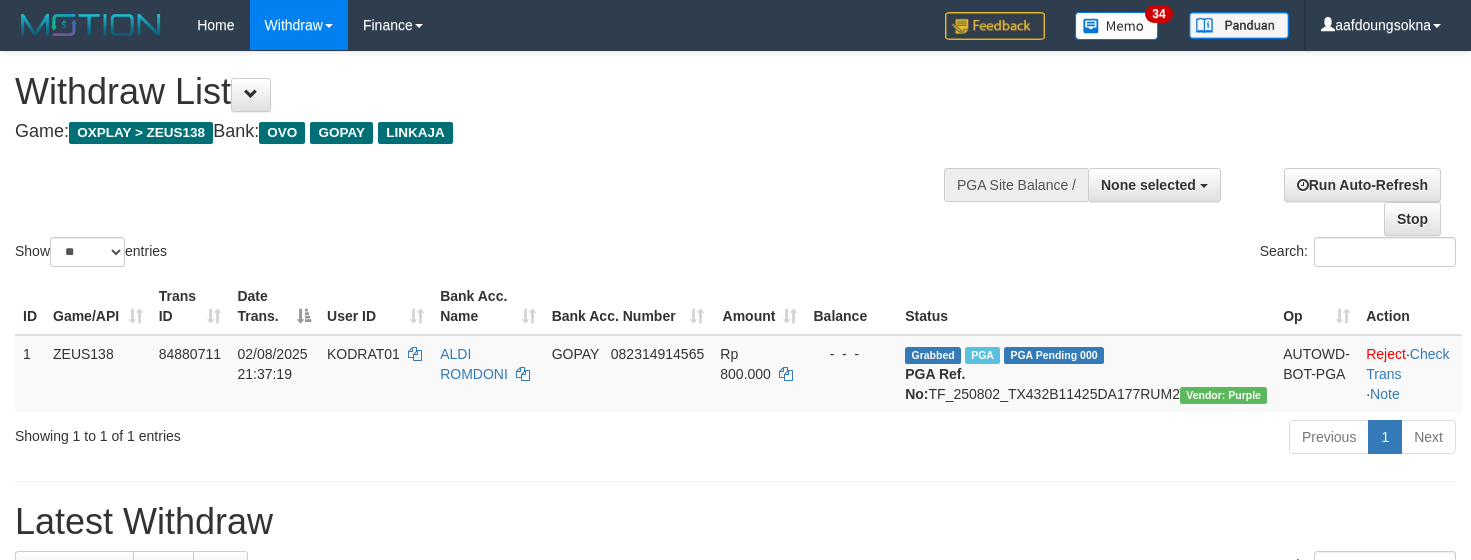 select 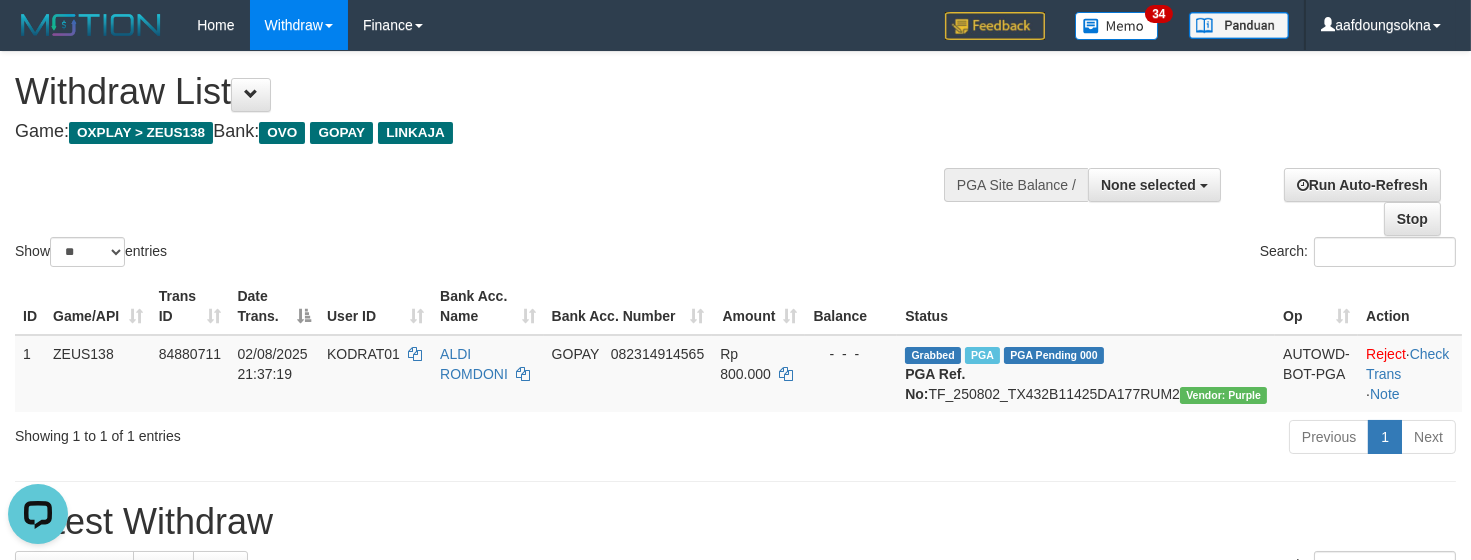 scroll, scrollTop: 0, scrollLeft: 0, axis: both 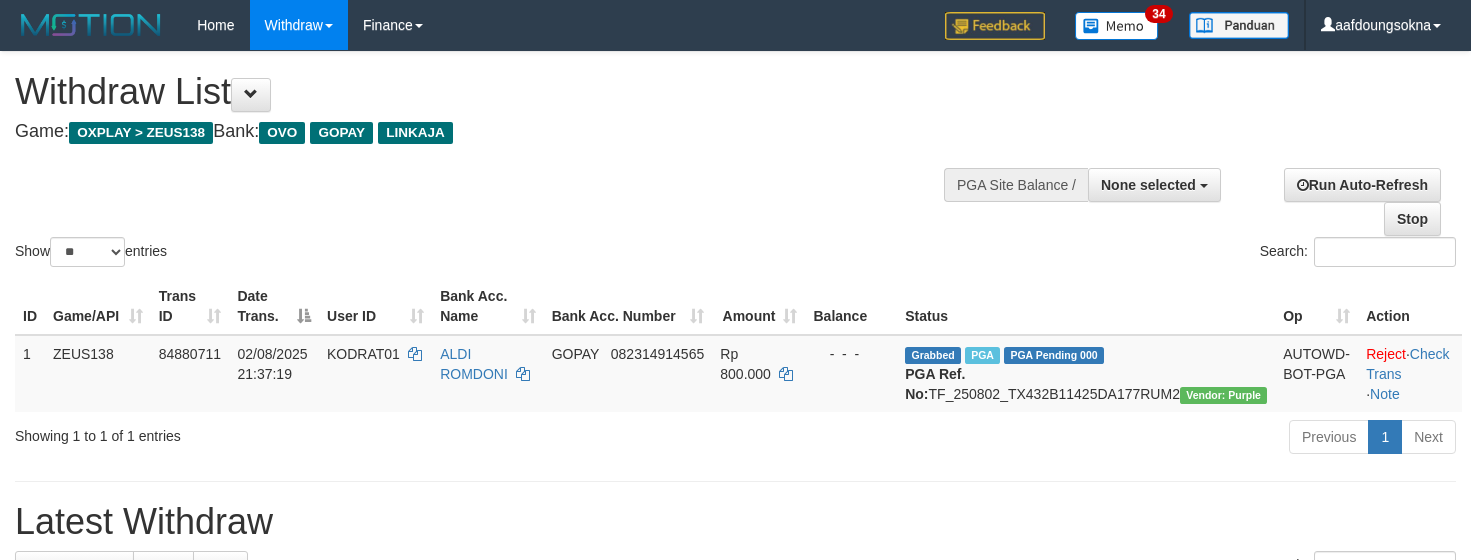 select 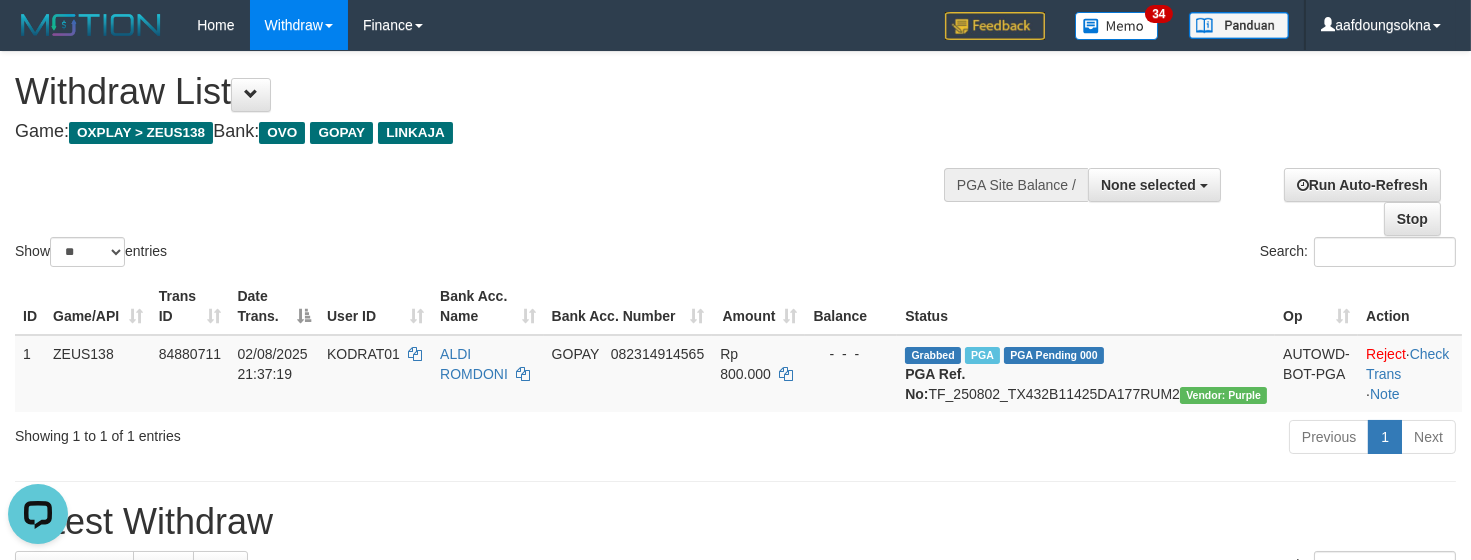 scroll, scrollTop: 0, scrollLeft: 0, axis: both 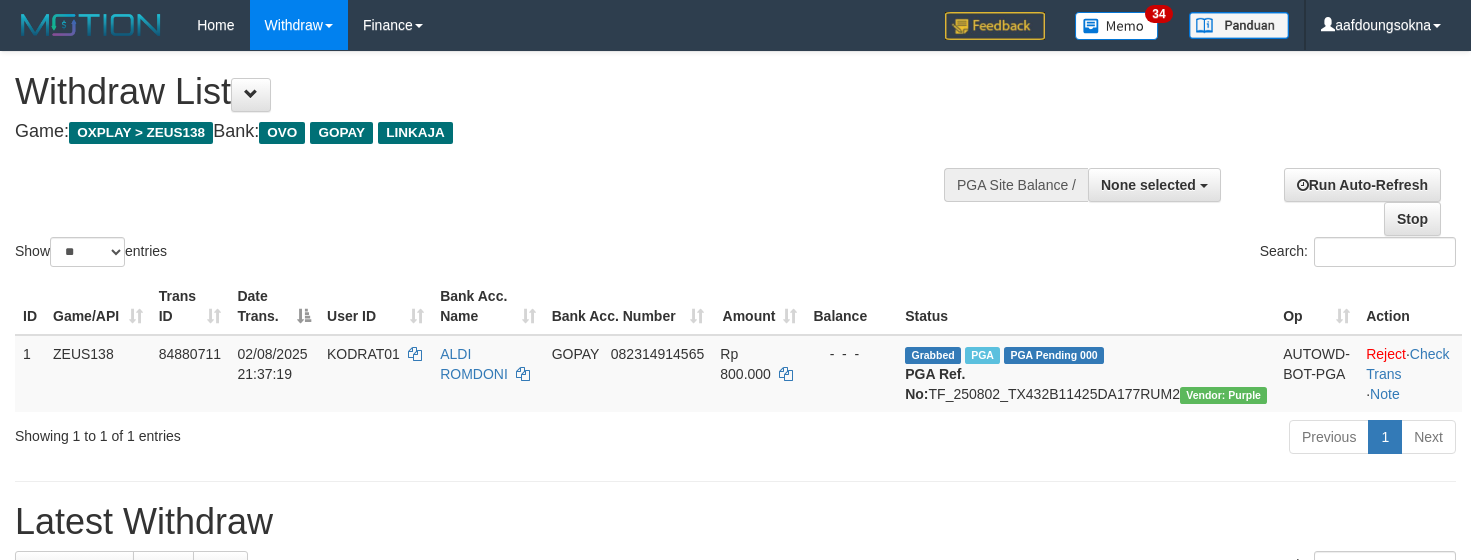 select 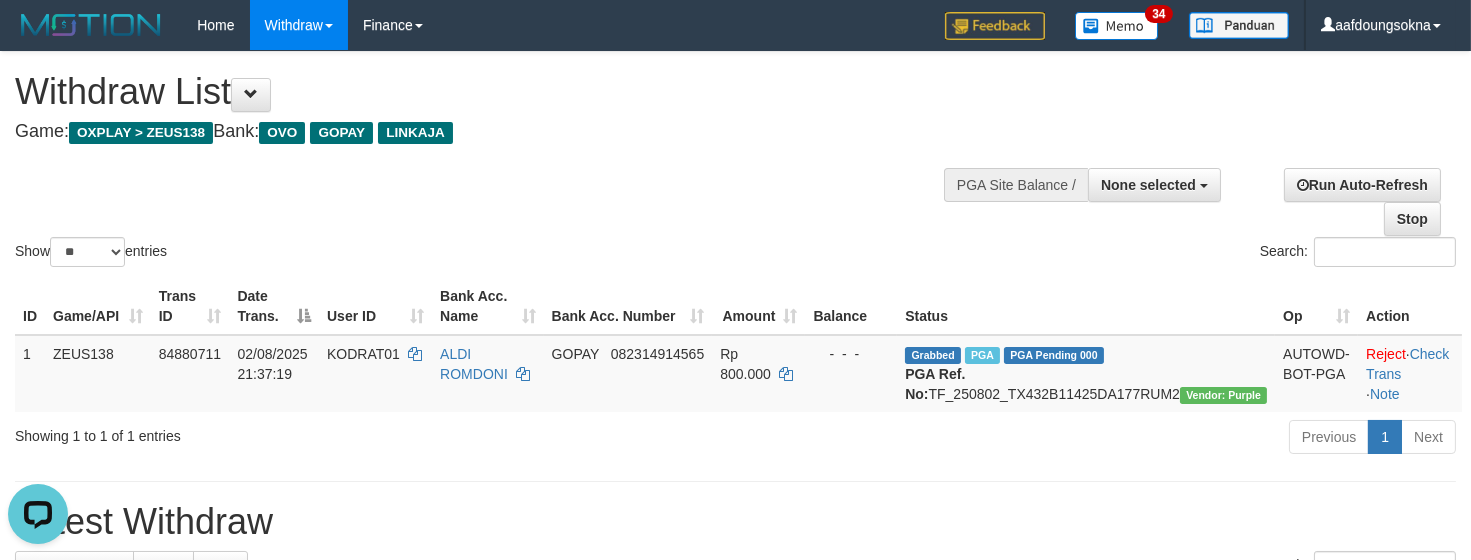 scroll, scrollTop: 0, scrollLeft: 0, axis: both 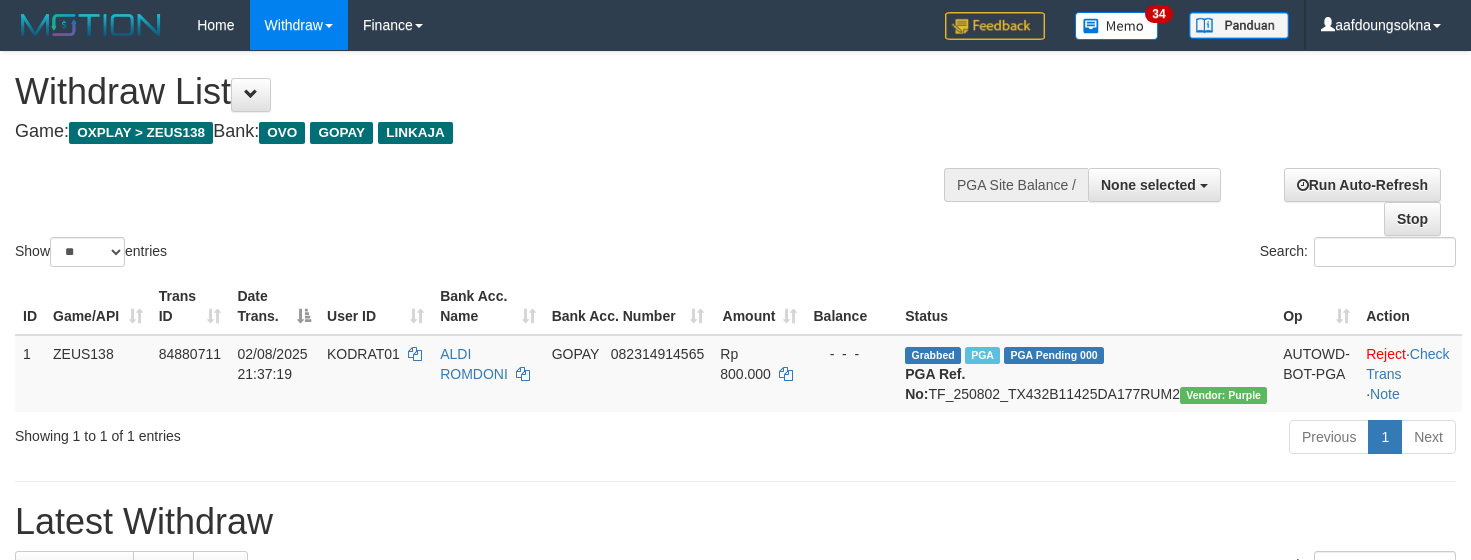 select 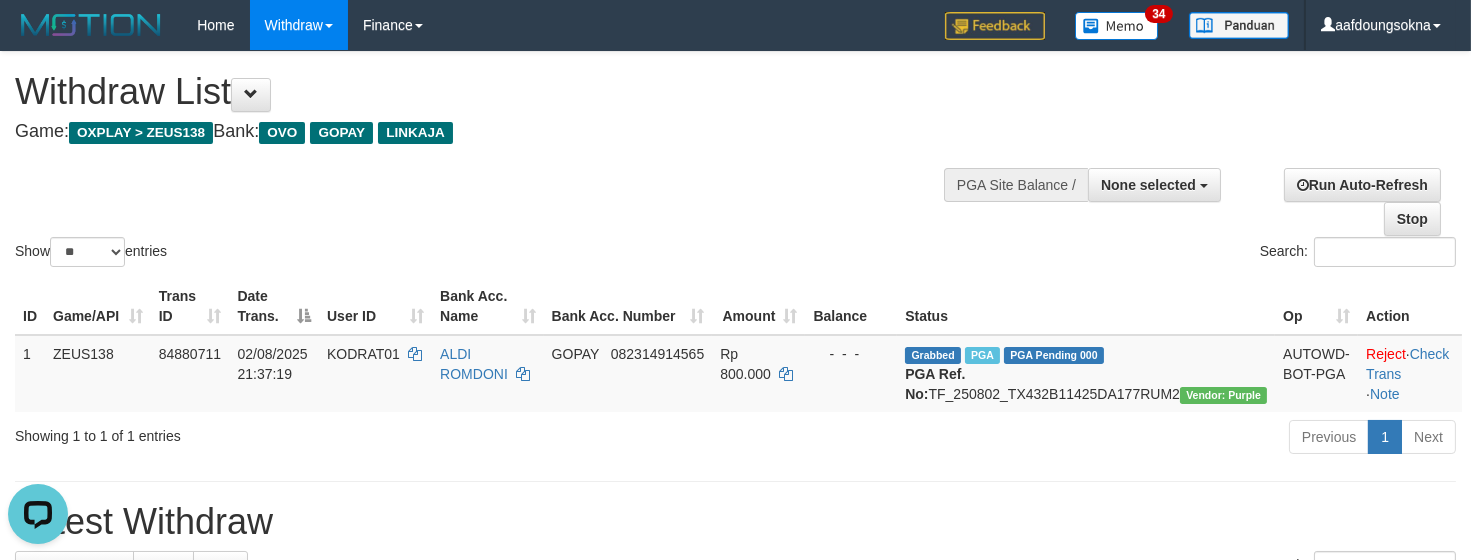 scroll, scrollTop: 0, scrollLeft: 0, axis: both 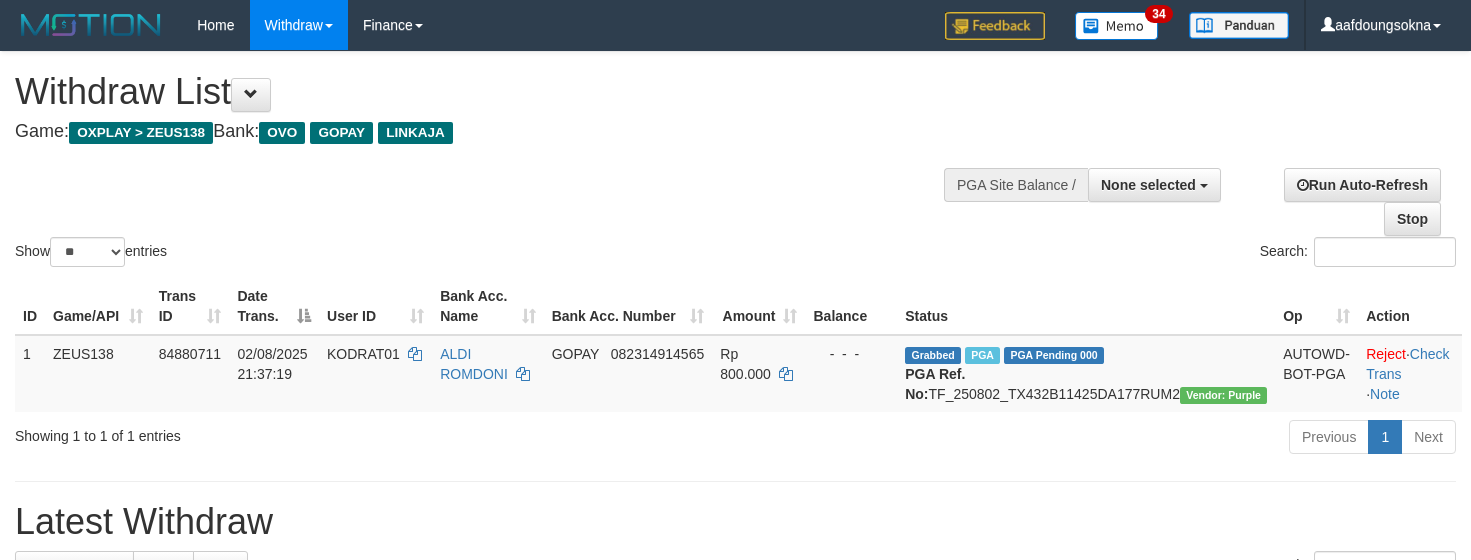 select 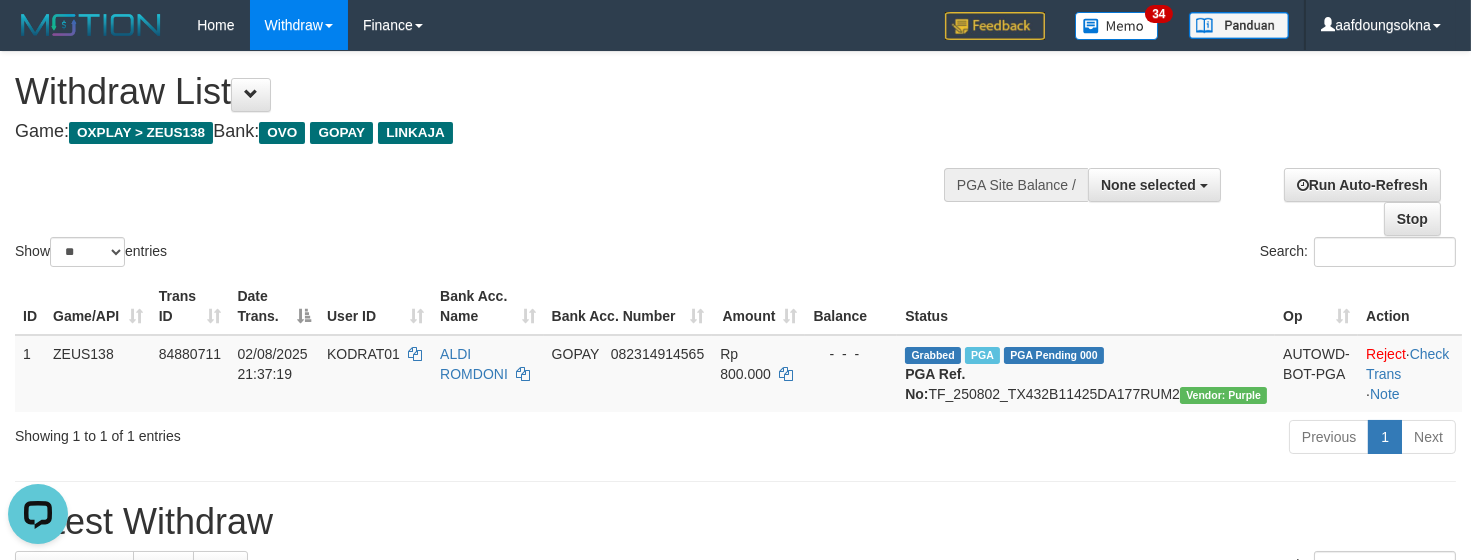 scroll, scrollTop: 0, scrollLeft: 0, axis: both 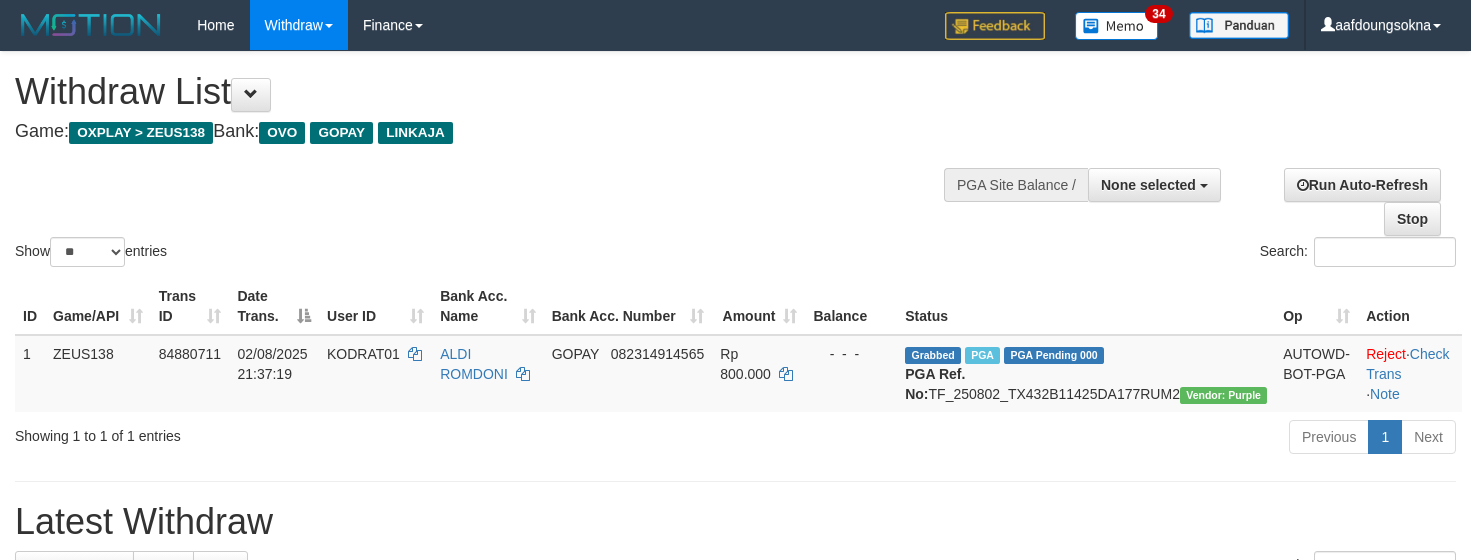 select 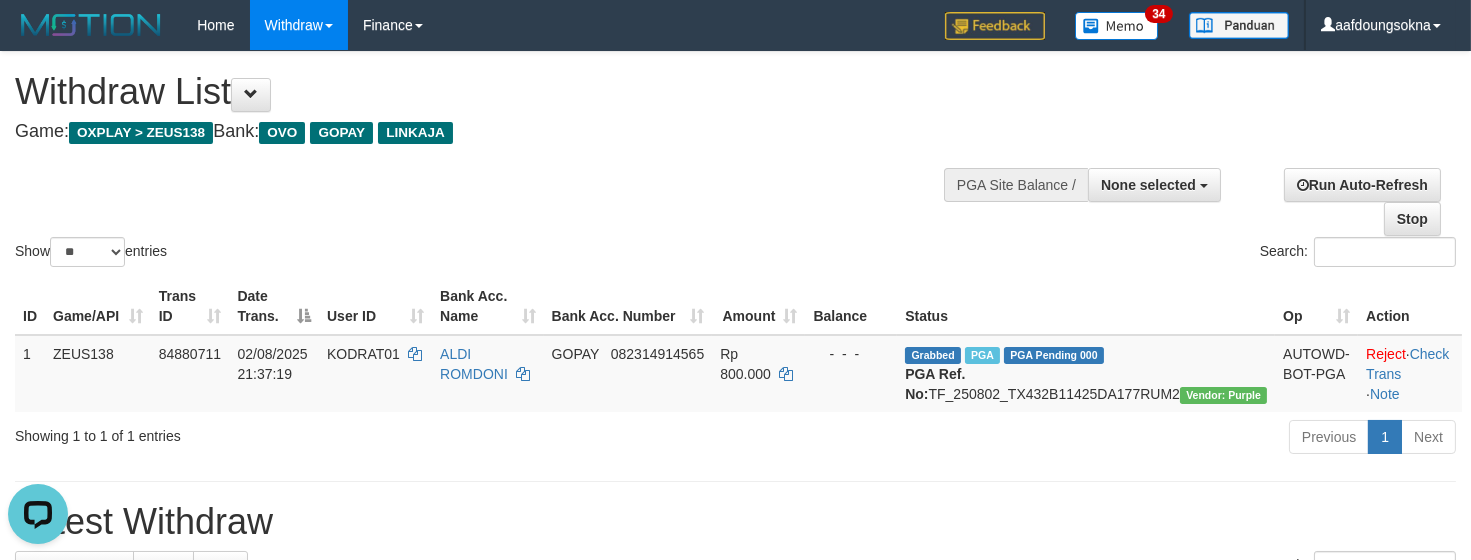 scroll, scrollTop: 0, scrollLeft: 0, axis: both 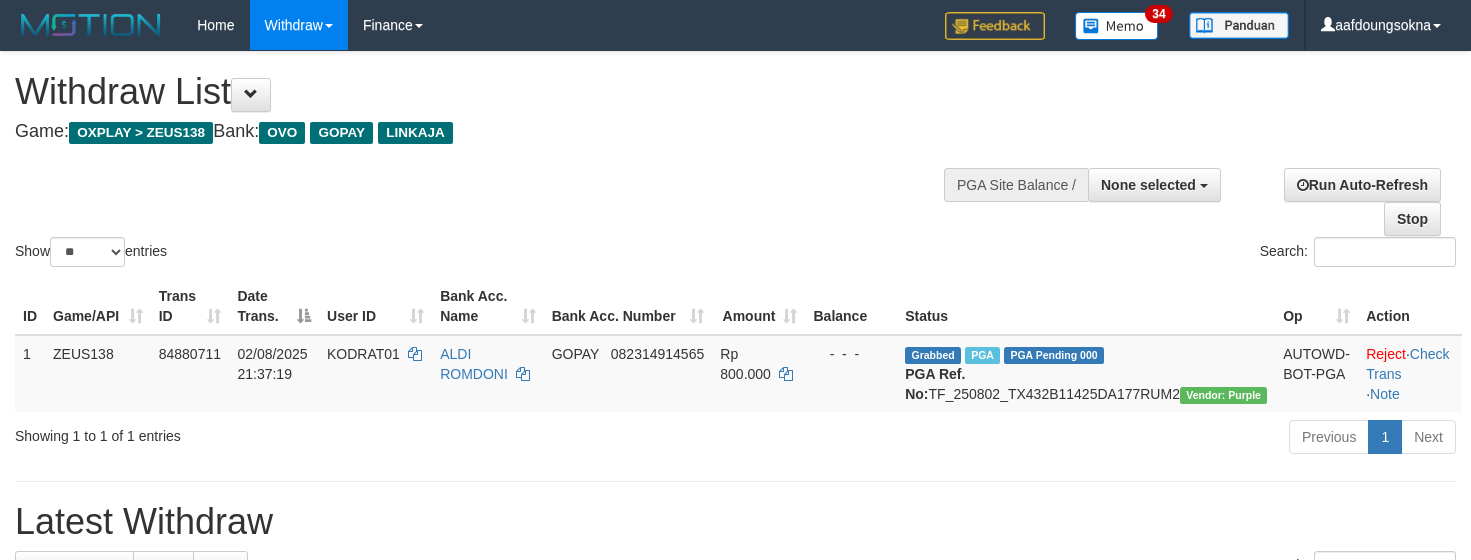 select 